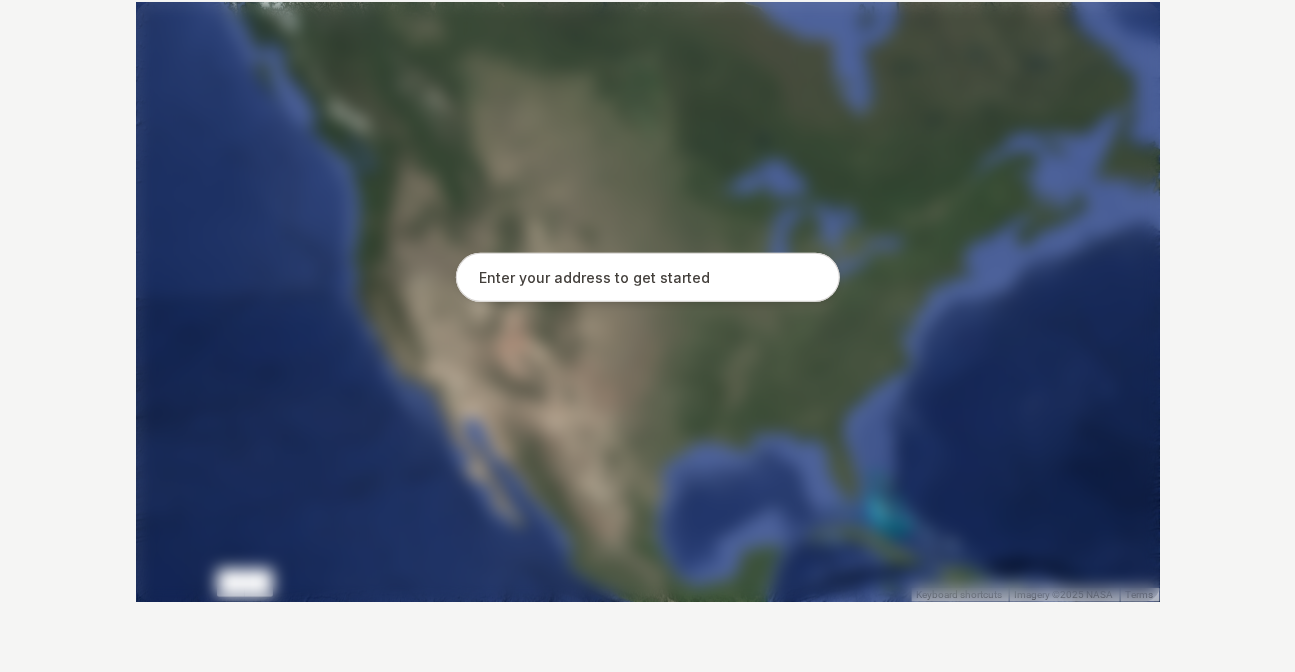 scroll, scrollTop: 487, scrollLeft: 0, axis: vertical 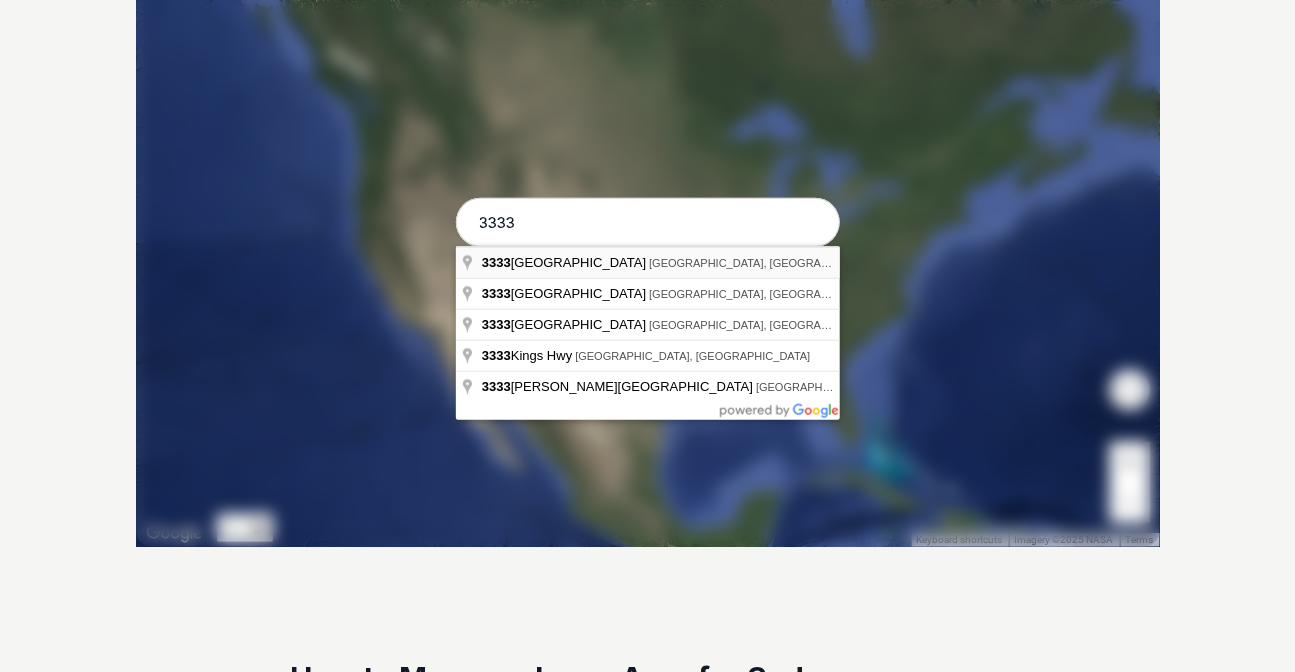 type on "[STREET_ADDRESS]" 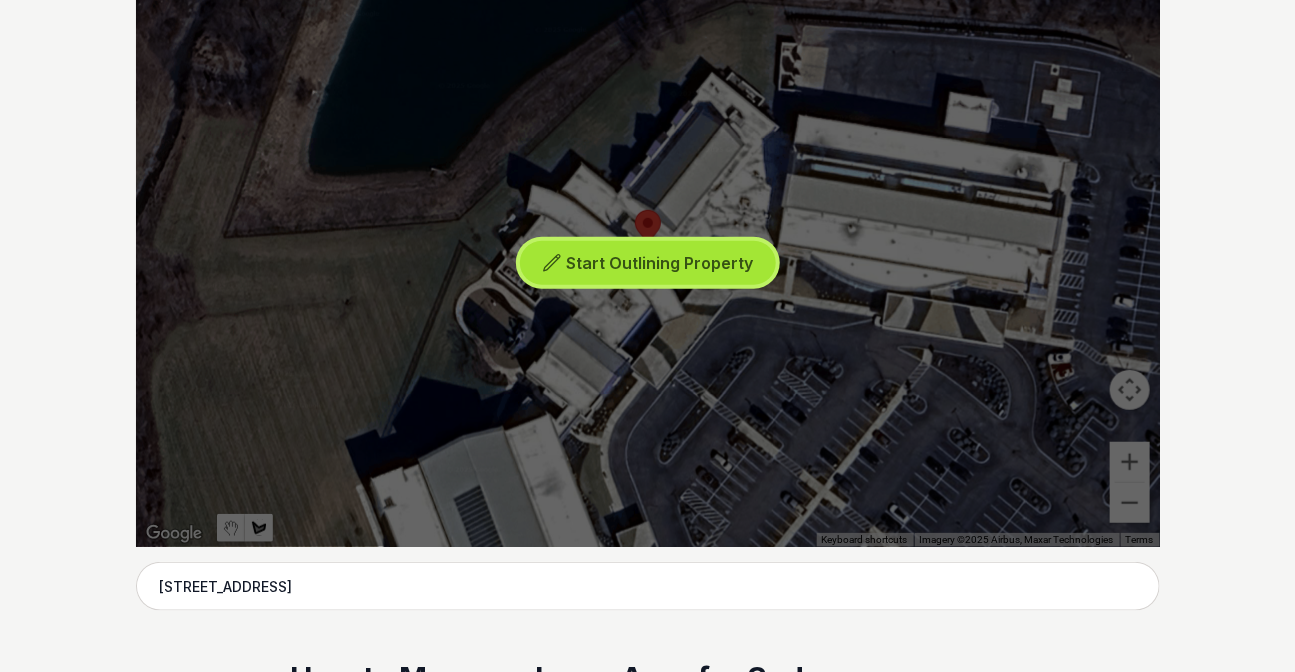 click on "Start Outlining Property" at bounding box center (659, 263) 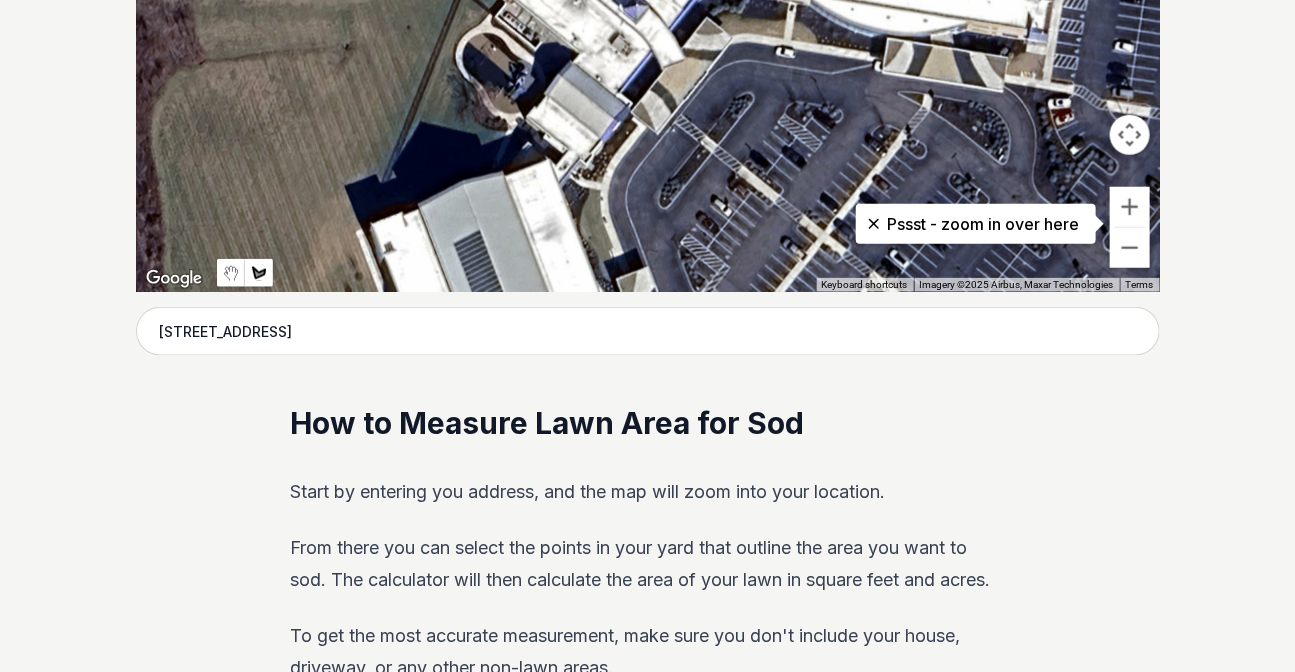 scroll, scrollTop: 578, scrollLeft: 0, axis: vertical 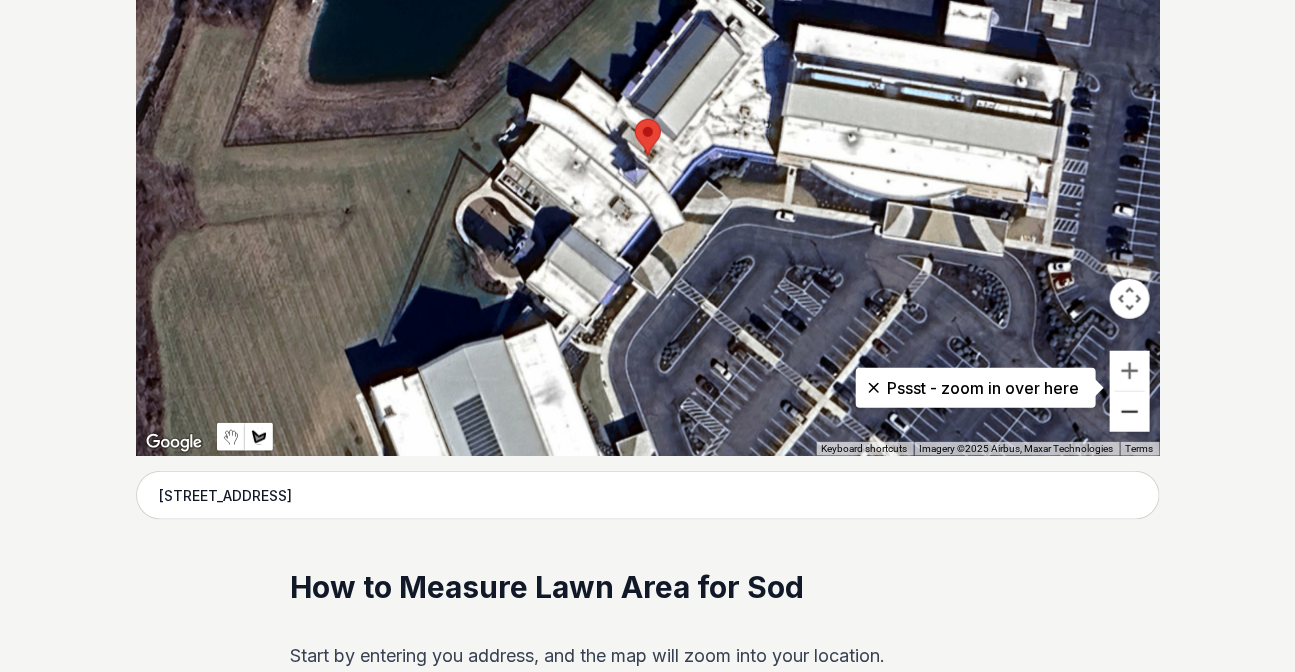 click at bounding box center (1130, 412) 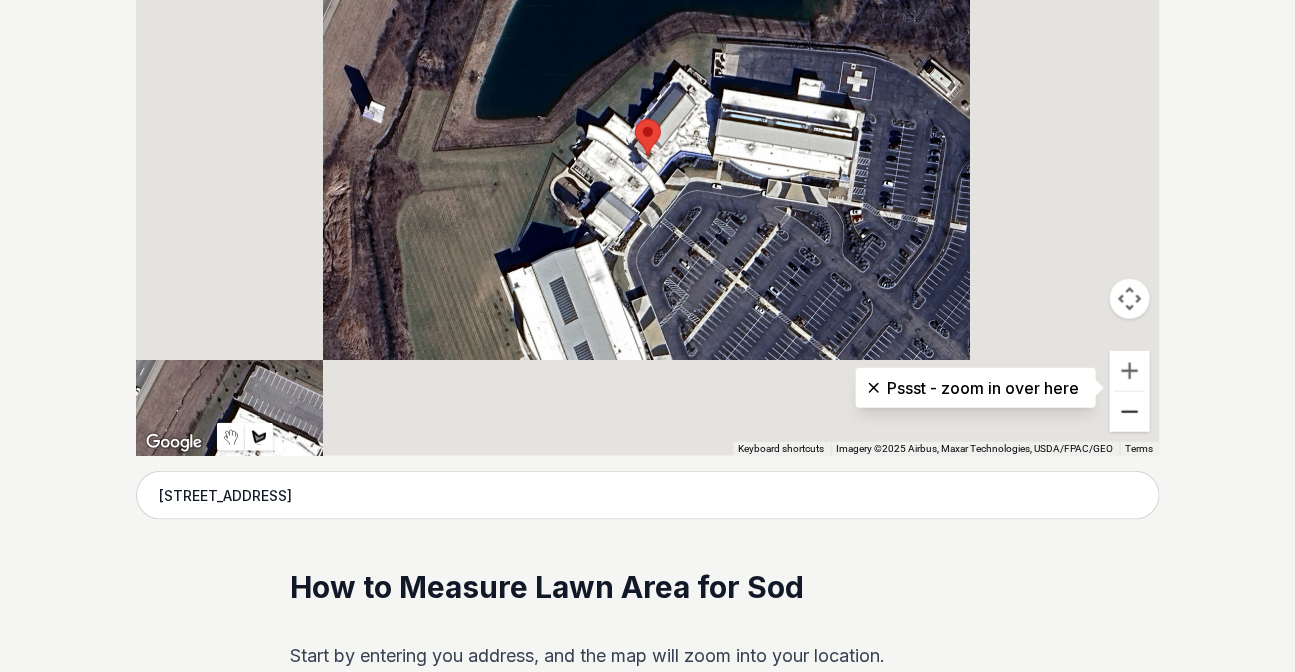 click at bounding box center (1130, 412) 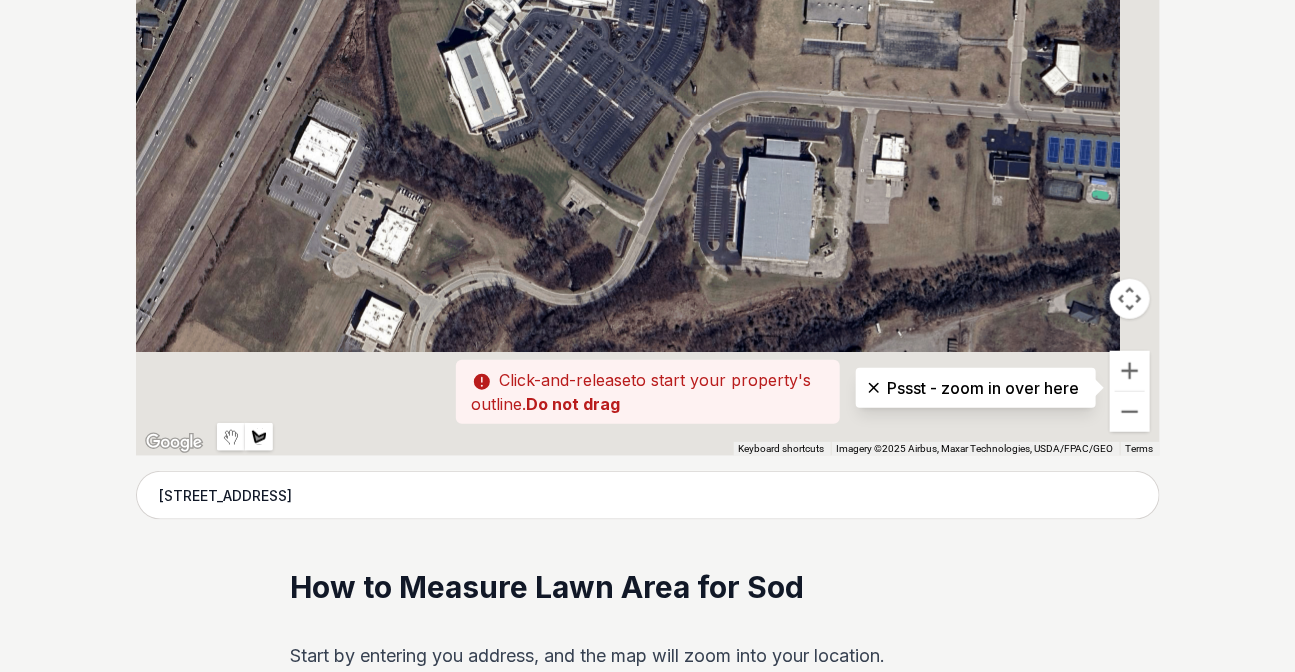 drag, startPoint x: 813, startPoint y: 308, endPoint x: 695, endPoint y: 167, distance: 183.86136 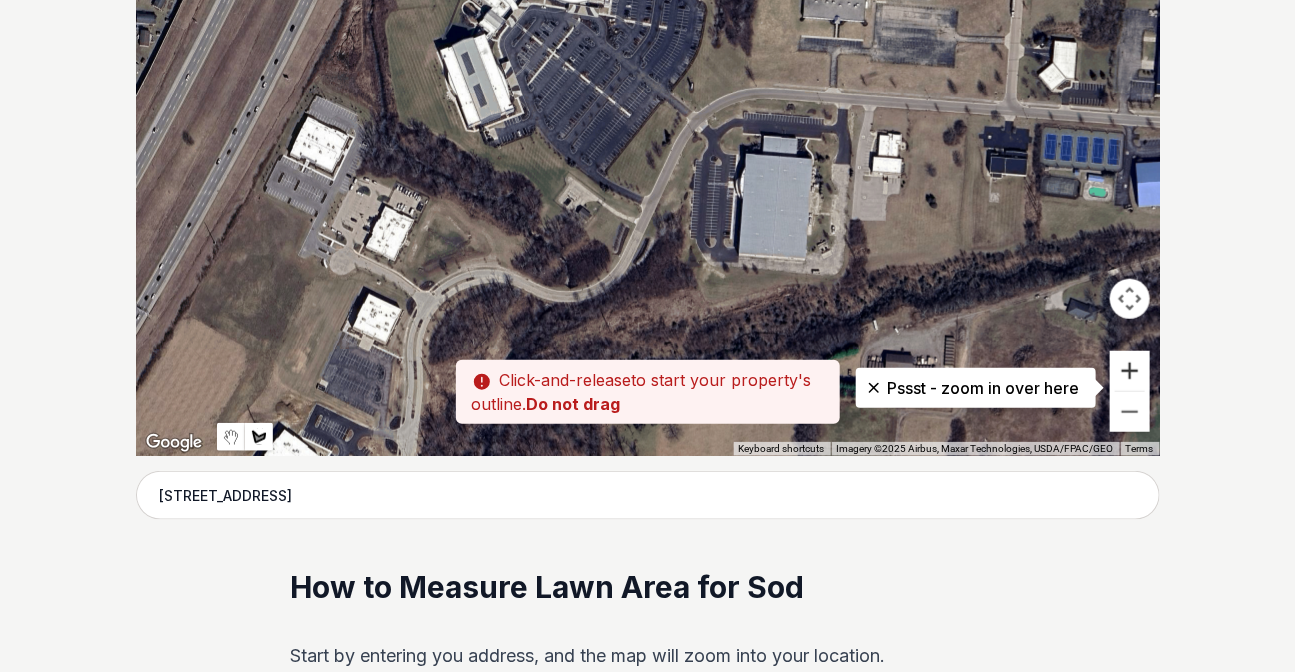 click at bounding box center [1130, 371] 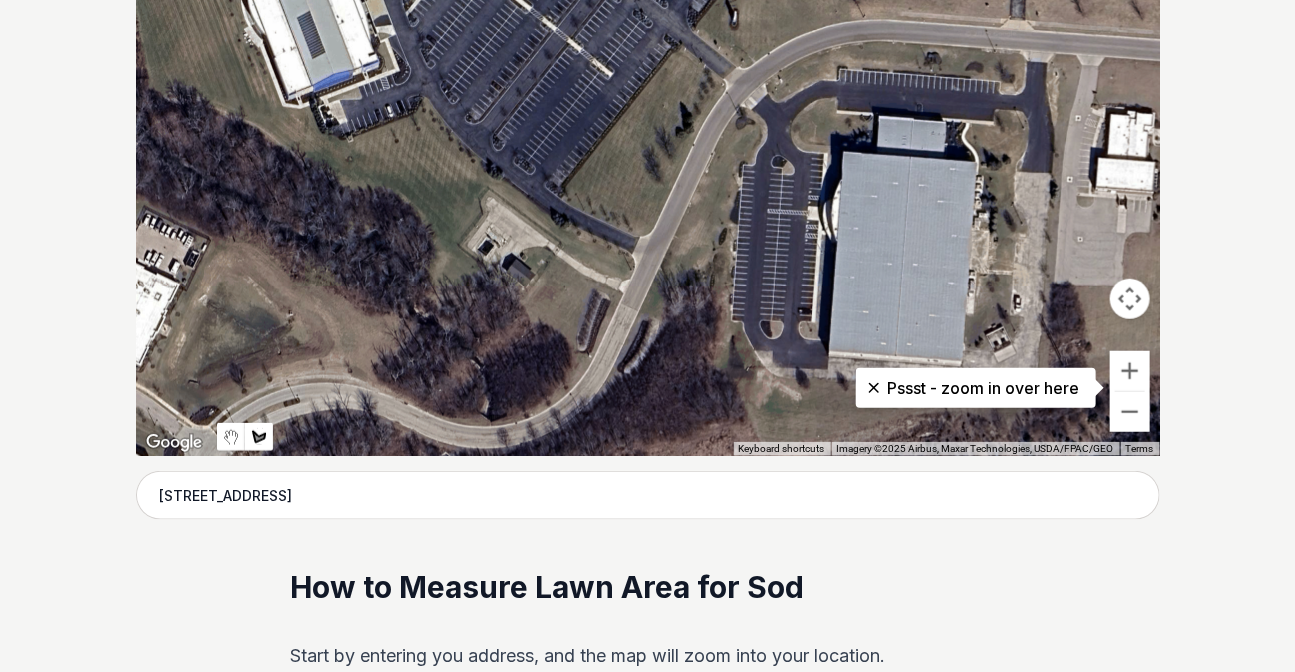 click at bounding box center [648, 156] 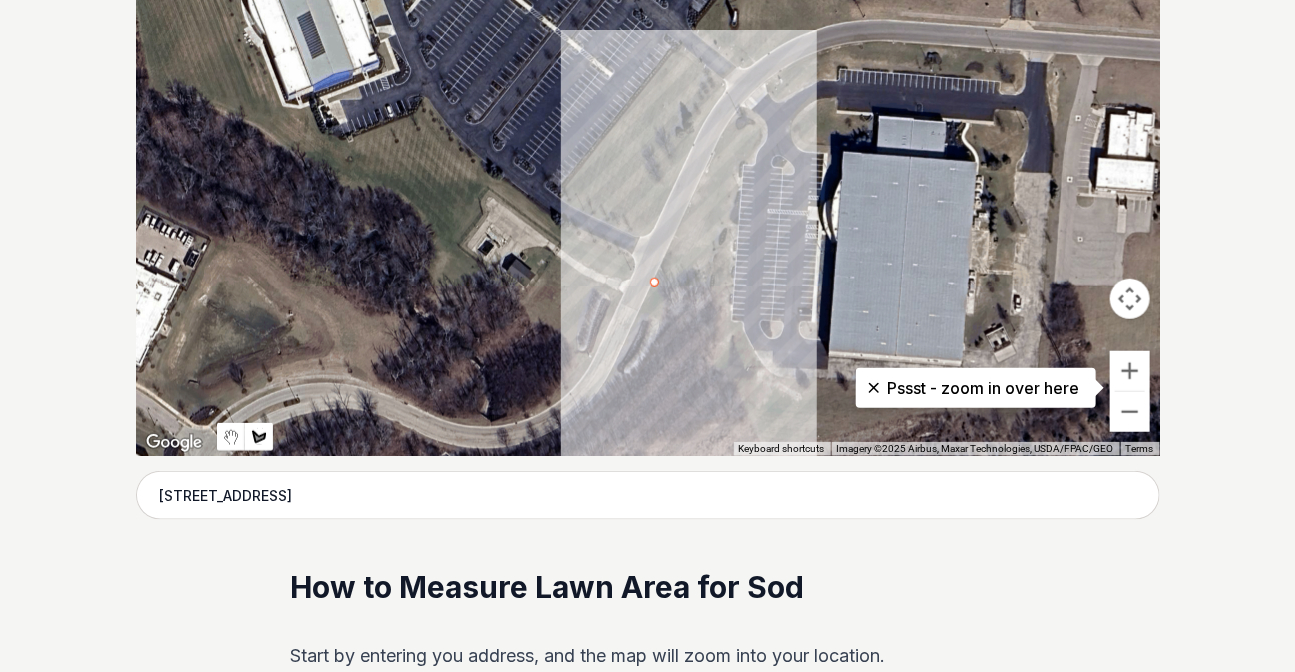 click at bounding box center [648, 156] 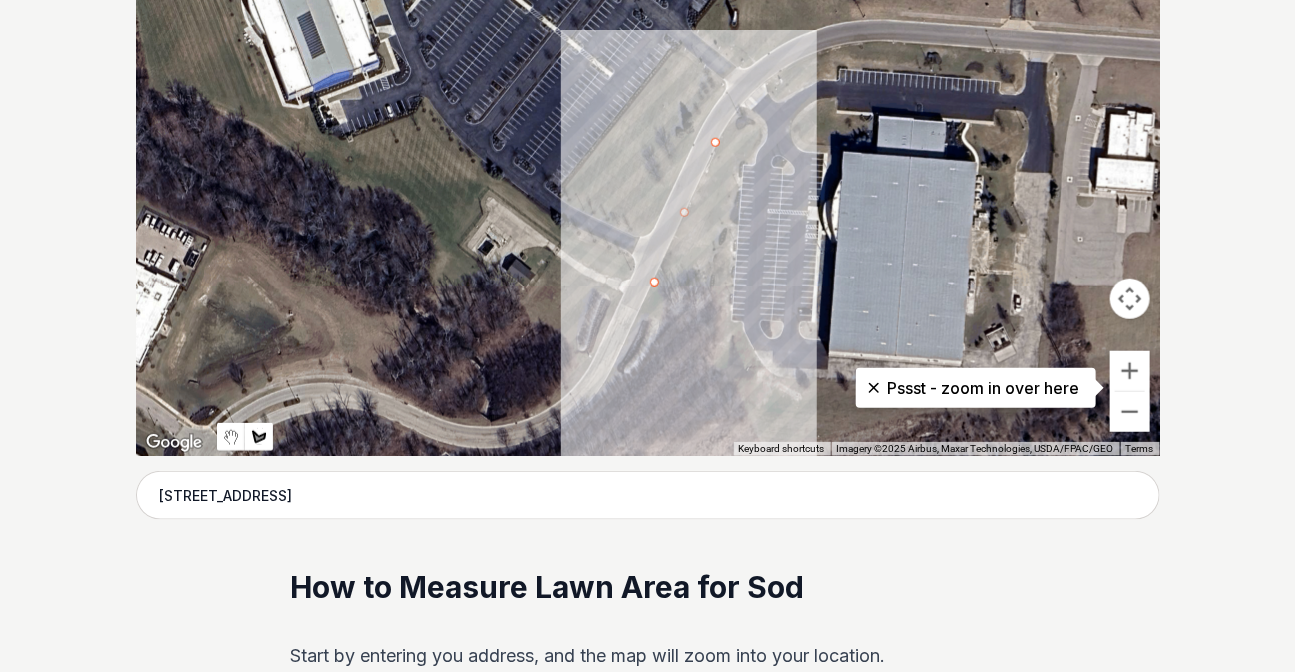 click at bounding box center (648, 156) 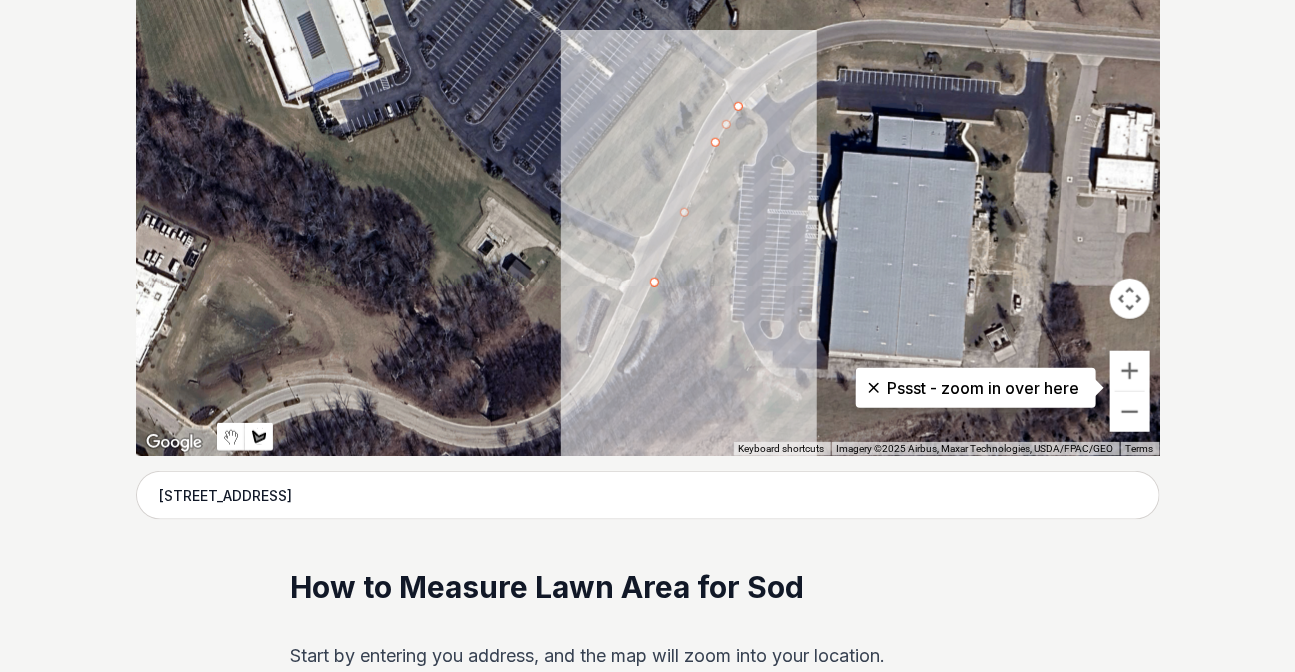 click at bounding box center (648, 156) 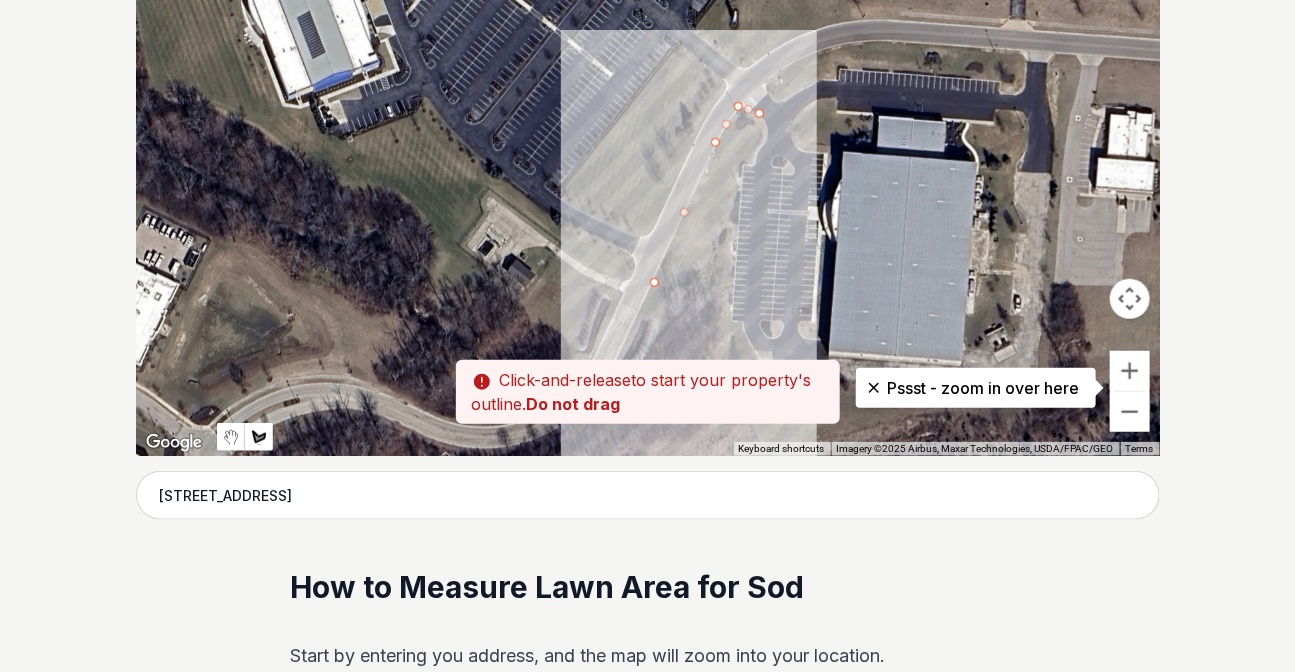 click at bounding box center [648, 156] 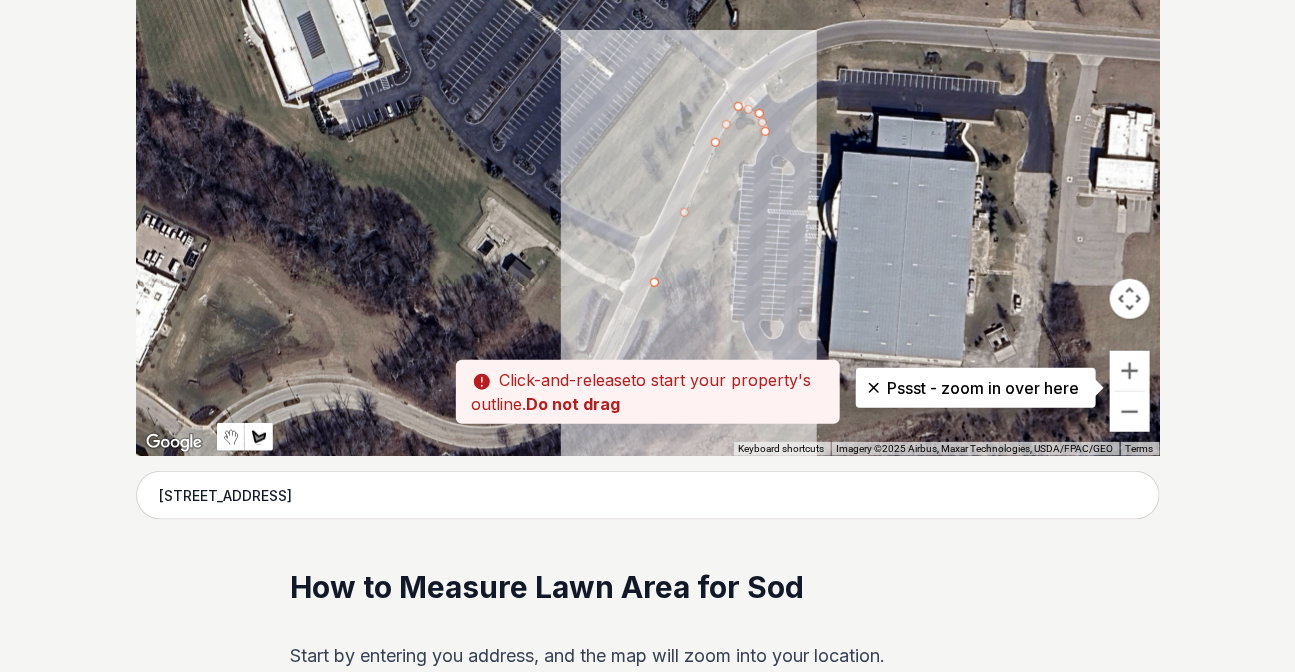 click at bounding box center (648, 156) 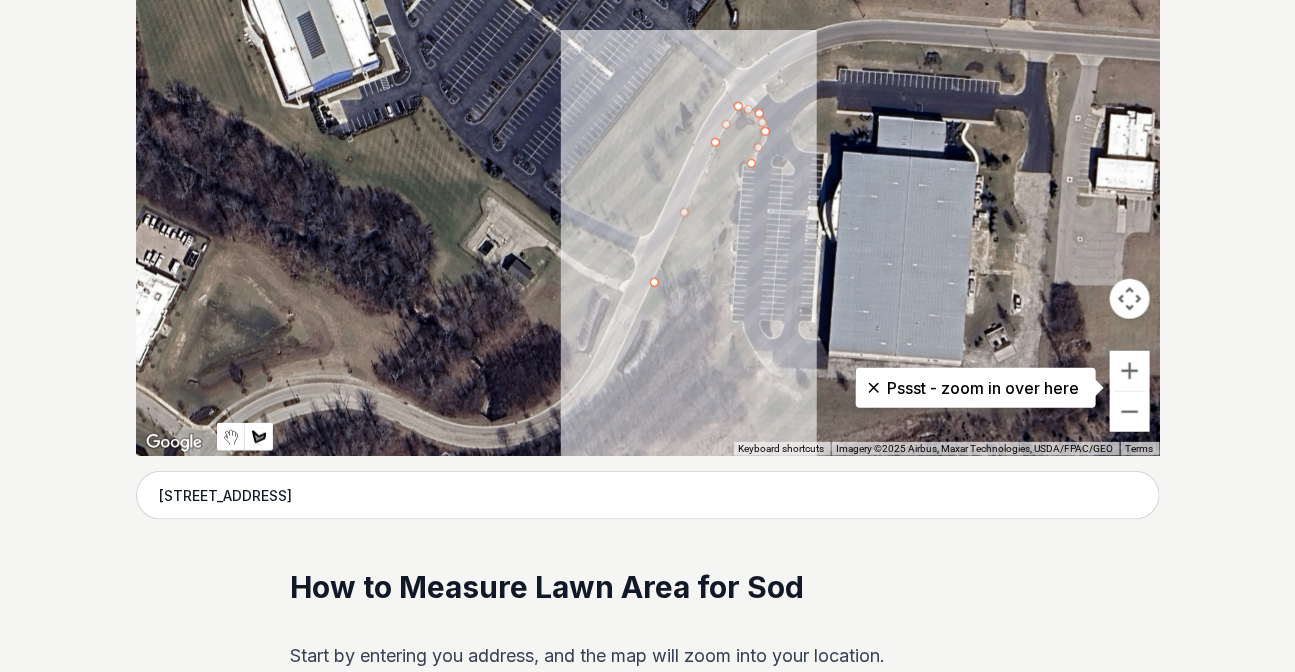 click at bounding box center [648, 156] 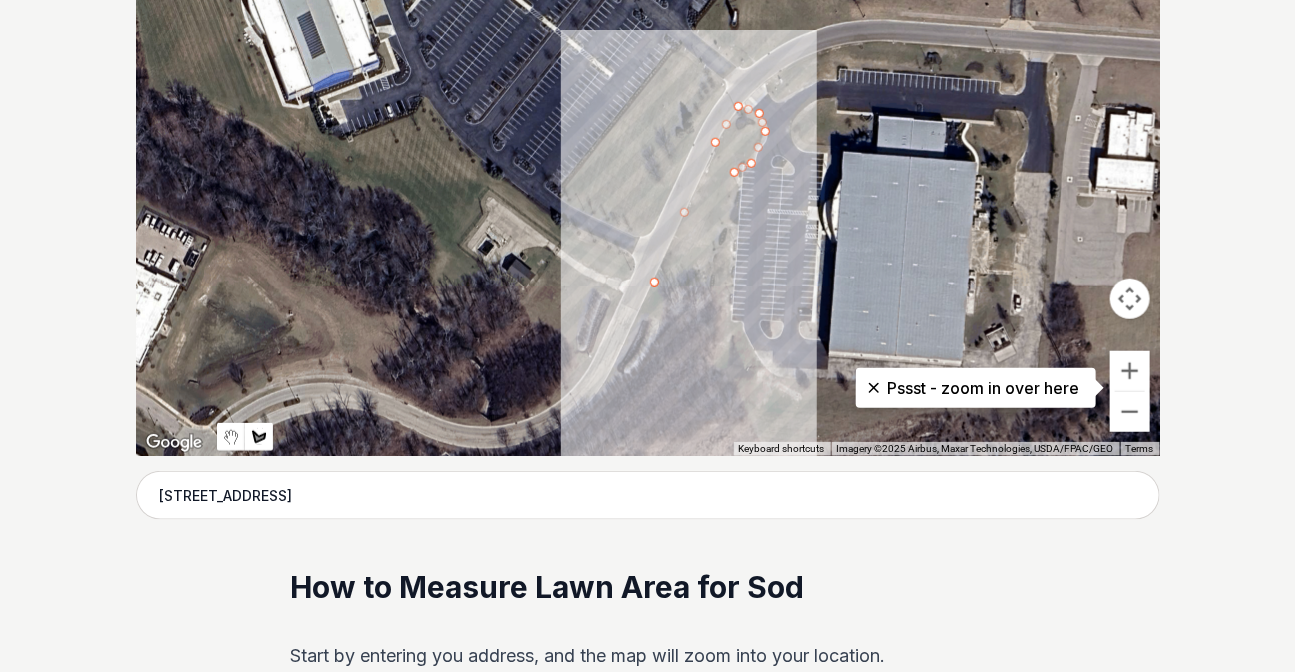 click at bounding box center [648, 156] 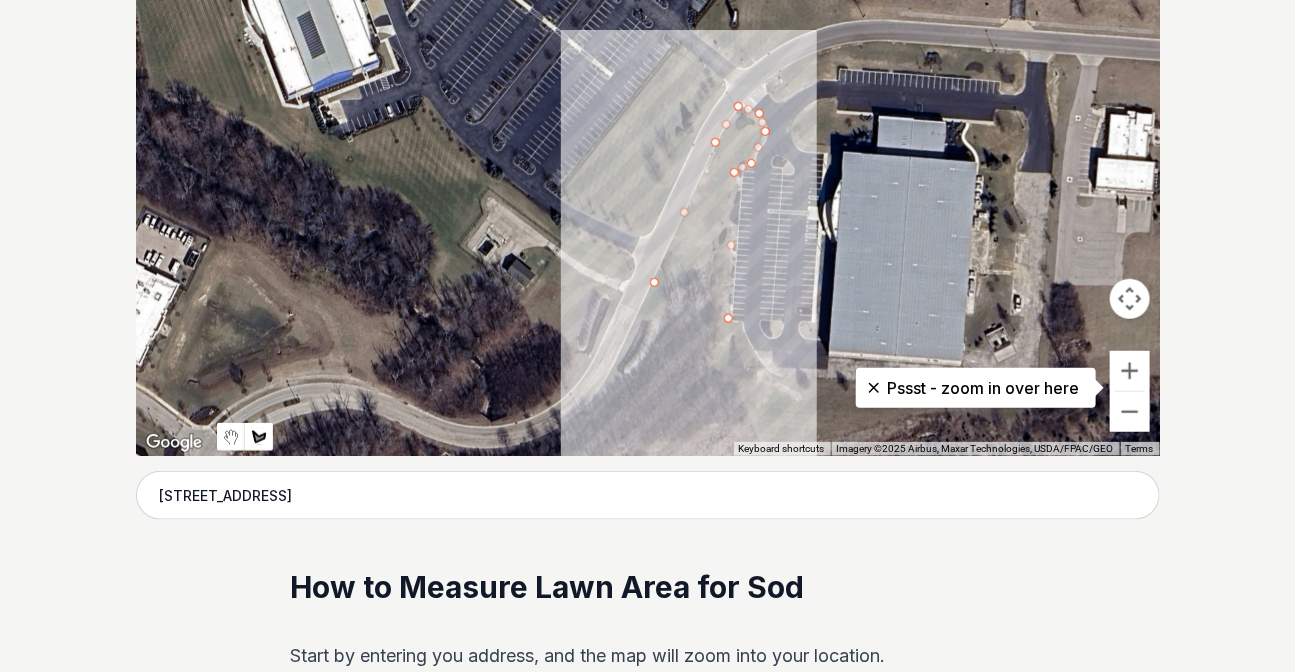 click at bounding box center [648, 156] 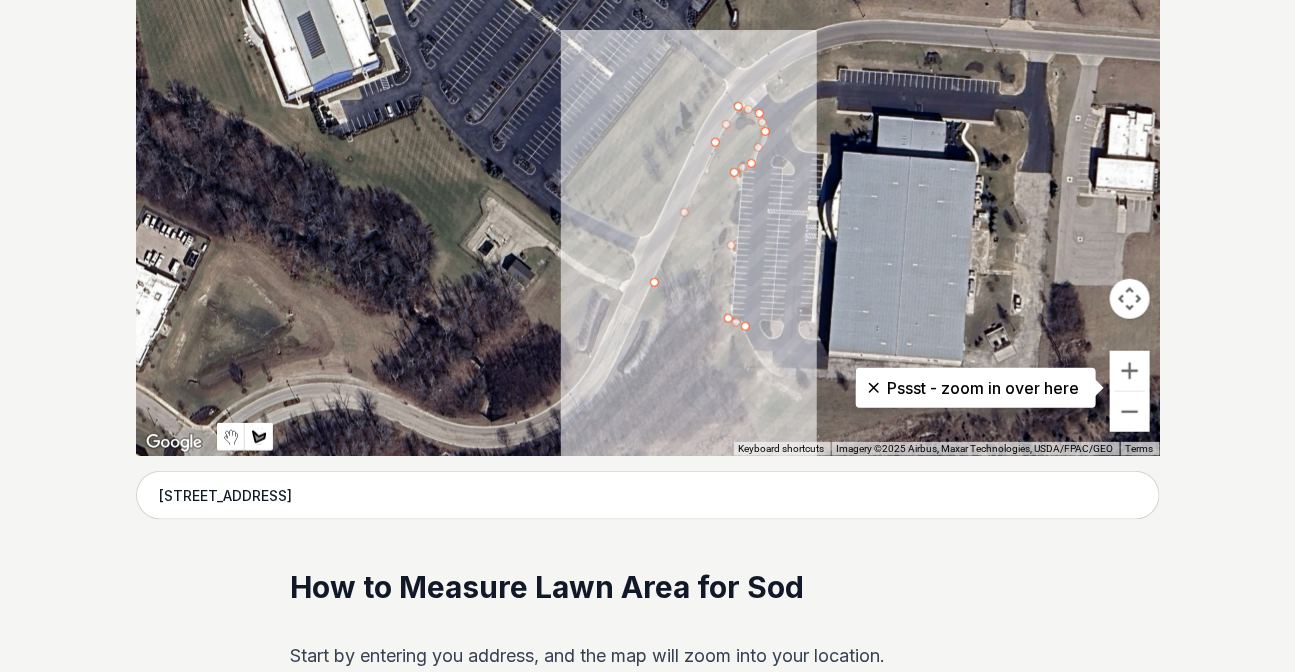 click at bounding box center (648, 156) 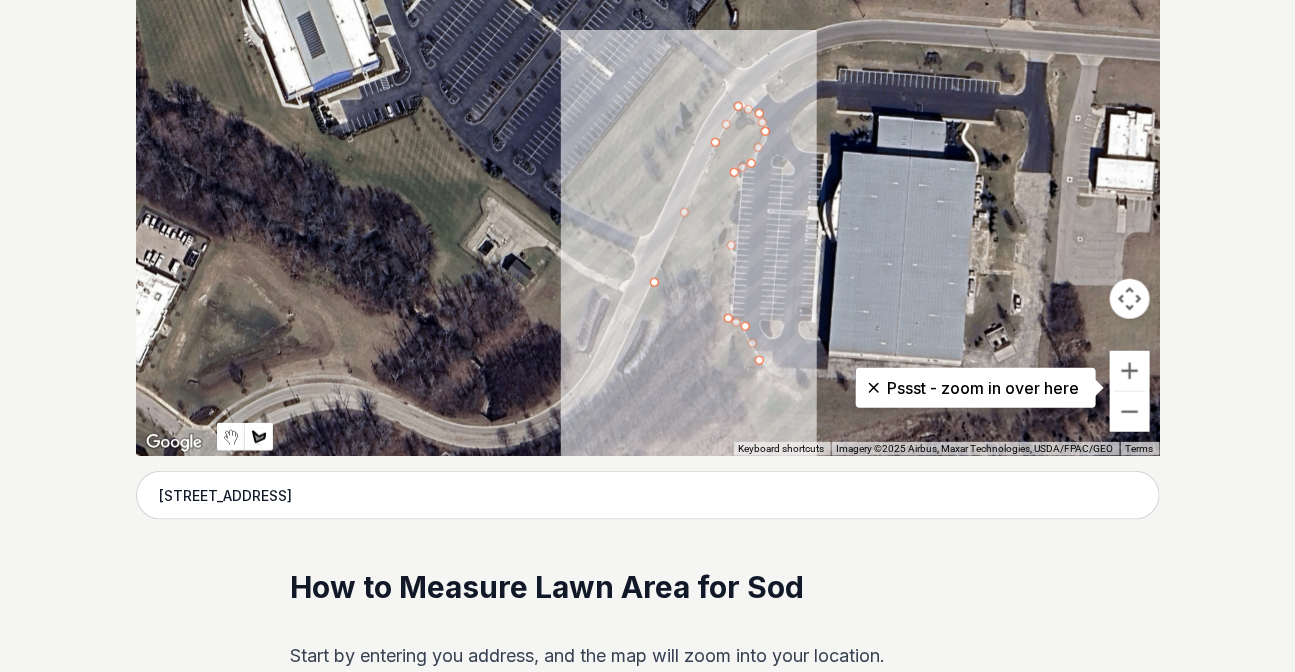click at bounding box center [648, 156] 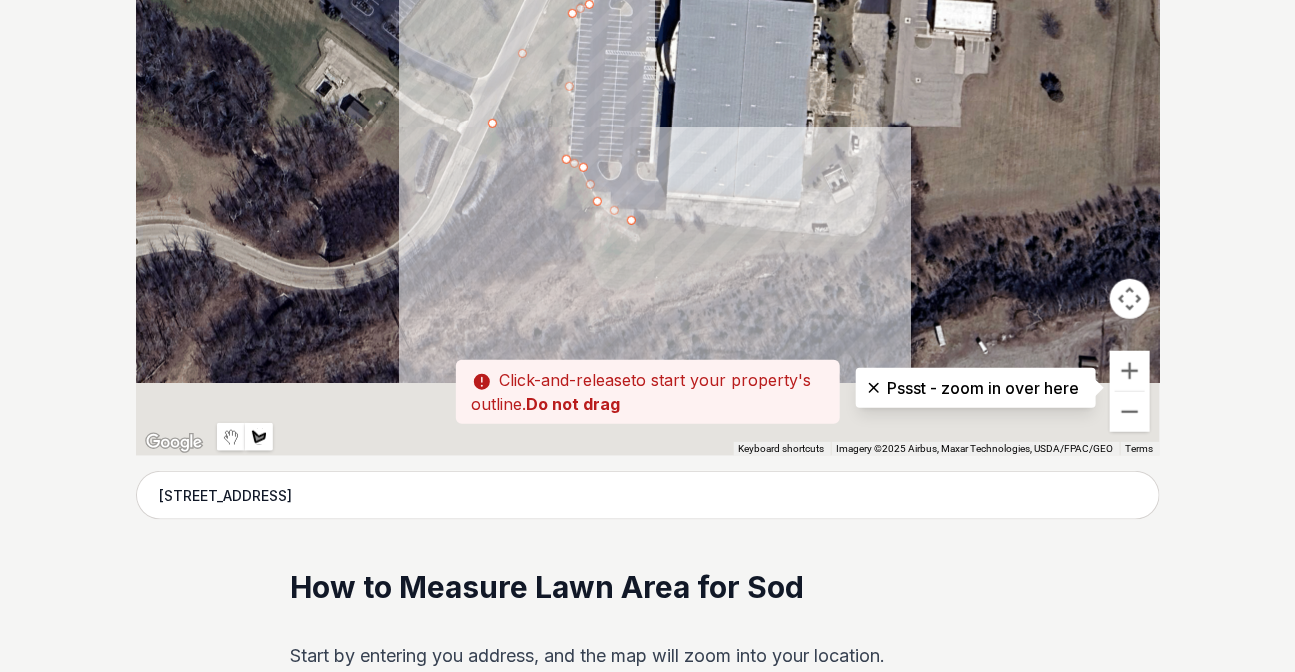 drag, startPoint x: 816, startPoint y: 391, endPoint x: 648, endPoint y: 222, distance: 238.29604 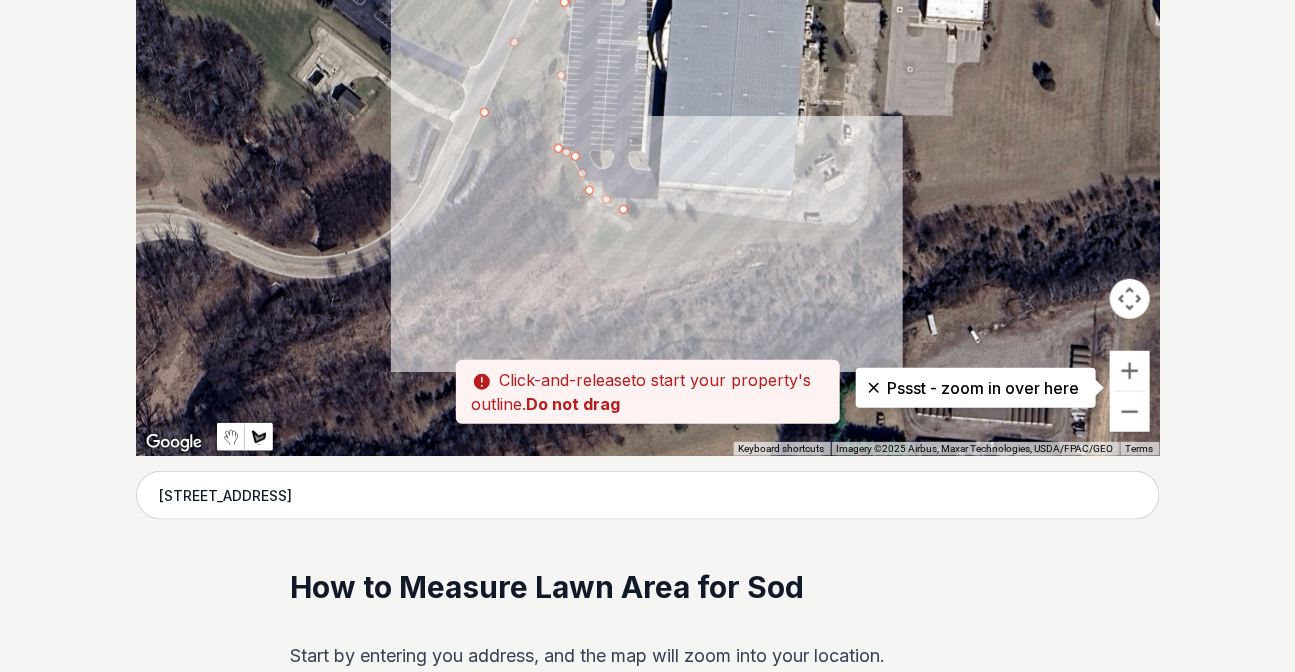 click at bounding box center (648, 156) 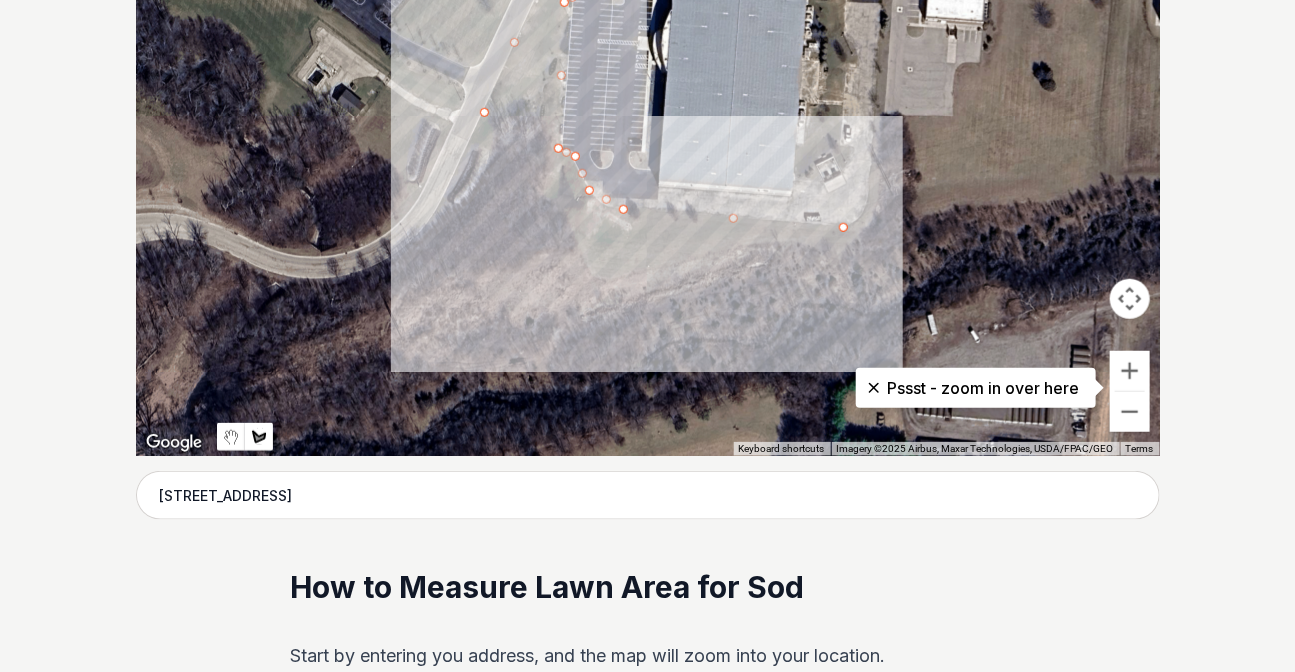 click at bounding box center [648, 156] 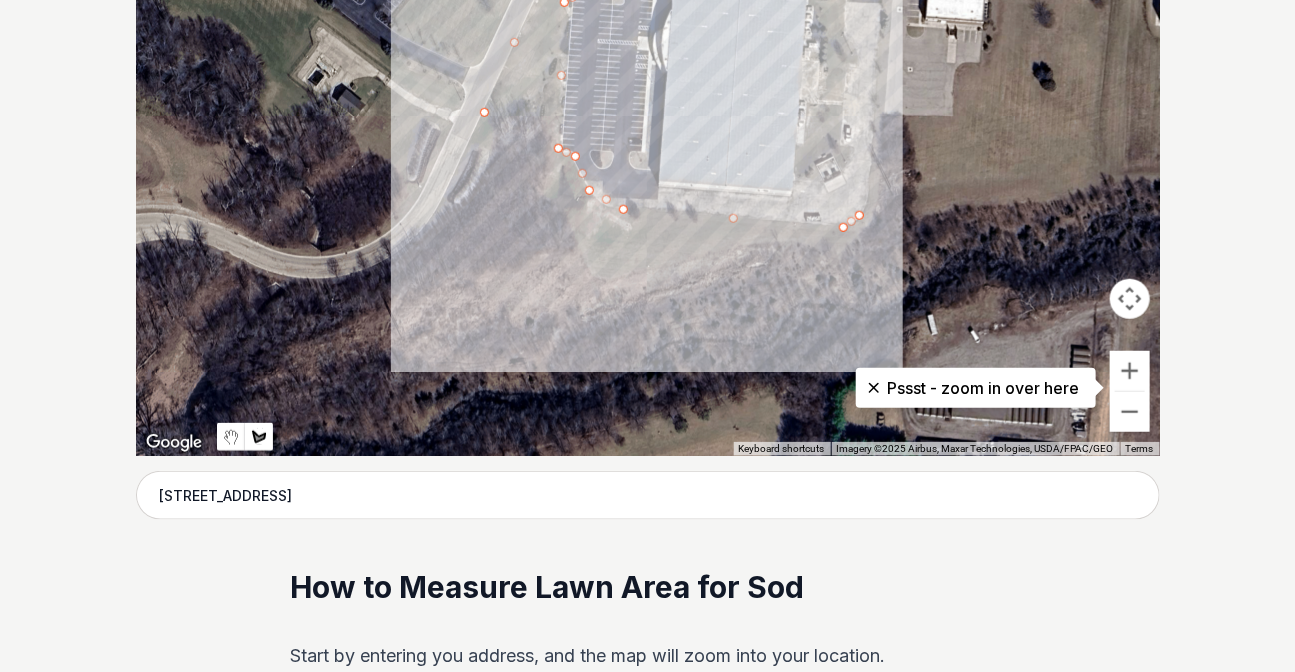 click at bounding box center (648, 156) 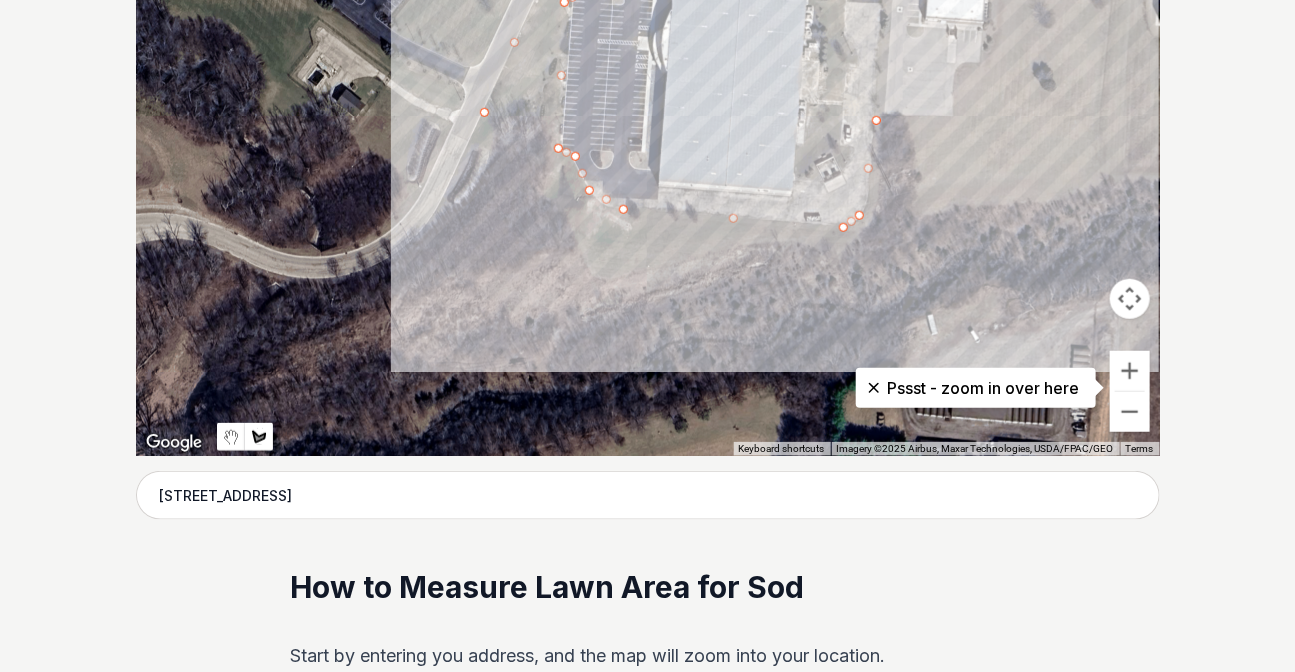 click at bounding box center [648, 156] 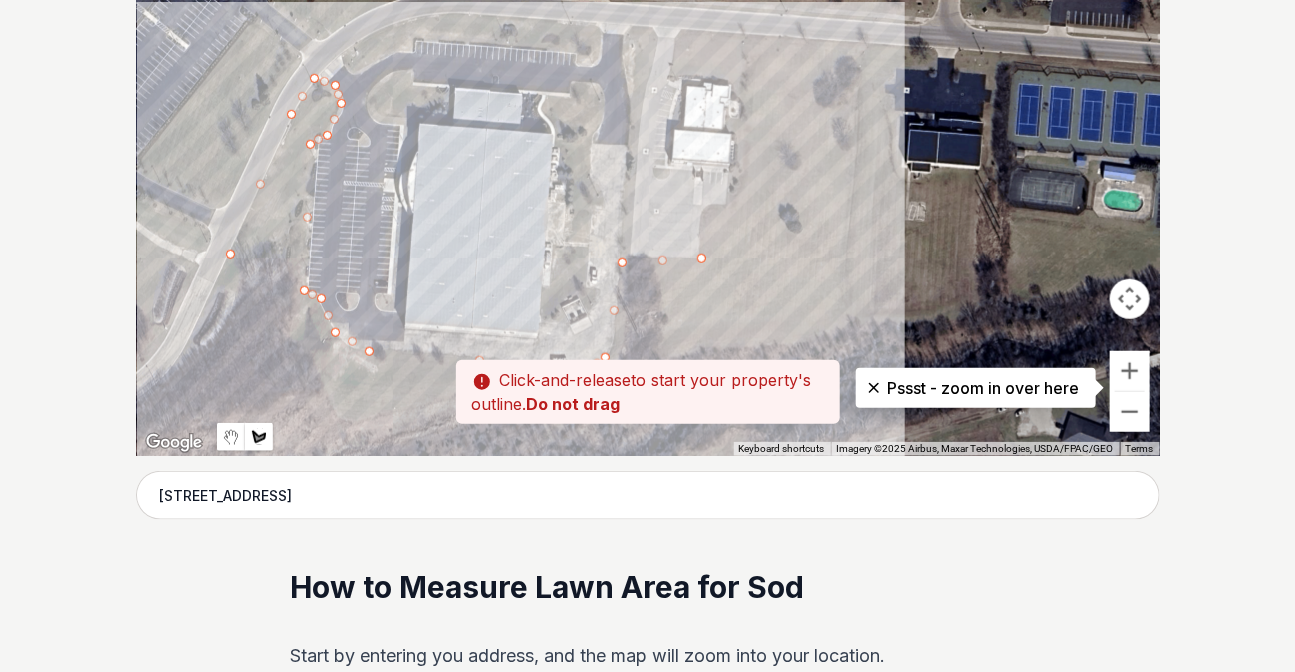 drag, startPoint x: 998, startPoint y: 46, endPoint x: 742, endPoint y: 191, distance: 294.2125 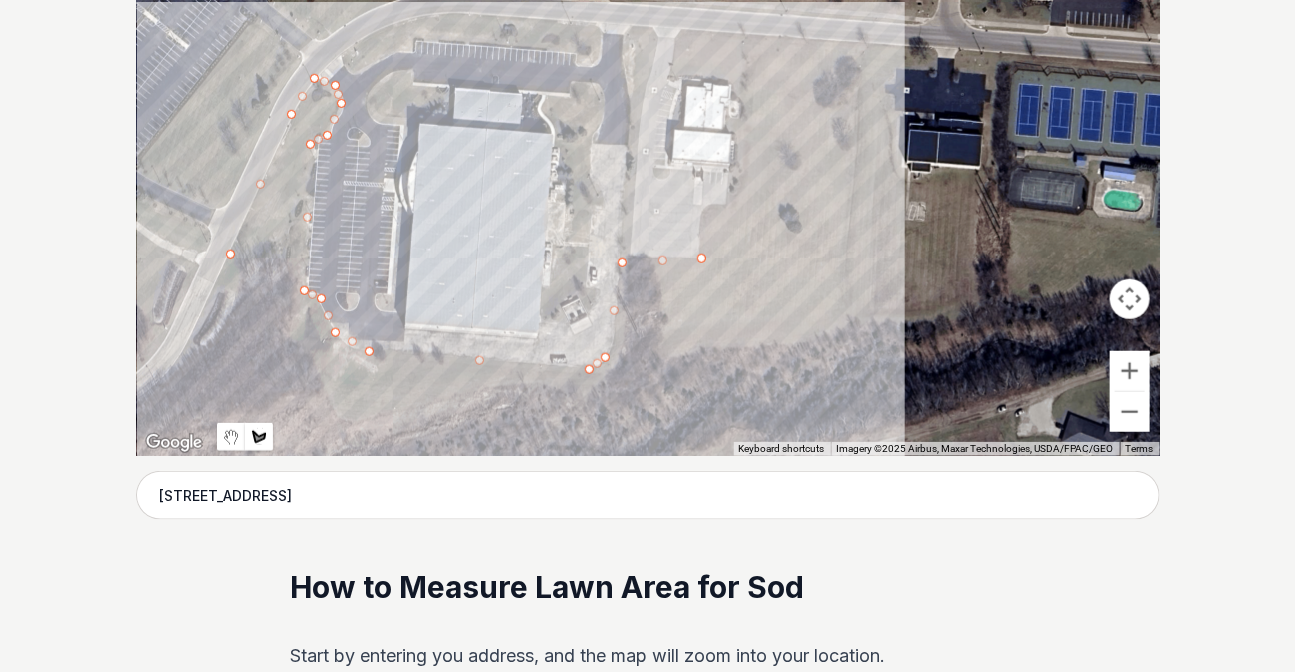 click at bounding box center (648, 156) 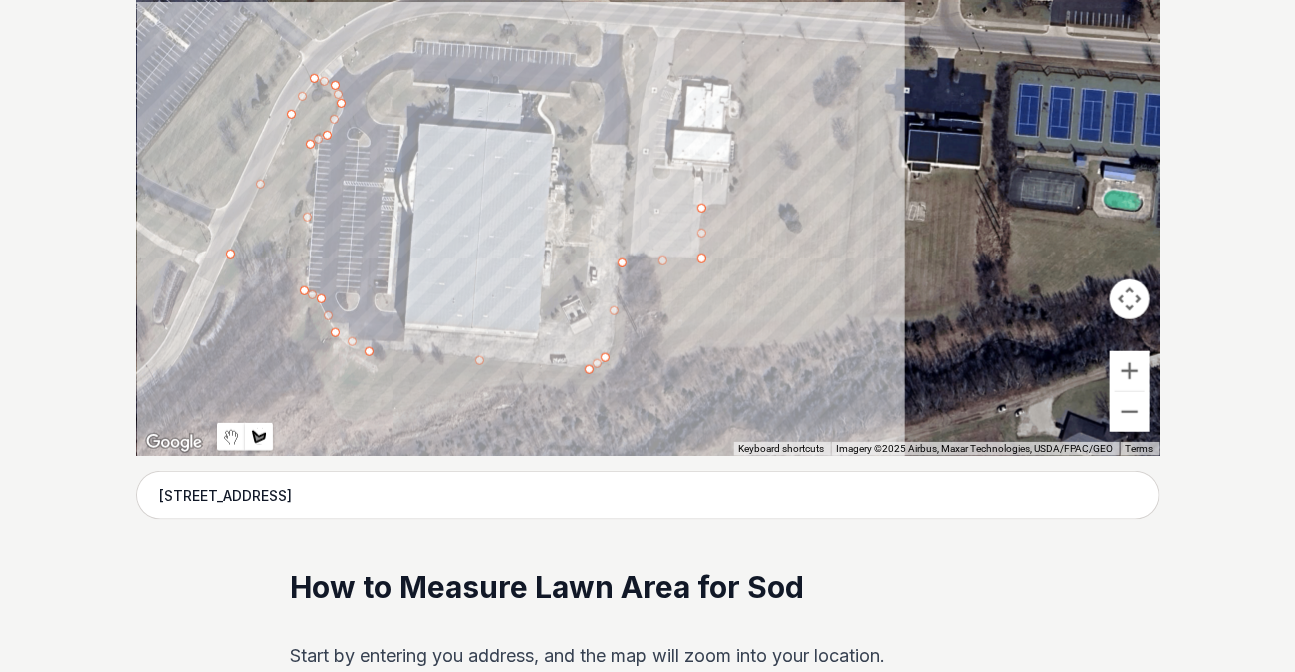 click at bounding box center [648, 156] 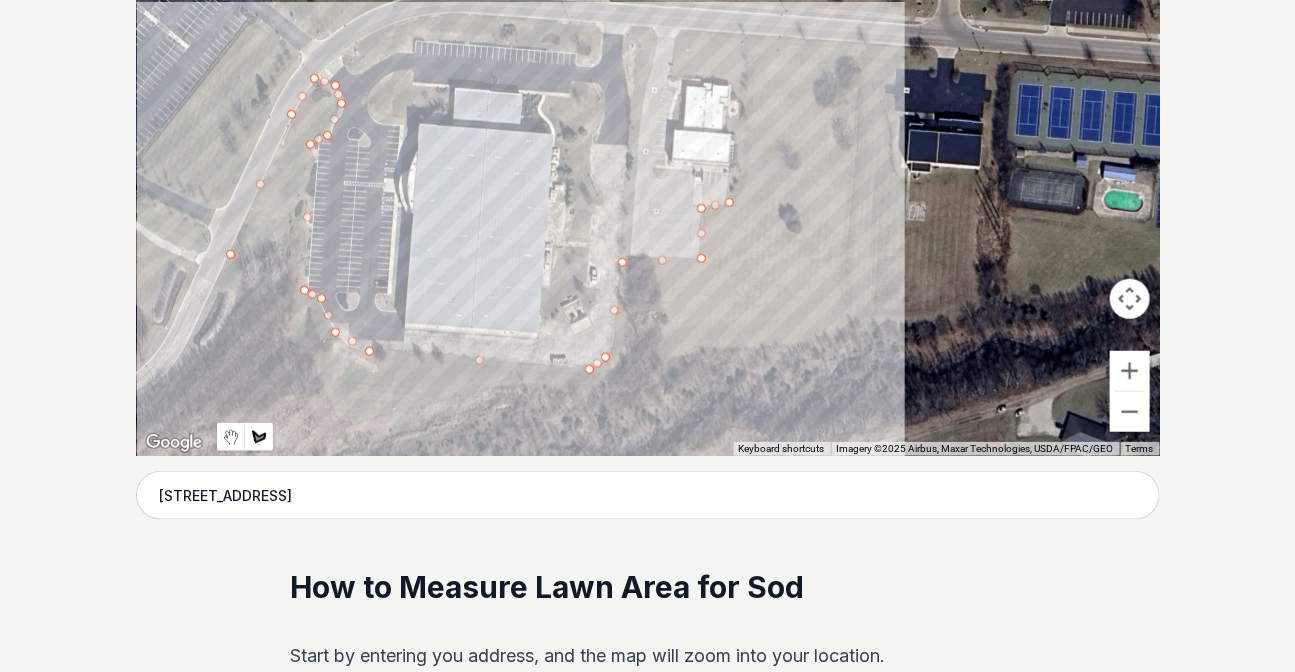 click at bounding box center (648, 156) 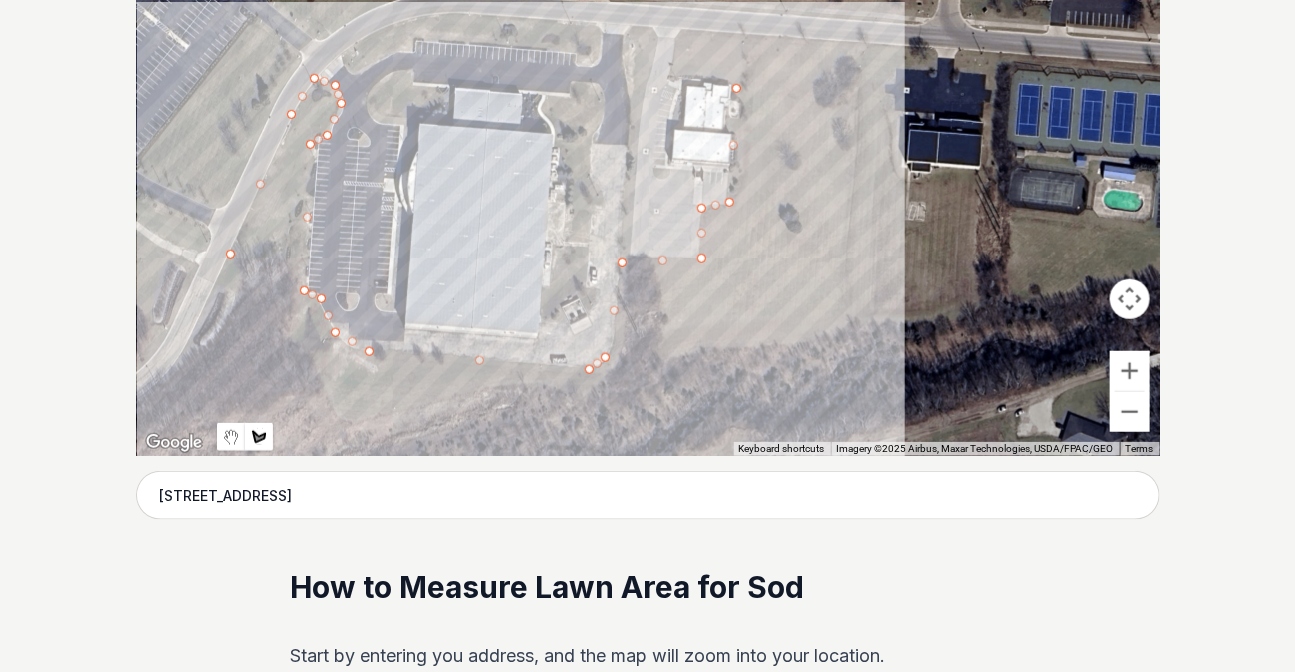 click at bounding box center [648, 156] 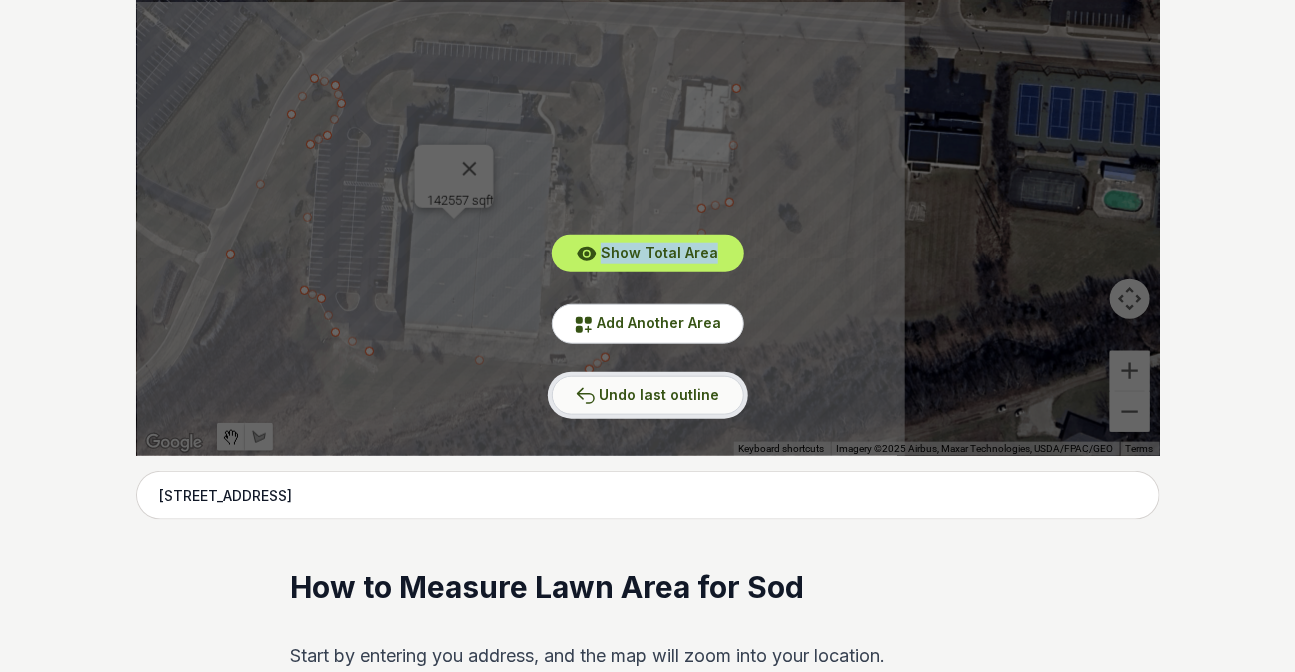 click on "Undo last outline" at bounding box center (660, 394) 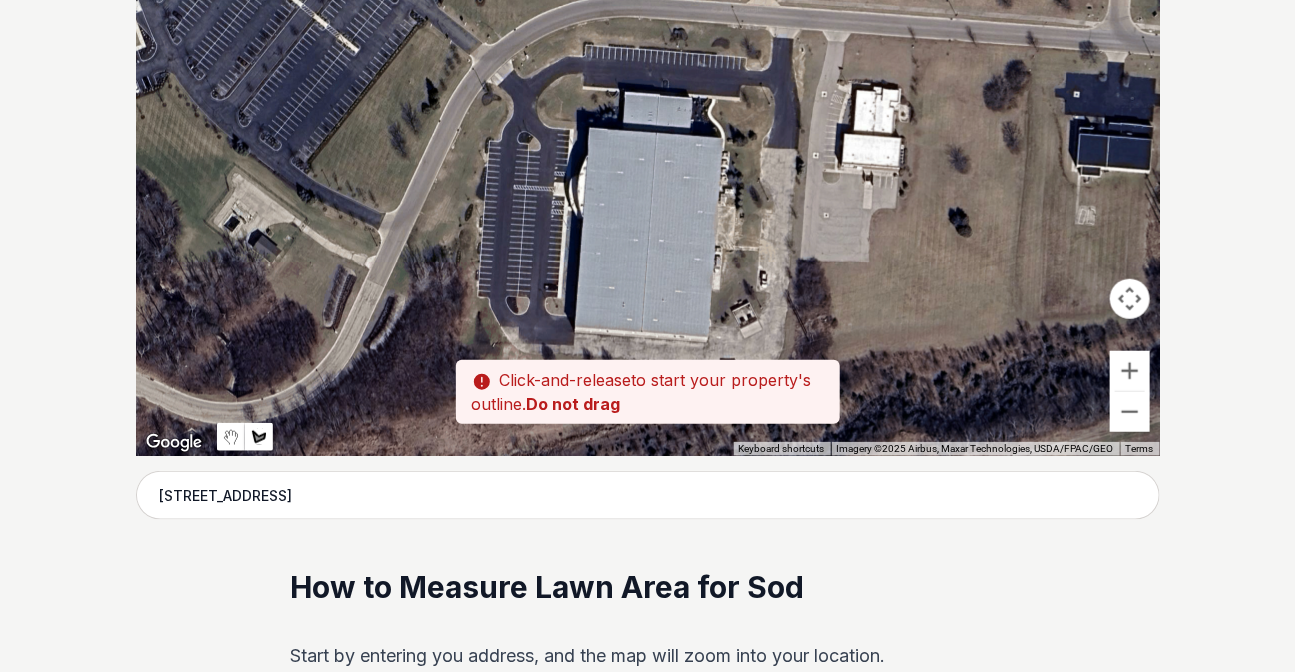 drag, startPoint x: 400, startPoint y: 225, endPoint x: 590, endPoint y: 236, distance: 190.31816 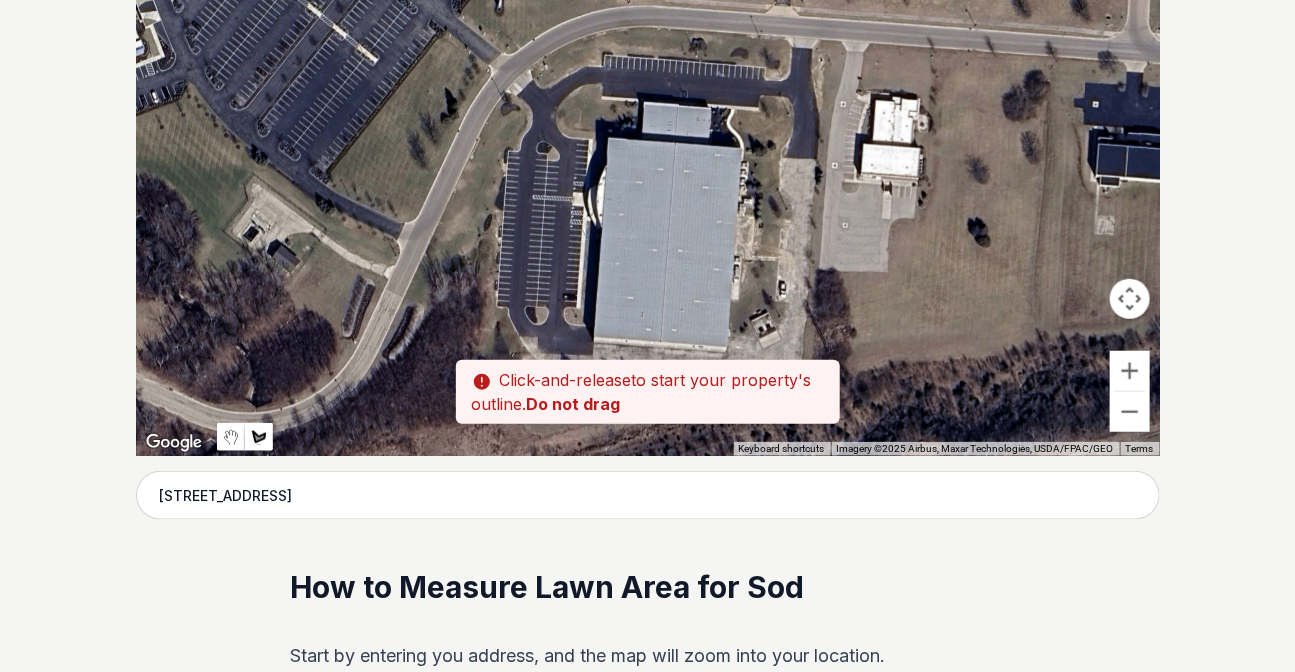 click at bounding box center [648, 156] 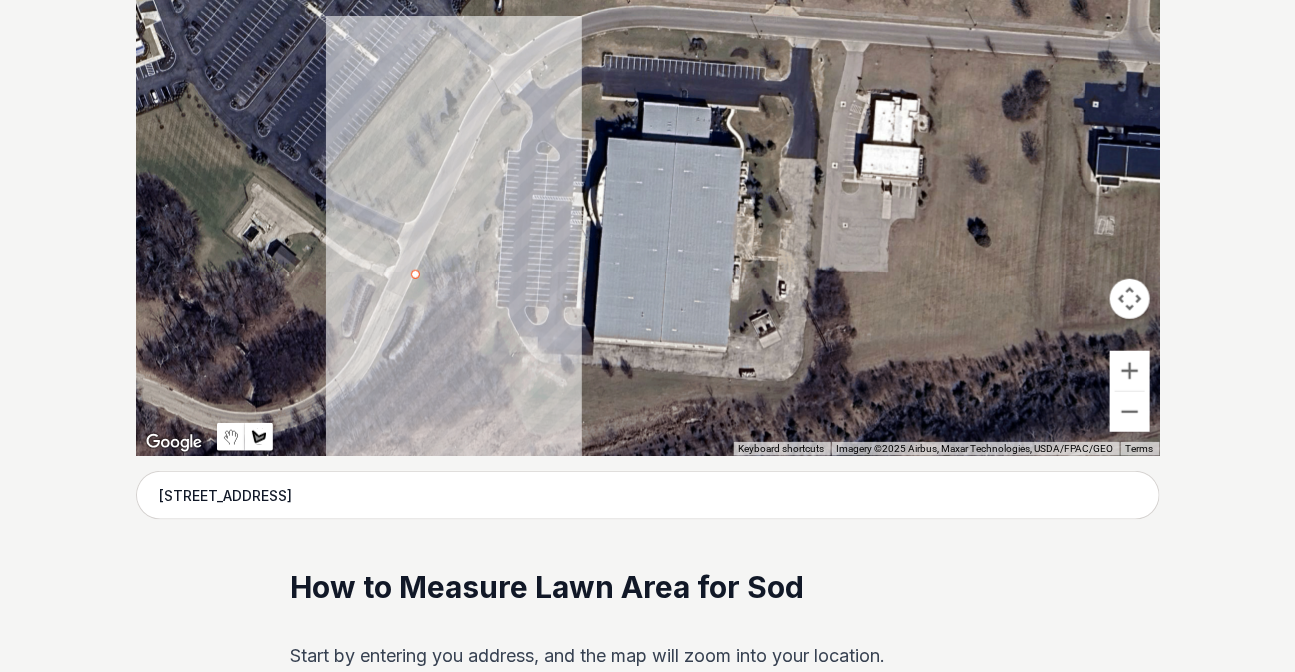 click at bounding box center [648, 156] 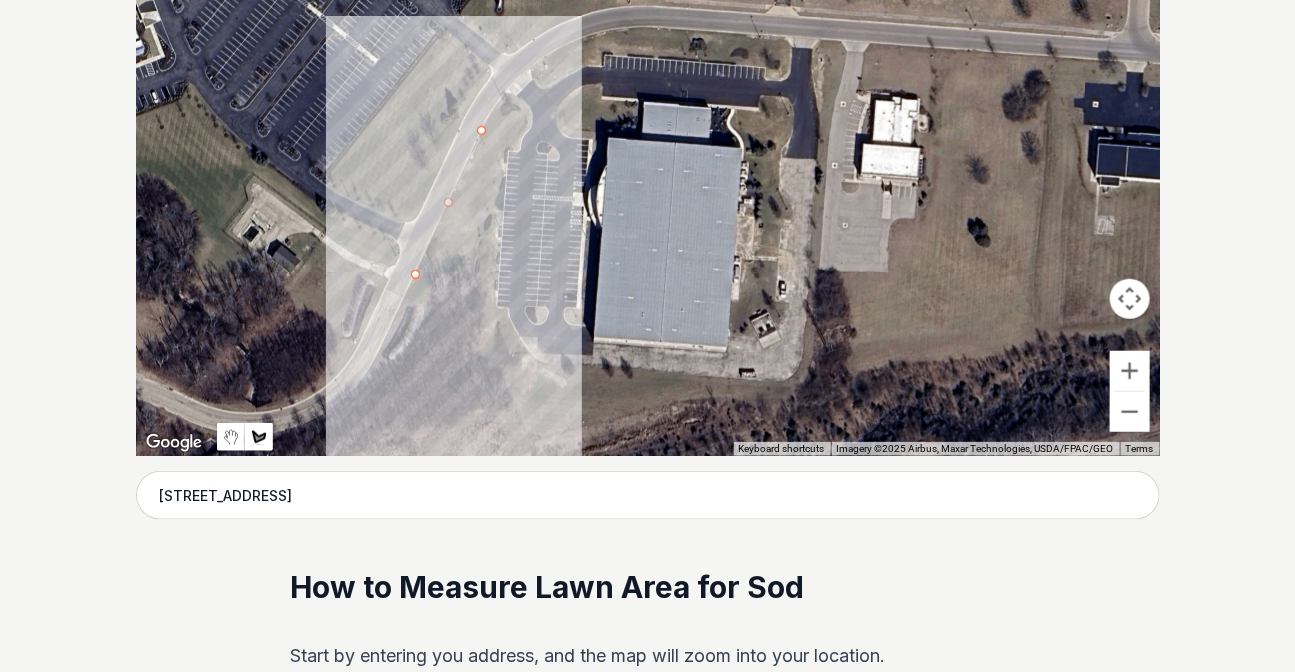 click at bounding box center [648, 156] 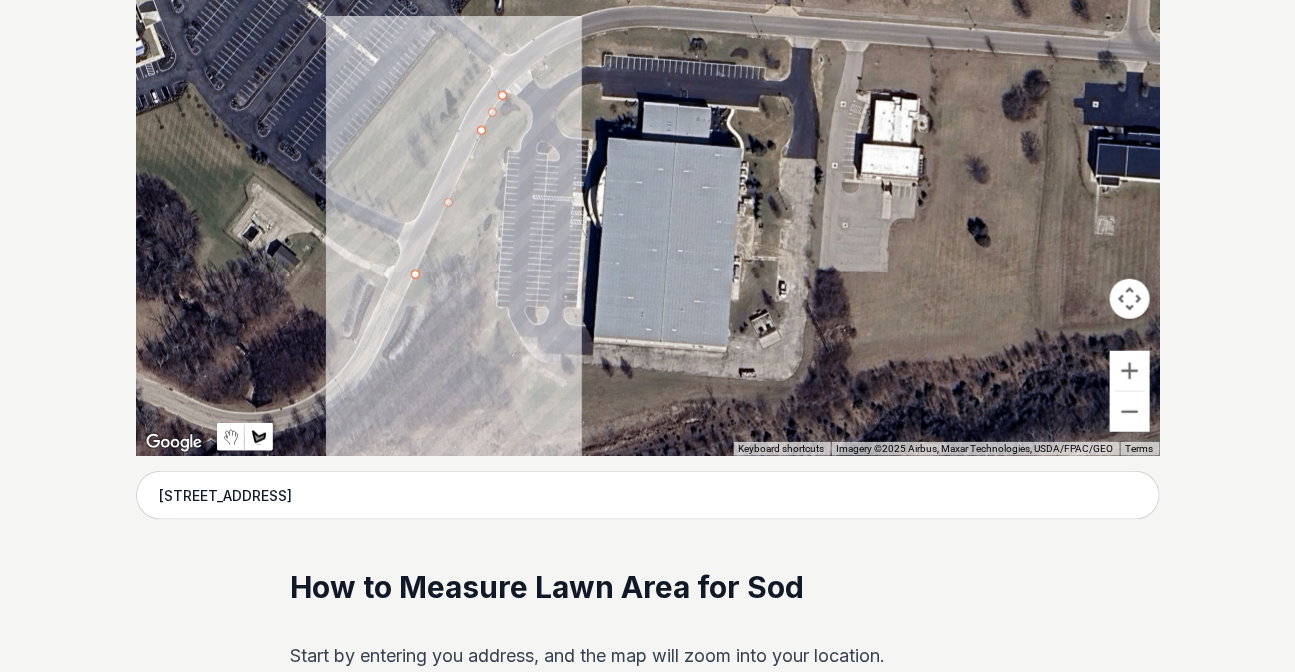 click at bounding box center [648, 156] 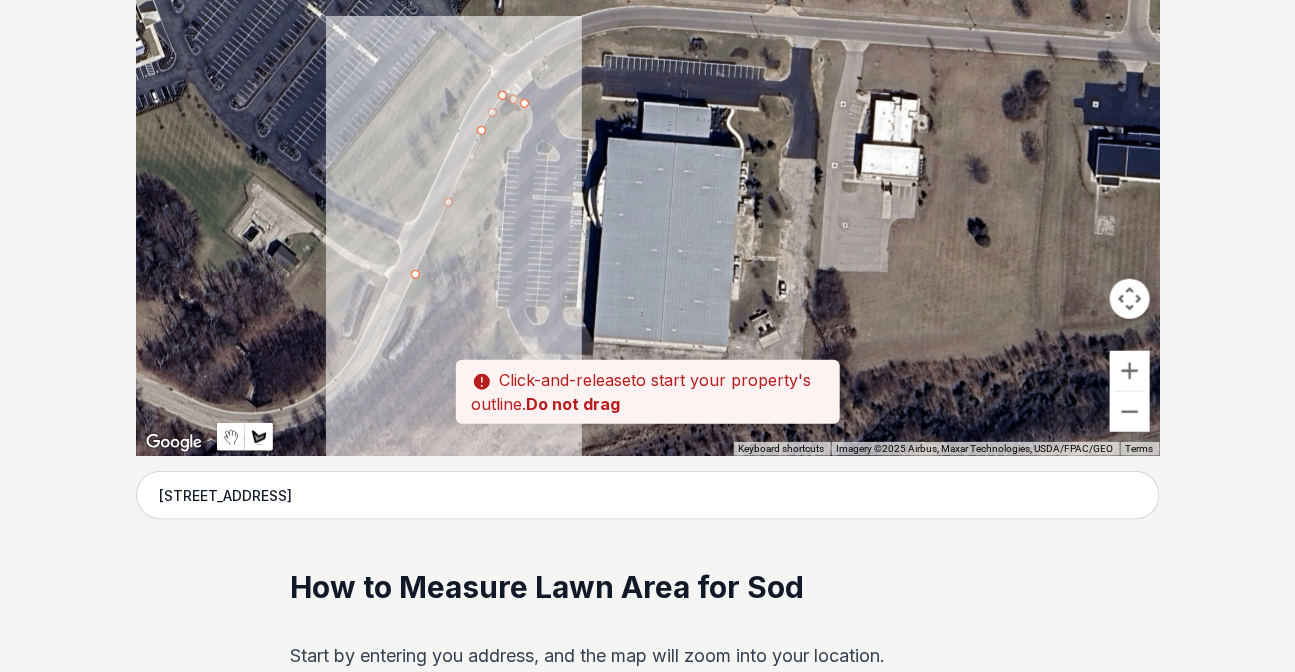 click at bounding box center (648, 156) 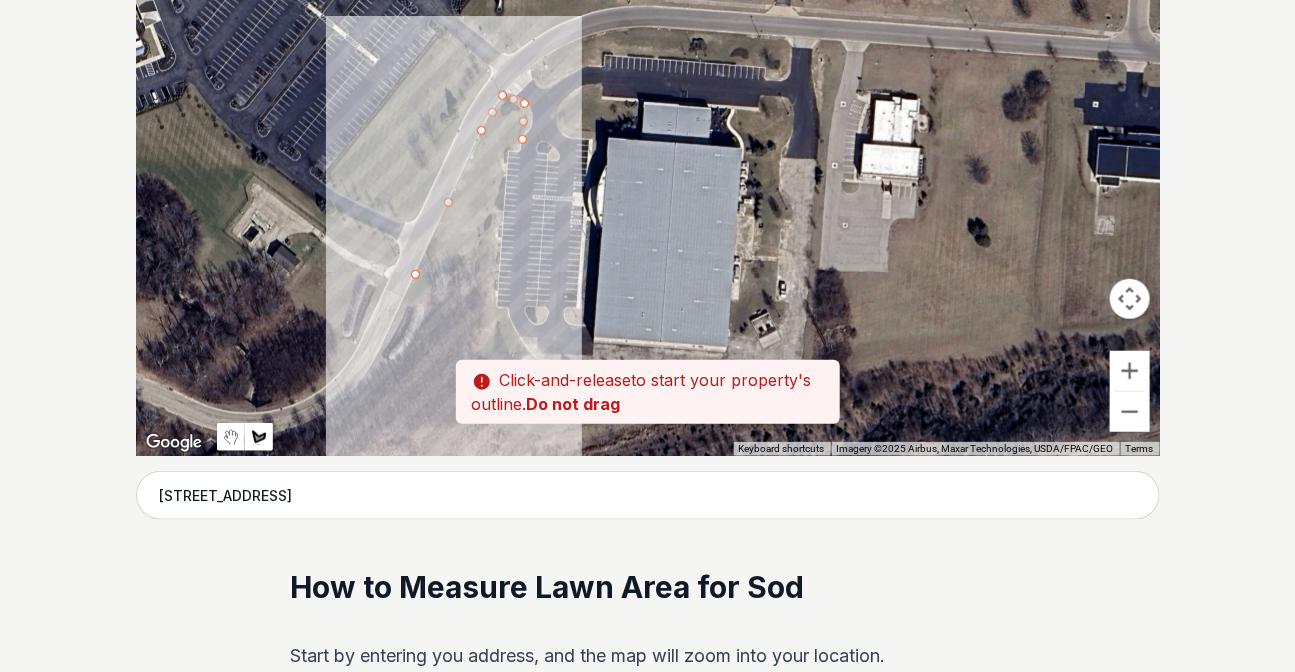 click at bounding box center [648, 156] 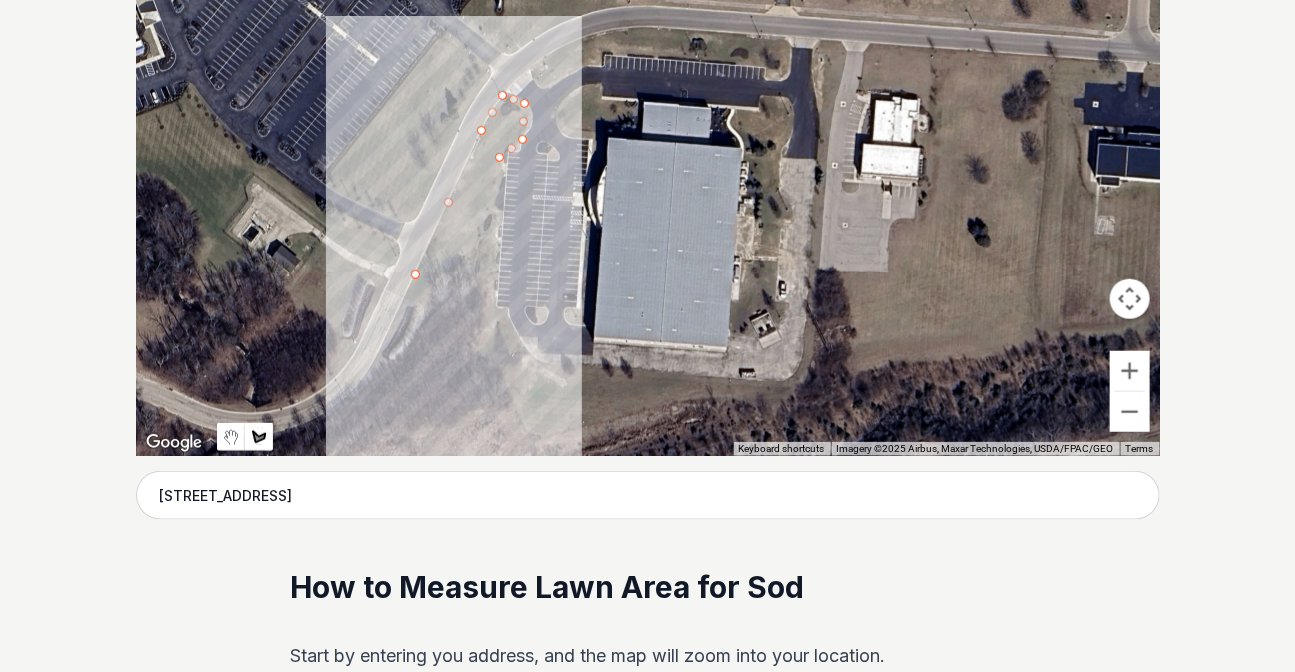 click at bounding box center (648, 156) 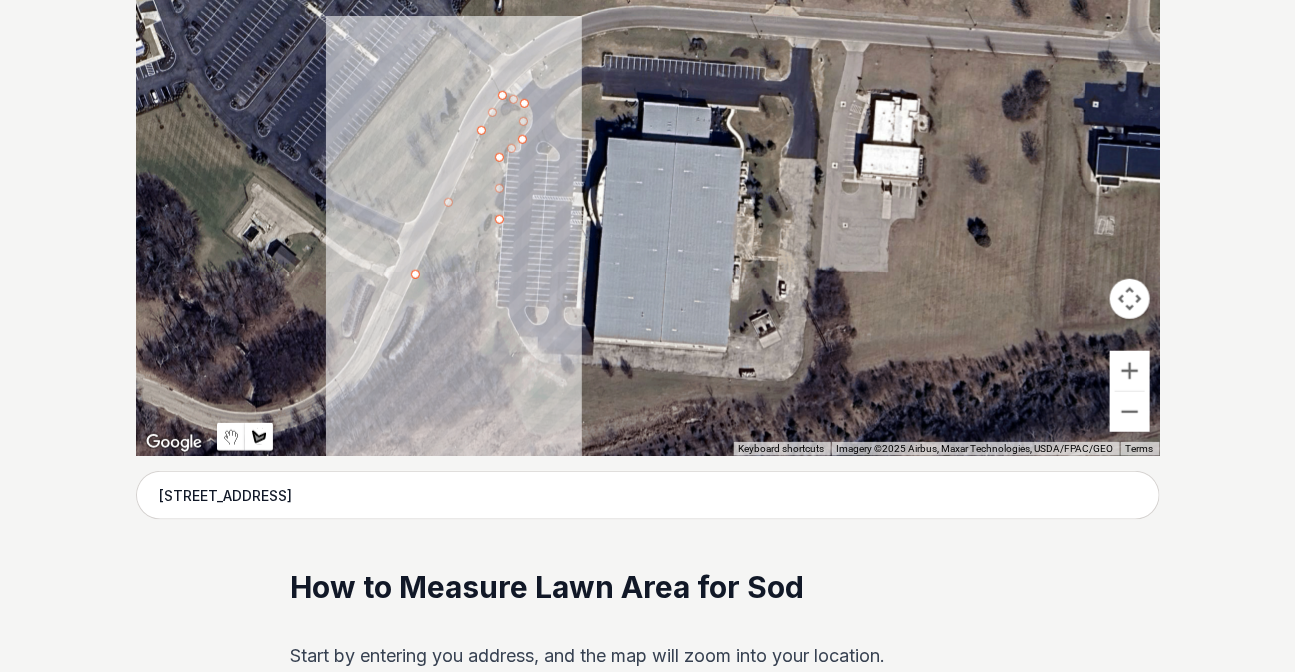 click at bounding box center (648, 156) 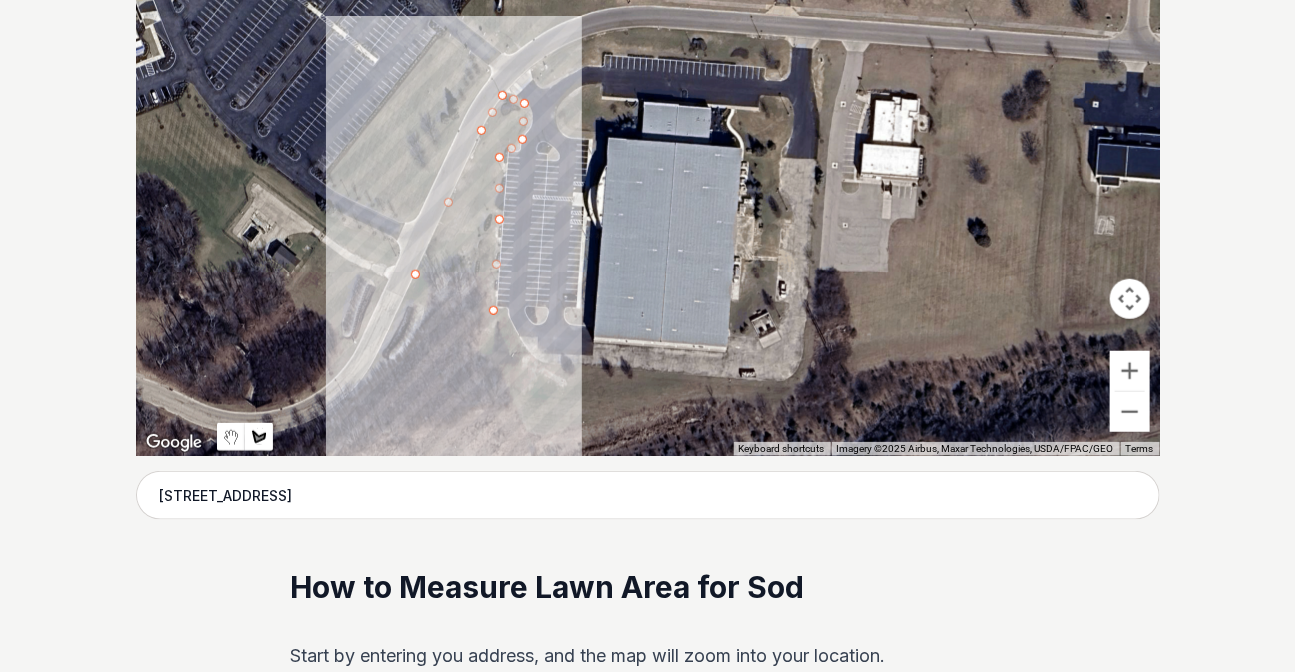 click at bounding box center [648, 156] 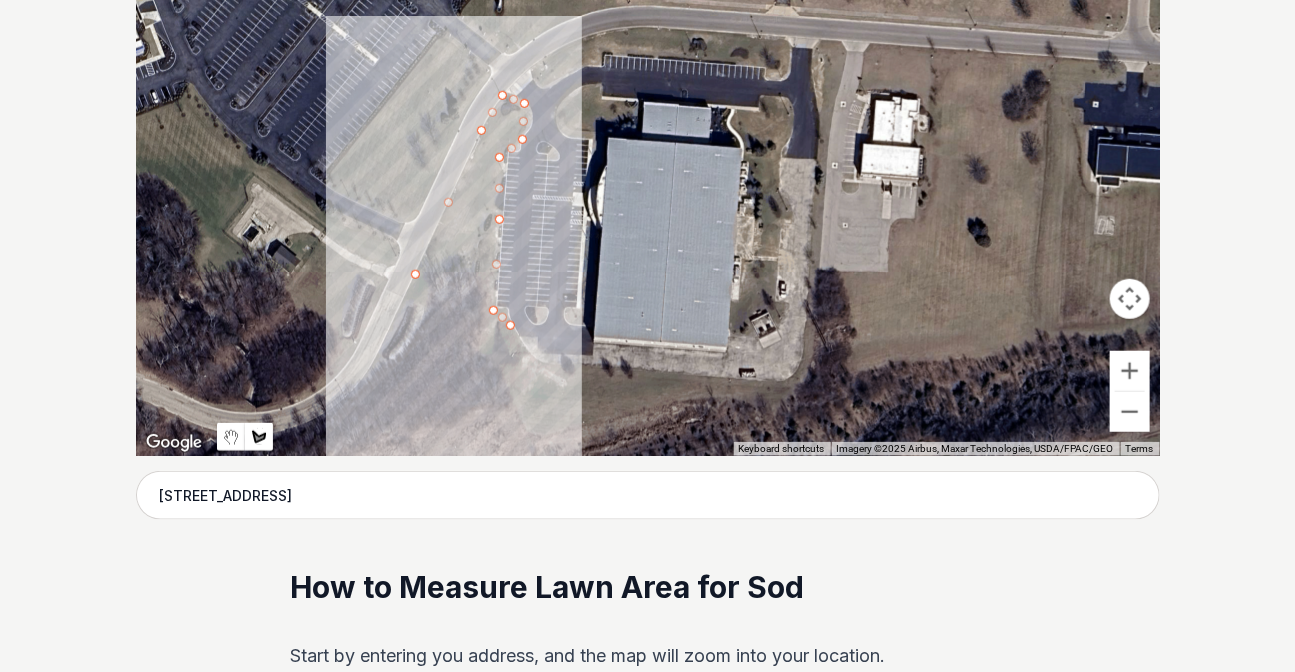 click at bounding box center (648, 156) 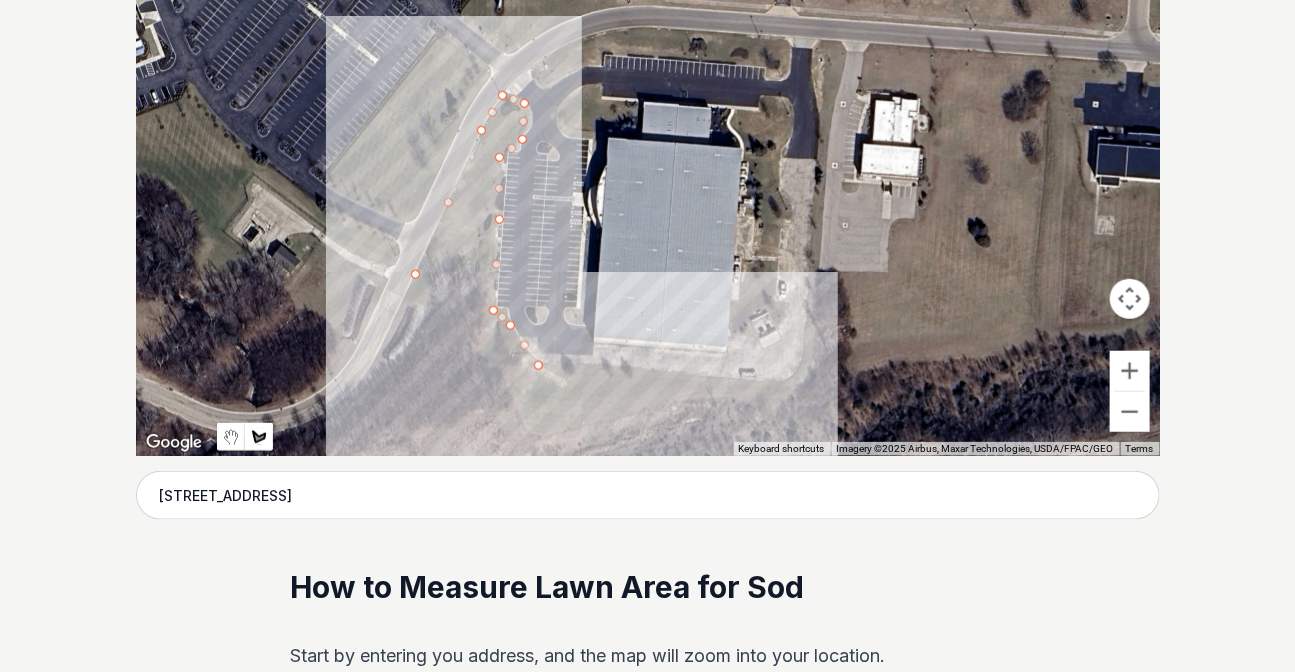 click at bounding box center (648, 156) 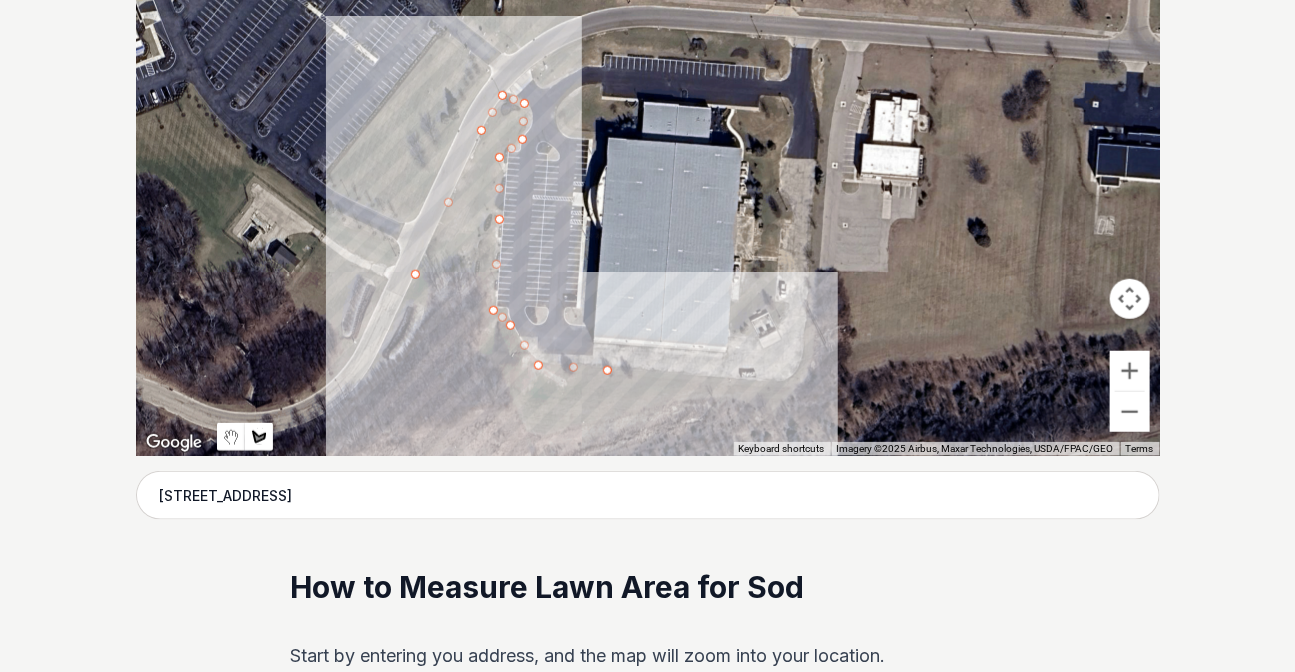 click on "Pssst - zoom in over here To navigate the map with touch gestures double-tap and hold your finger on the map, then drag the map. ← Move left → Move right ↑ Move up ↓ Move down + Zoom in - Zoom out Home Jump left by 75% End Jump right by 75% Page Up Jump up by 75% Page Down Jump down by 75% Keyboard shortcuts Map Data Imagery ©2025 Airbus, Maxar Technologies, USDA/FPAC/GEO Imagery ©2025 Airbus, Maxar Technologies, USDA/FPAC/GEO 20 m  Click to toggle between metric and imperial units Terms Report a map error [STREET_ADDRESS] 0" at bounding box center [648, 156] 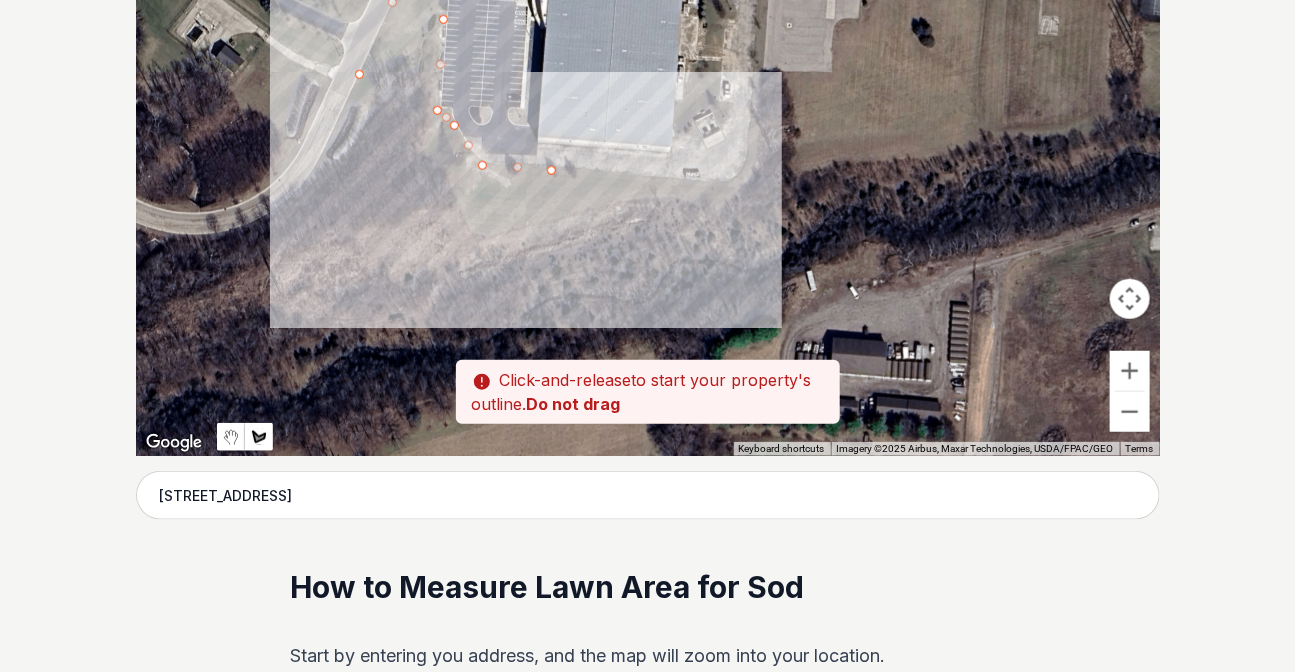 drag, startPoint x: 799, startPoint y: 315, endPoint x: 740, endPoint y: 109, distance: 214.28252 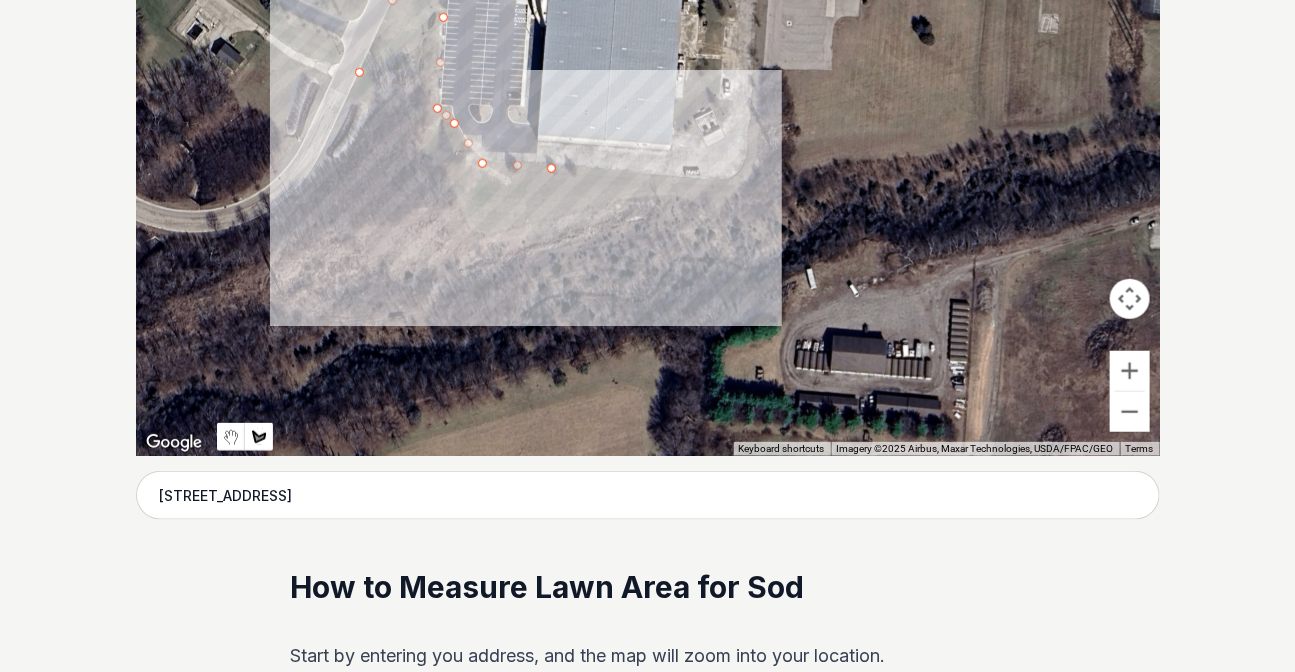 click at bounding box center [648, 156] 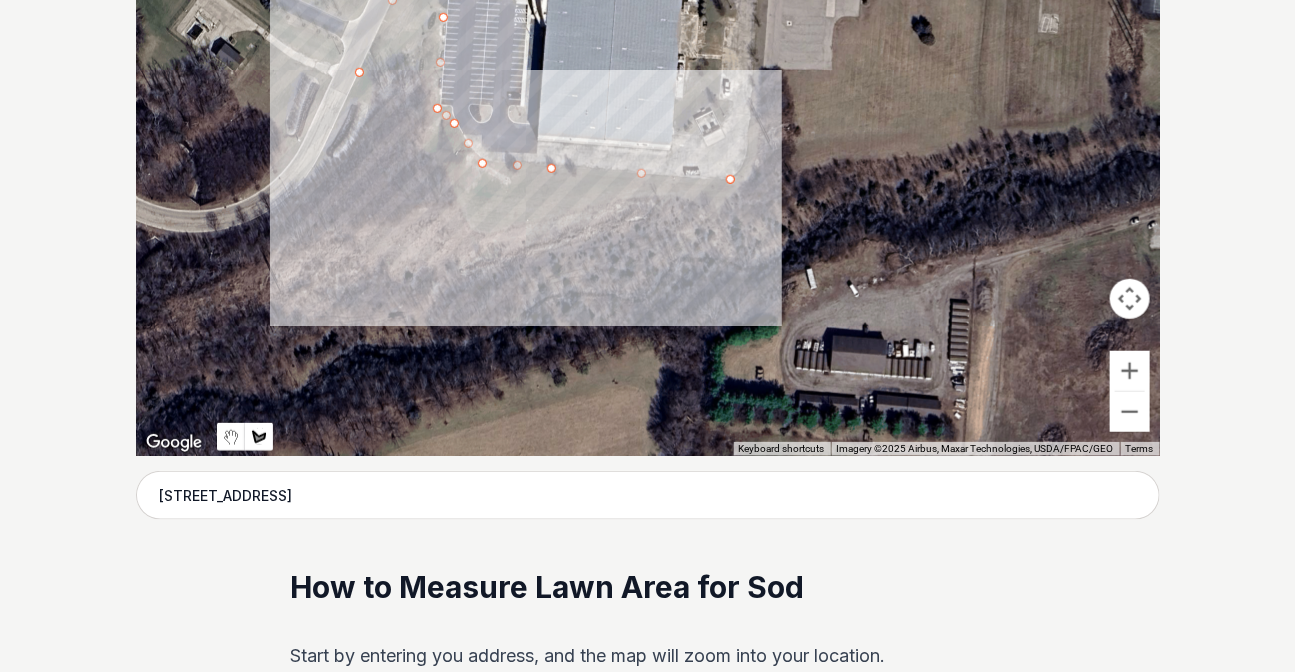 click at bounding box center (648, 156) 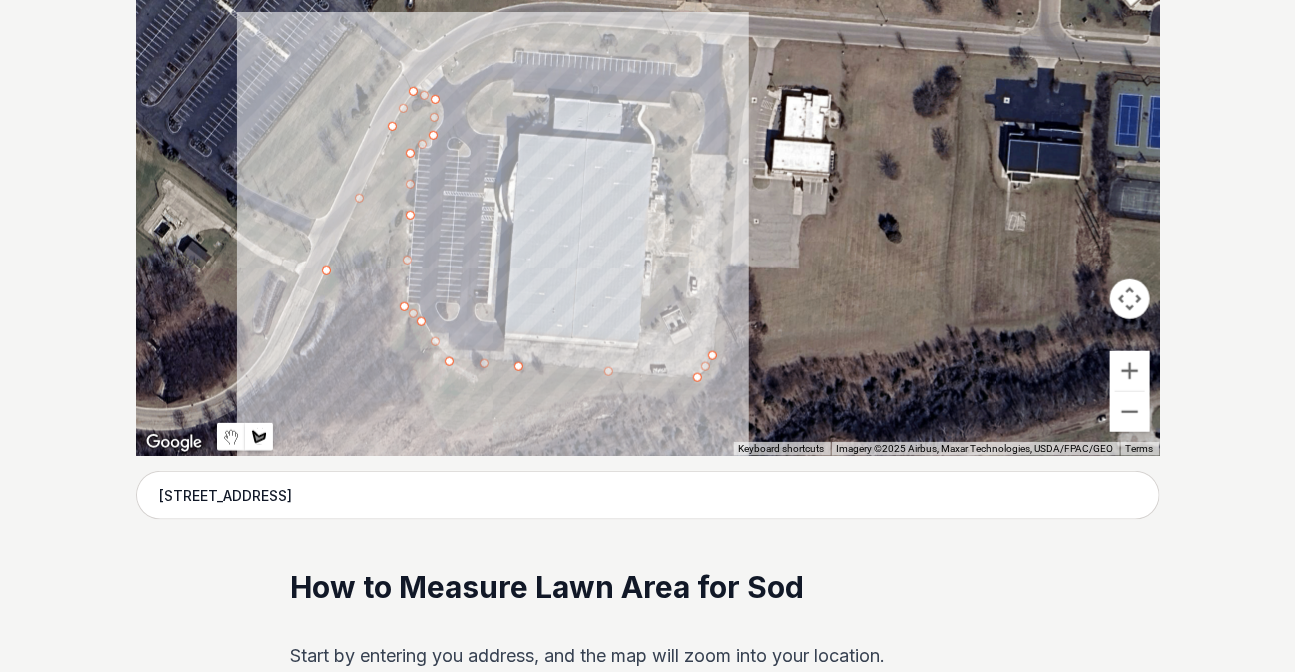 drag, startPoint x: 753, startPoint y: 57, endPoint x: 720, endPoint y: 260, distance: 205.66478 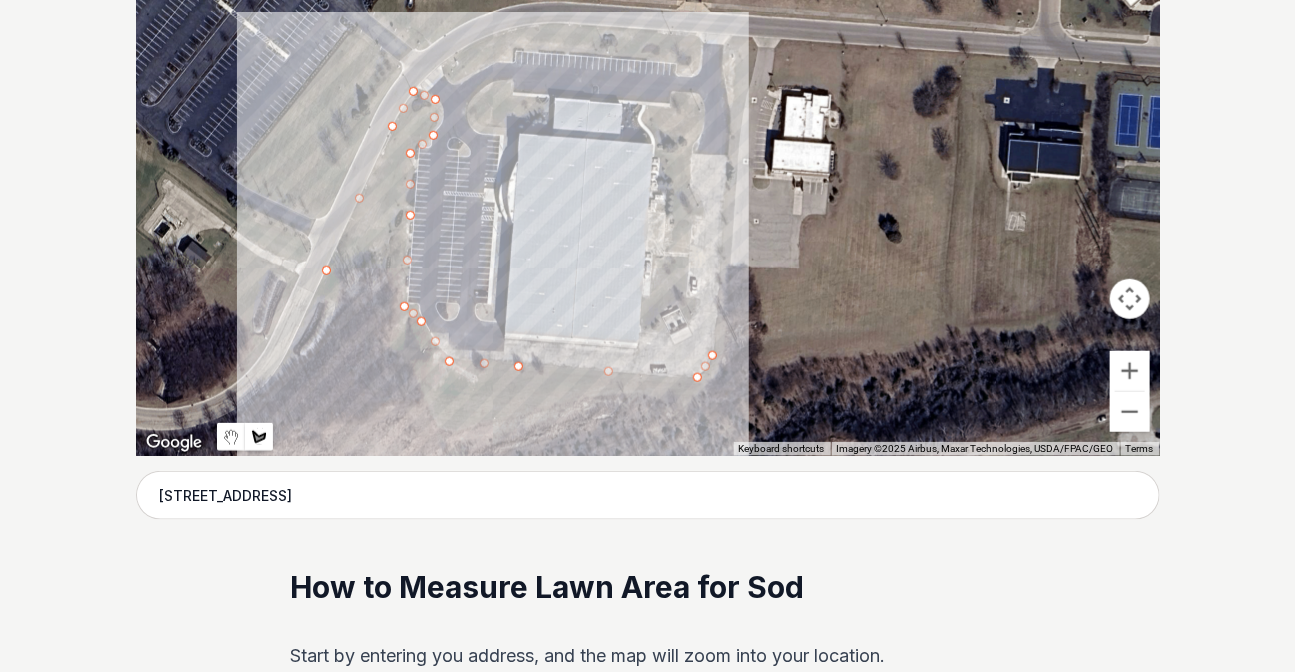 click at bounding box center (648, 156) 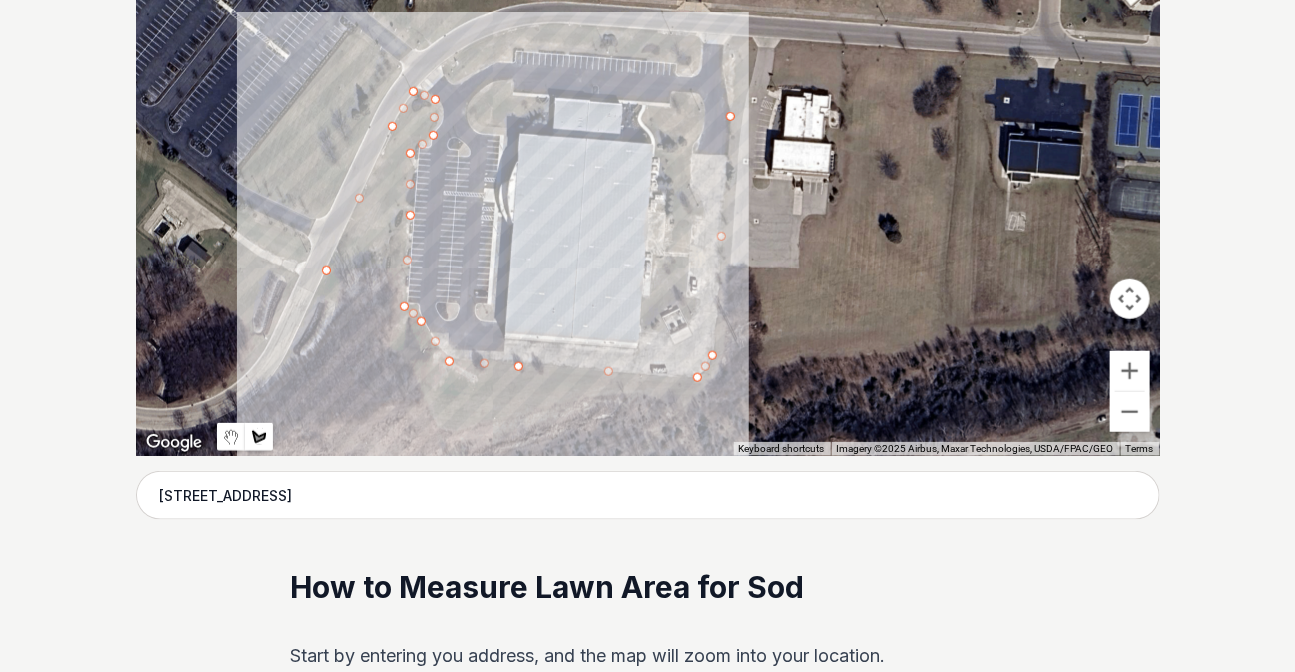 click at bounding box center [648, 156] 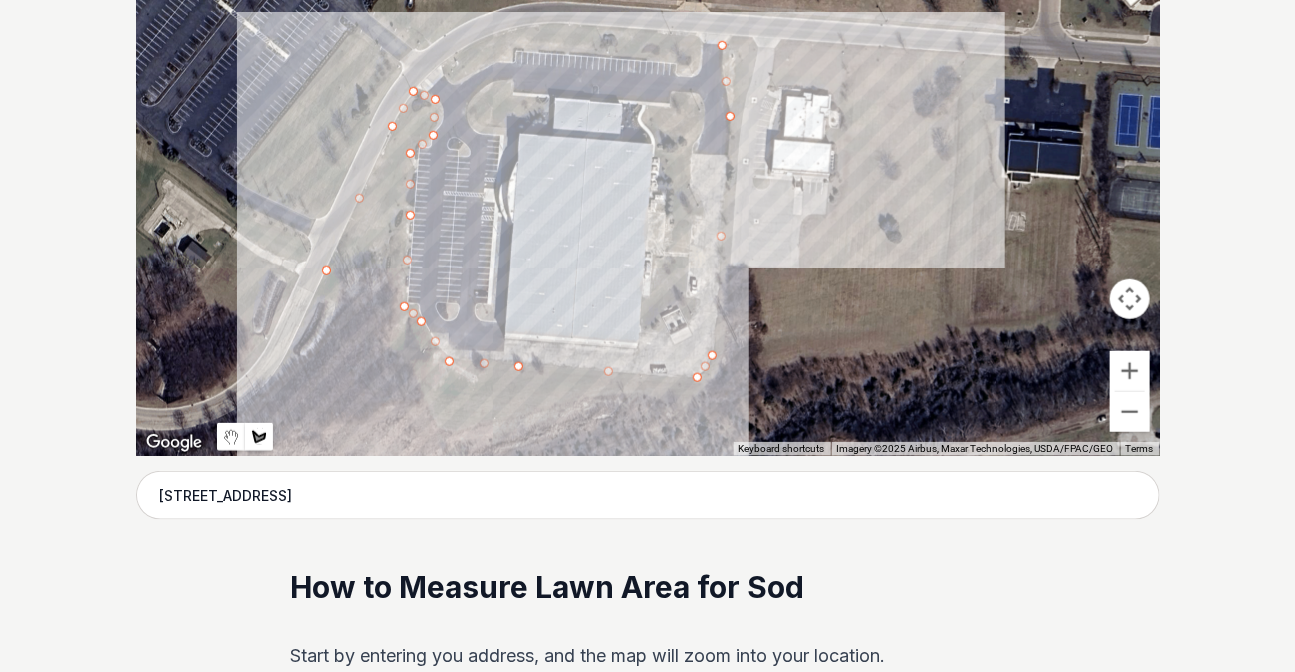 click at bounding box center [648, 156] 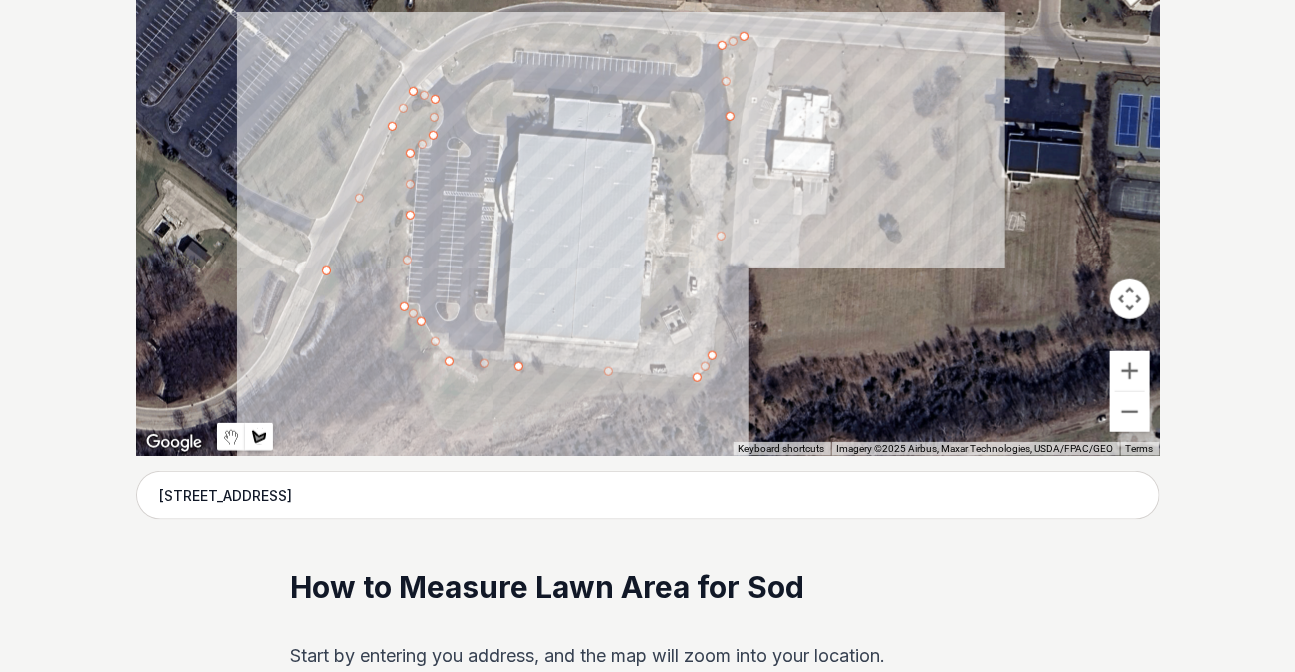 click at bounding box center (648, 156) 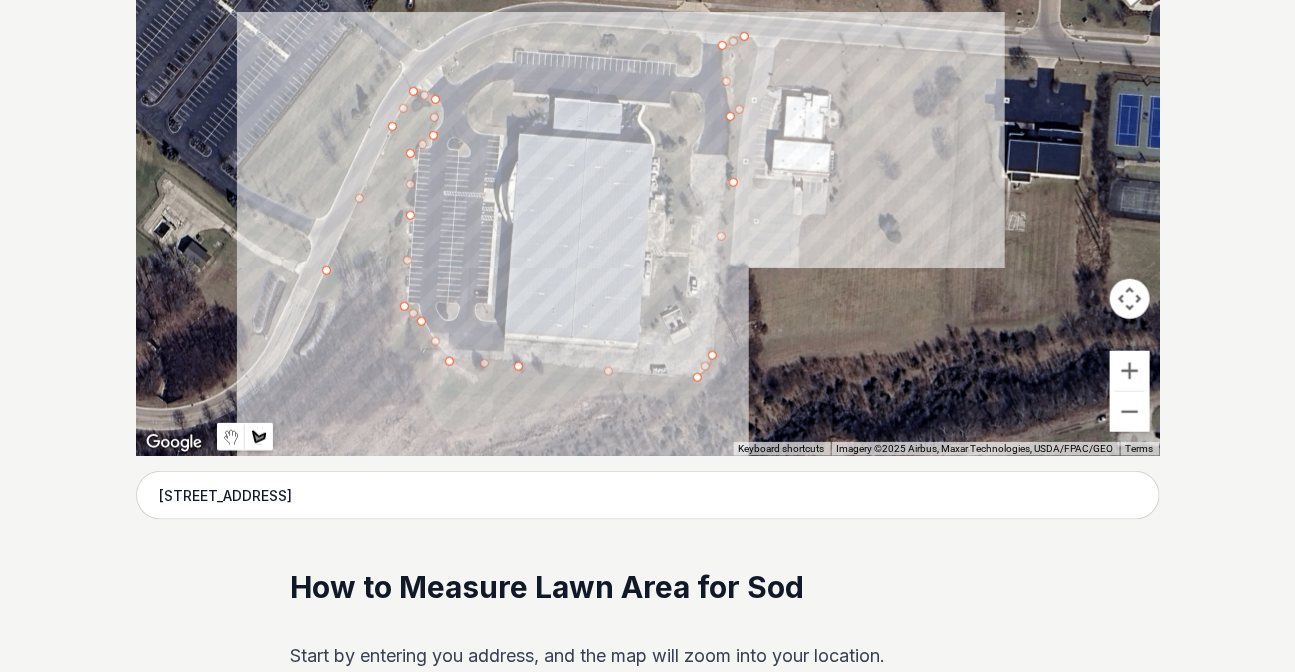 click at bounding box center [648, 156] 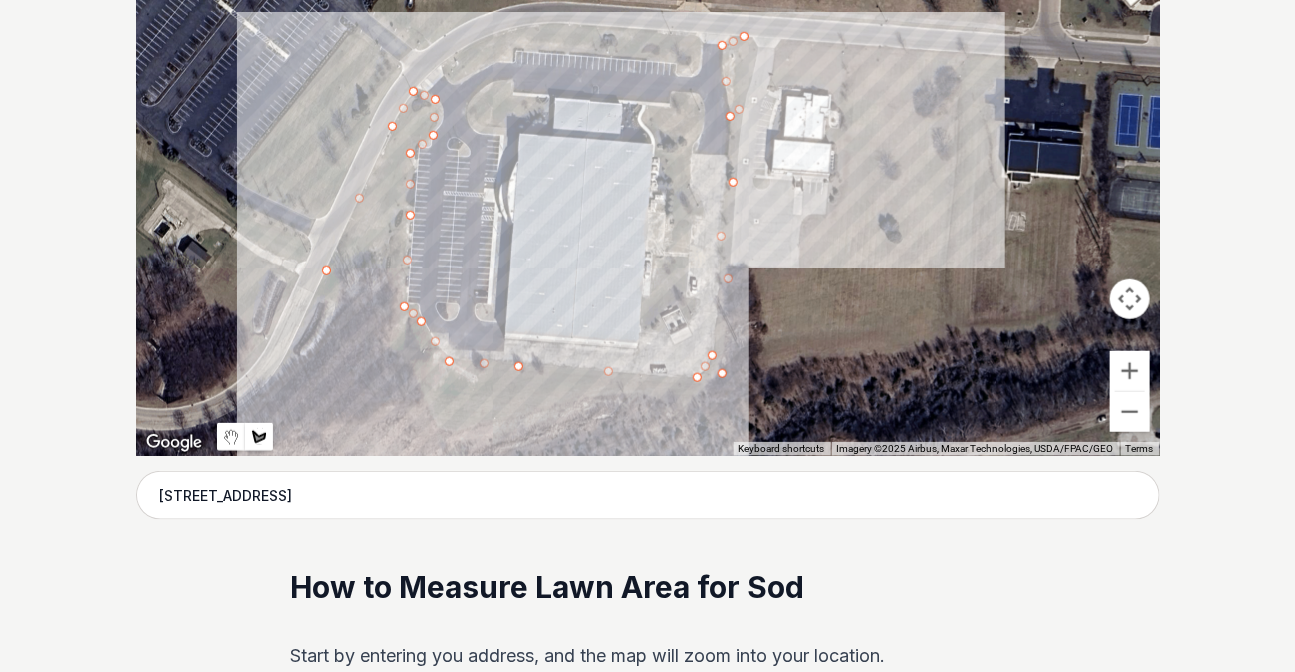 click at bounding box center [648, 156] 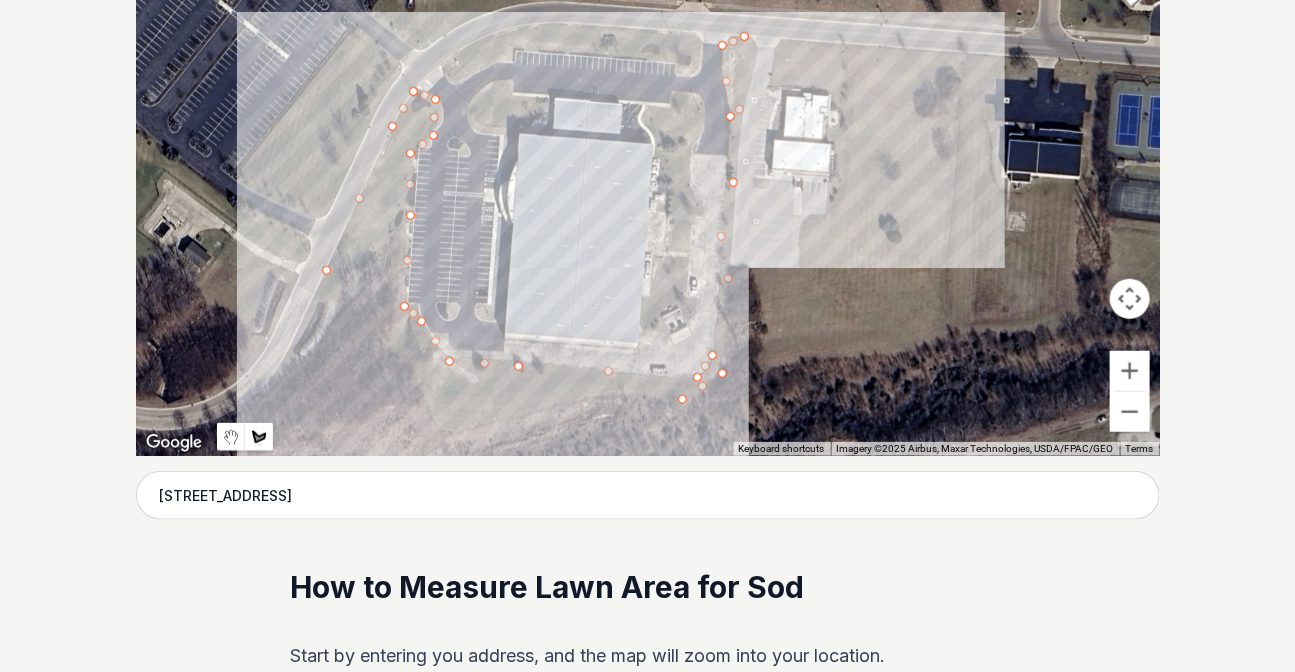 click at bounding box center [648, 156] 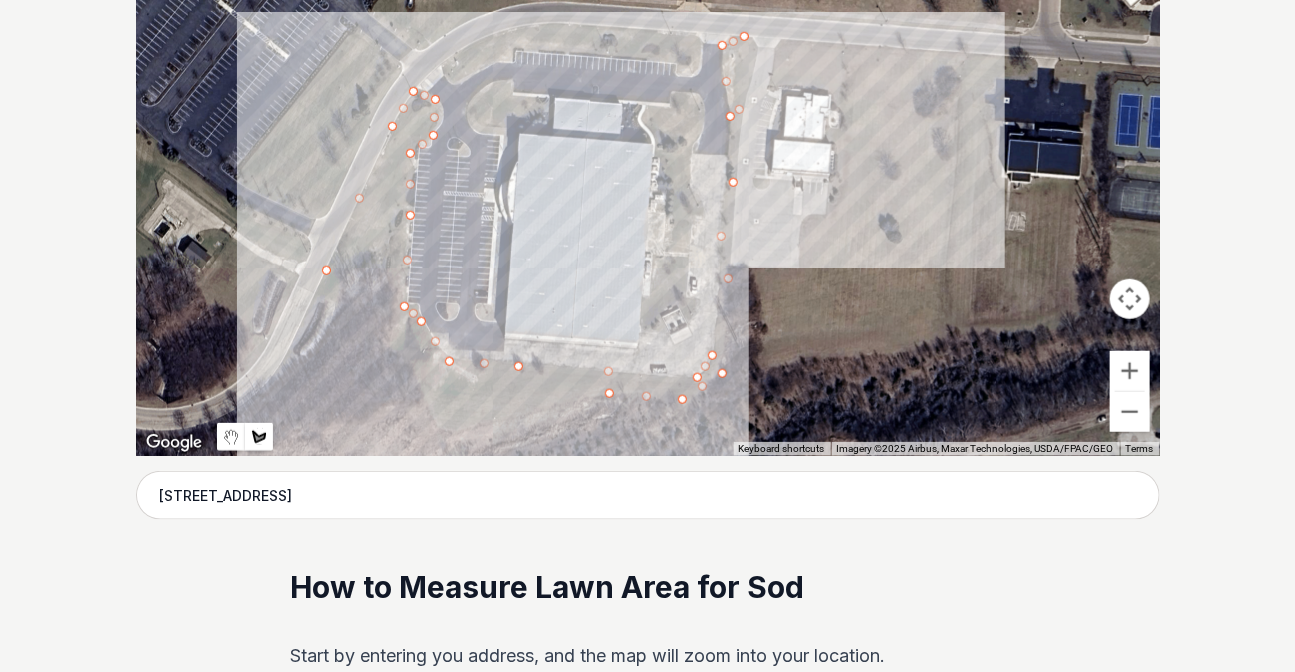 click at bounding box center [648, 156] 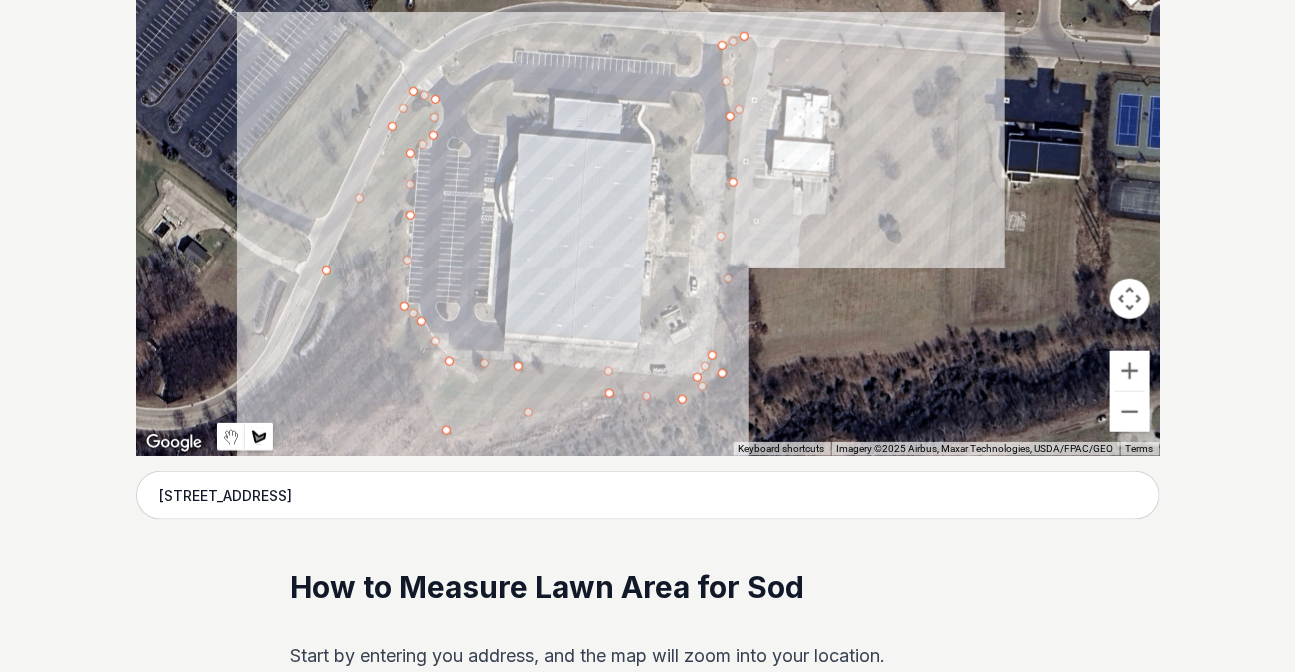 click at bounding box center [648, 156] 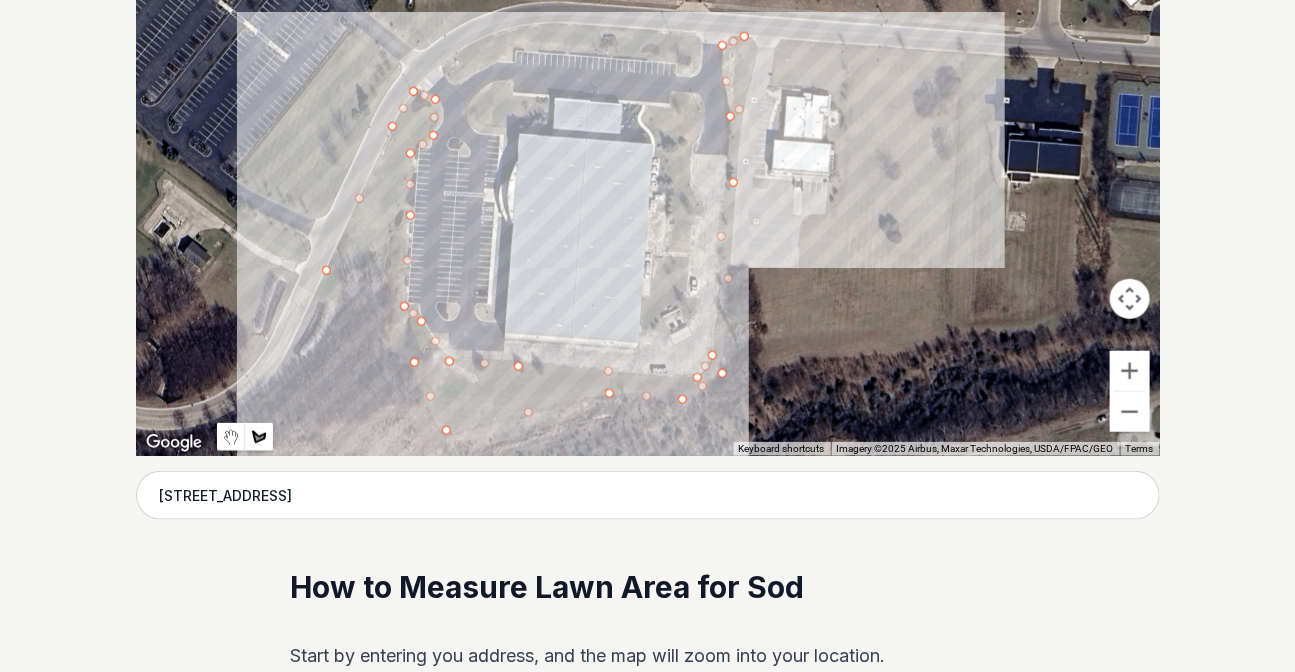 click at bounding box center [648, 156] 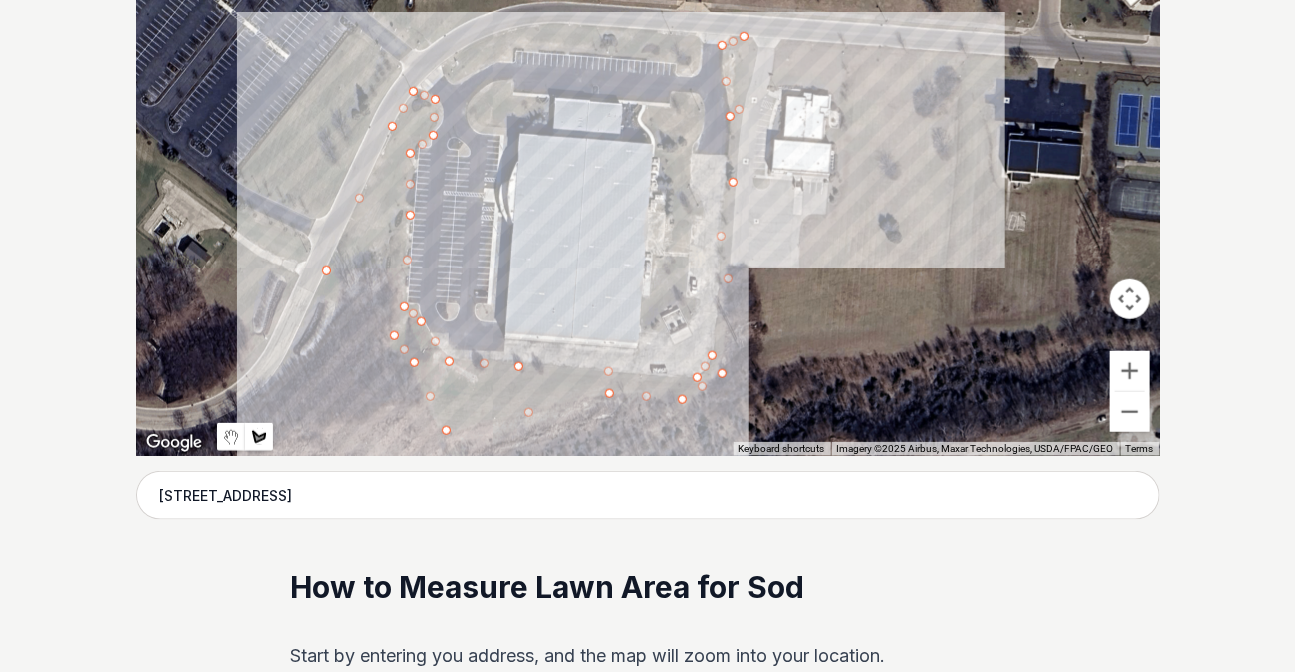 click at bounding box center [648, 156] 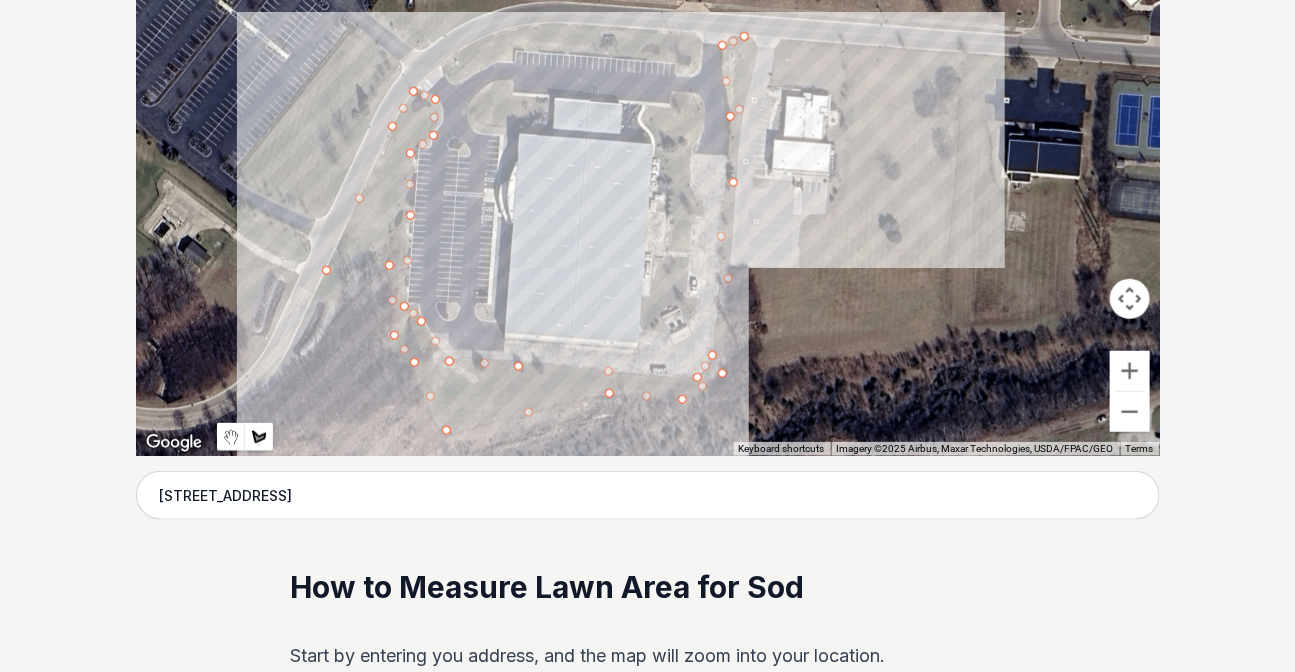 click at bounding box center [648, 156] 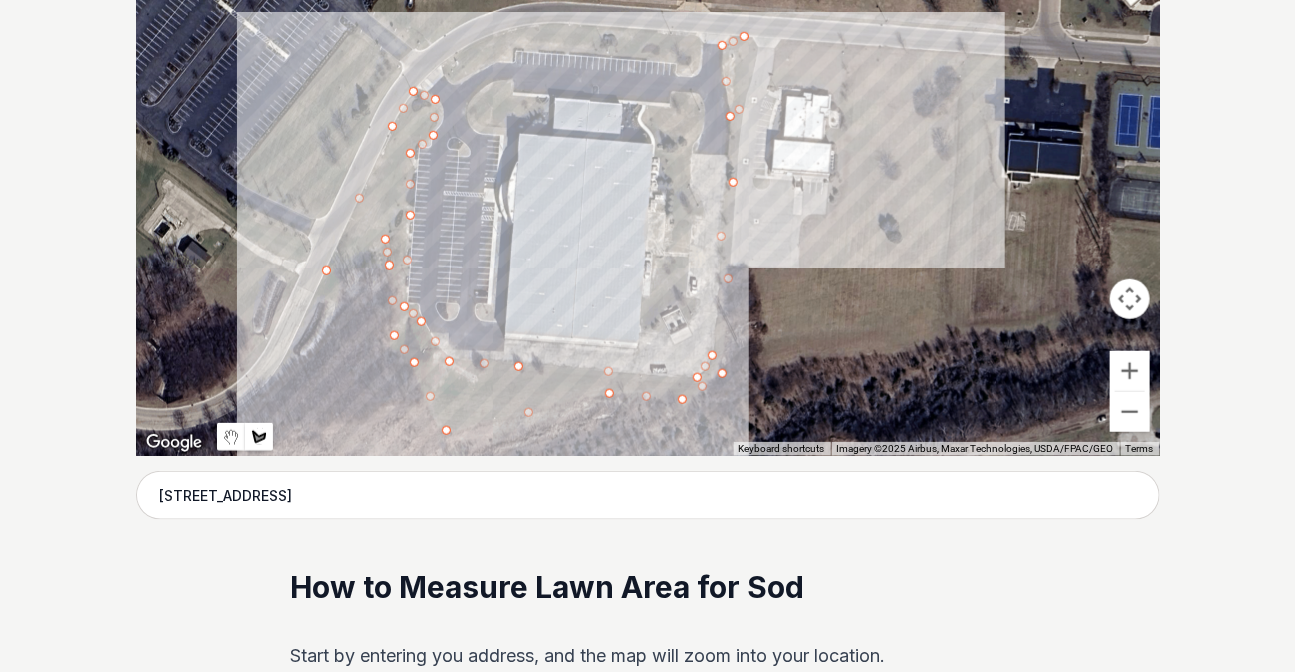 click at bounding box center (648, 156) 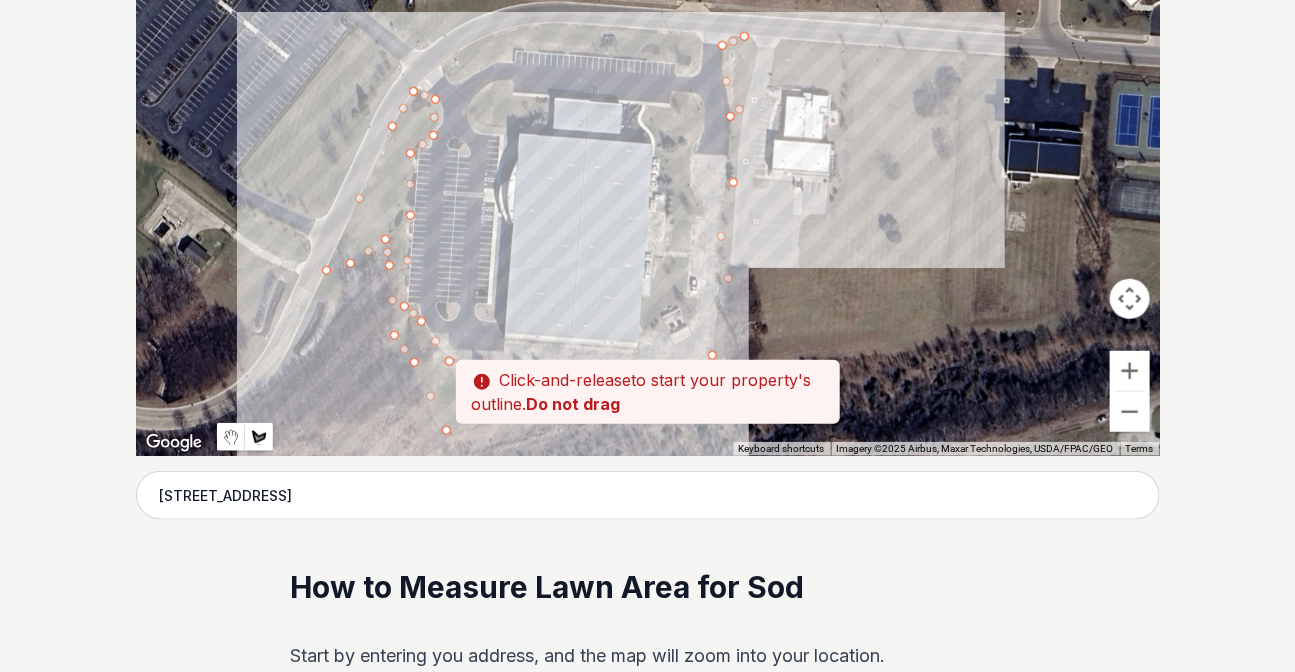 click at bounding box center [648, 156] 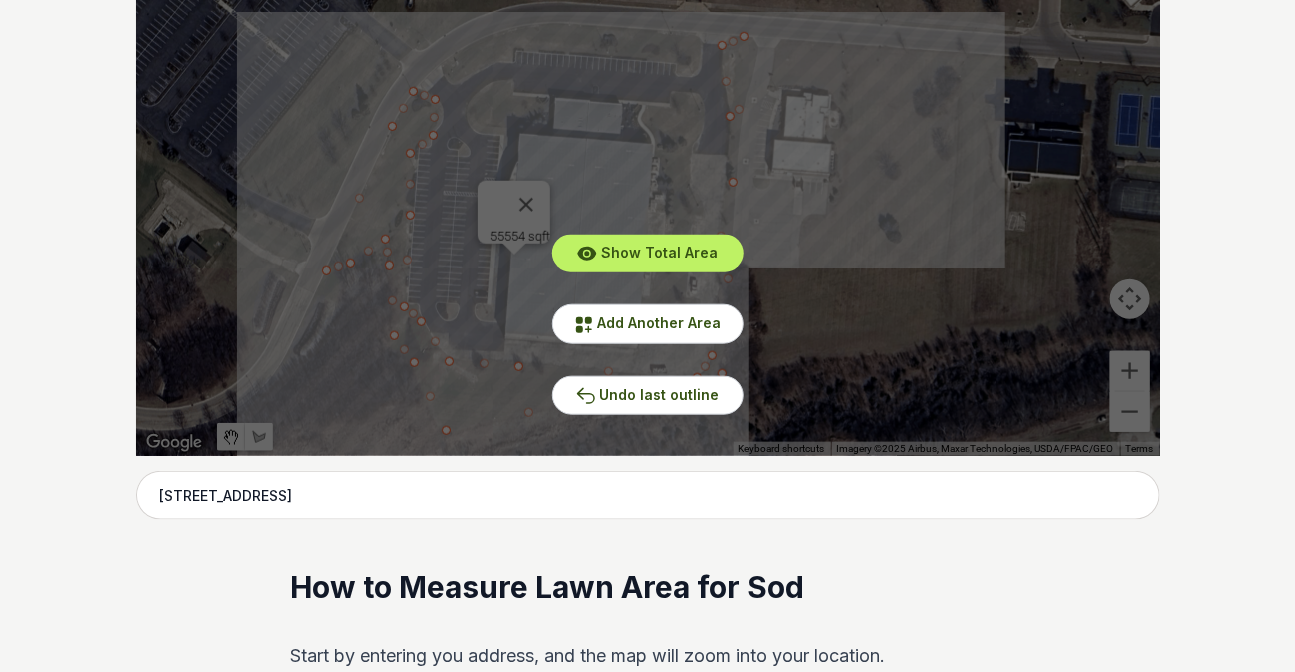 click on "Lawn Size Calculator Optimize your lawn care with our "lawn measurement calculator." Quickly gauge the square footage of your yard to efficiently manage watering, fertilization, and mowing times. Want to show this calculator on your site? Embed  For Free Pssst - zoom in over here To navigate the map with touch gestures double-tap and hold your finger on the map, then drag the map. ← Move left → Move right ↑ Move up ↓ Move down + Zoom in - Zoom out Home Jump left by 75% End Jump right by 75% Page Up Jump up by 75% Page Down Jump down by 75% 55554 sqft Keyboard shortcuts Map Data Imagery ©2025 Airbus, Maxar Technologies, USDA/FPAC/GEO Imagery ©2025 Airbus, Maxar Technologies, USDA/FPAC/GEO 20 m  Click to toggle between metric and imperial units Terms Report a map error [STREET_ADDRESS] Show Total Area Add Another Area Undo last outline How to Measure Lawn Area for Sod
Start by entering you address, and the map will zoom into your location.
Level Up Your Lawn Skills" at bounding box center (648, 1564) 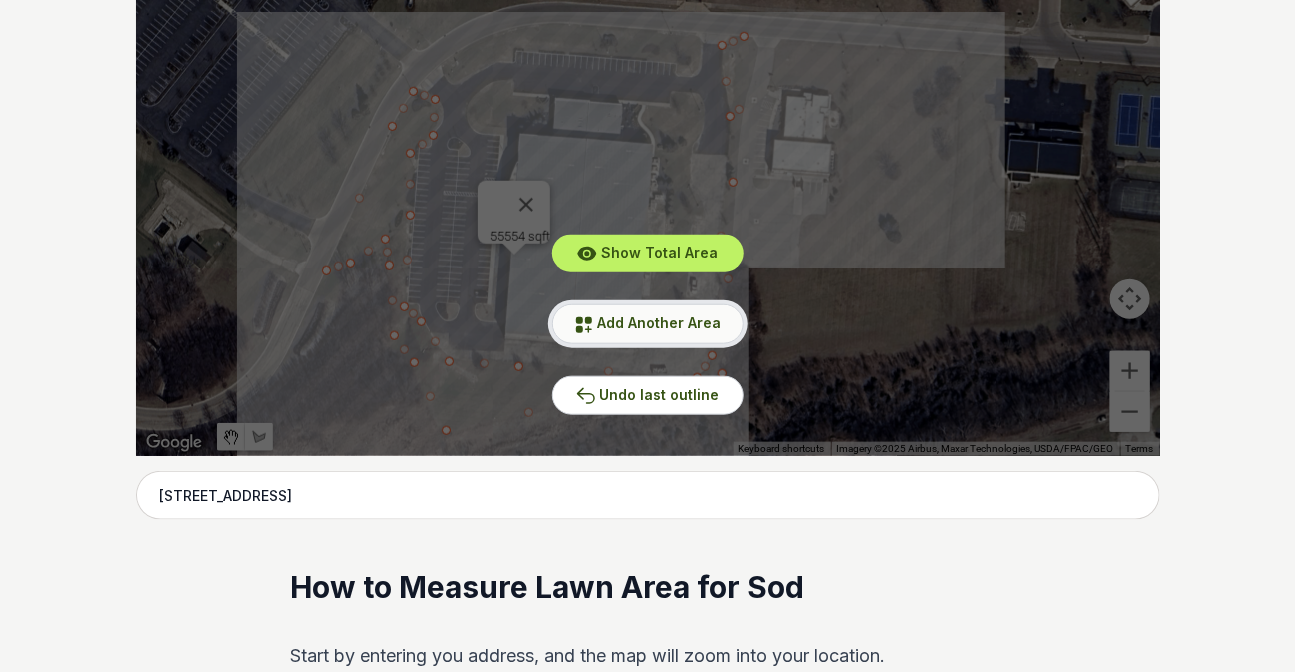 click on "Add Another Area" at bounding box center [660, 322] 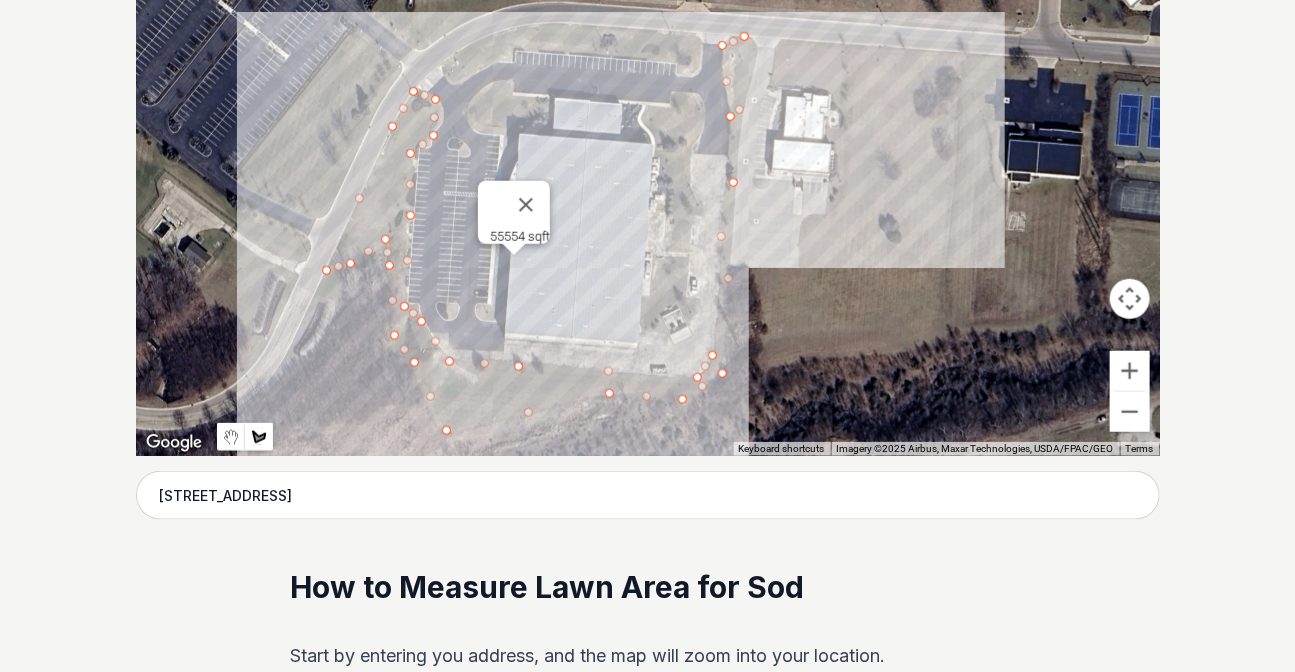 click at bounding box center [648, 156] 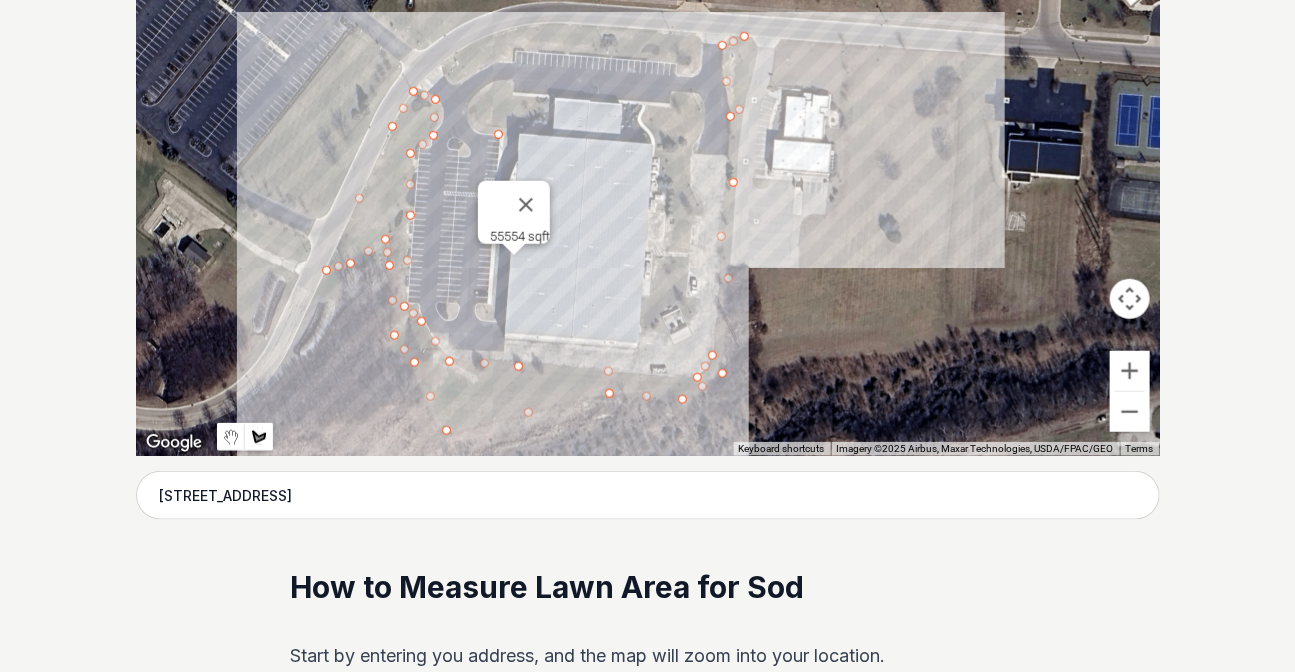 click at bounding box center (648, 156) 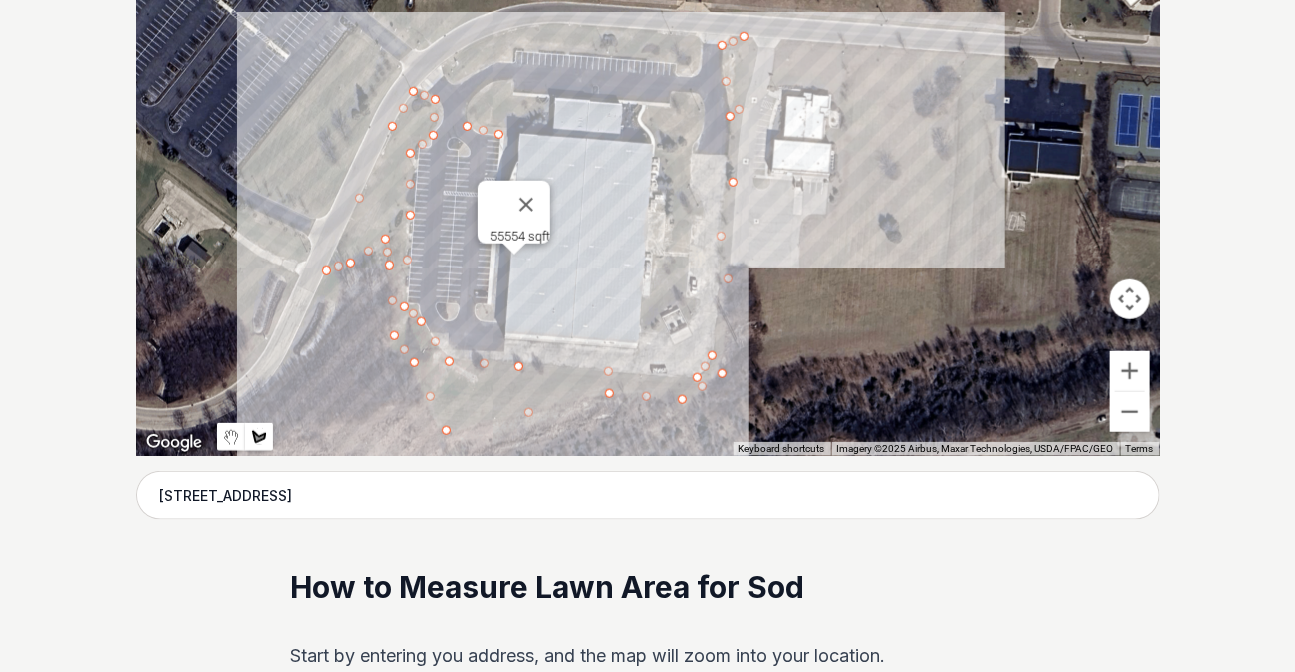 click at bounding box center [648, 156] 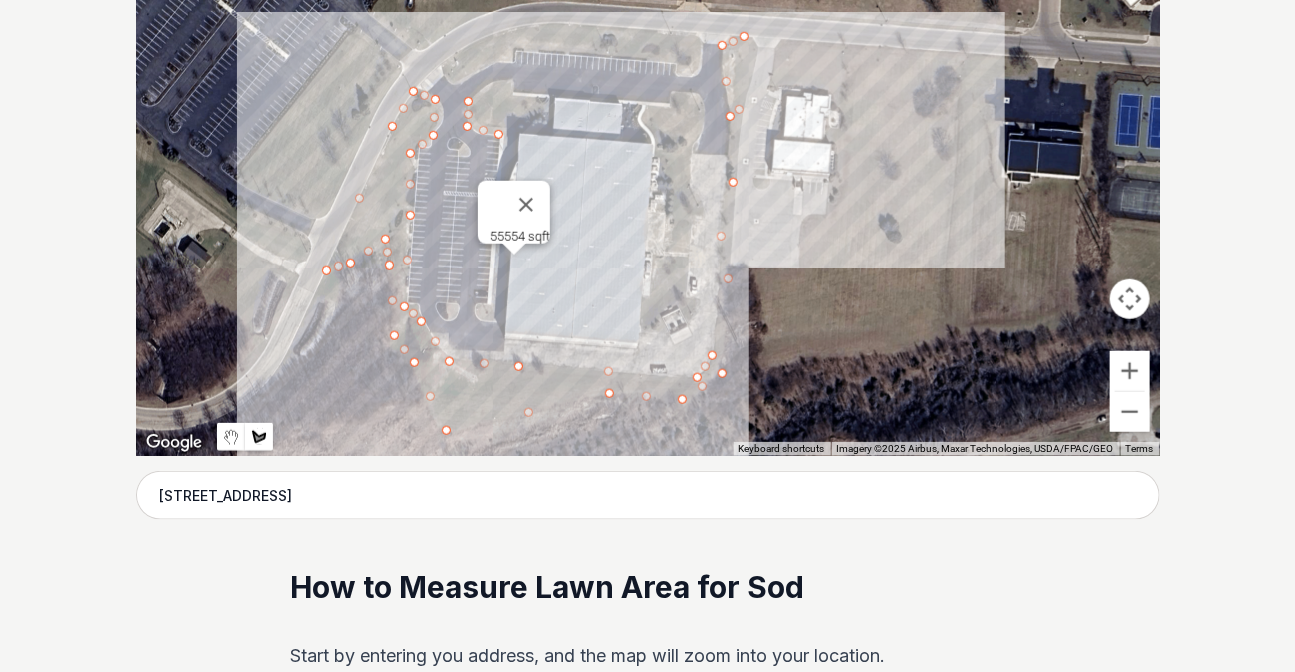 click at bounding box center [648, 156] 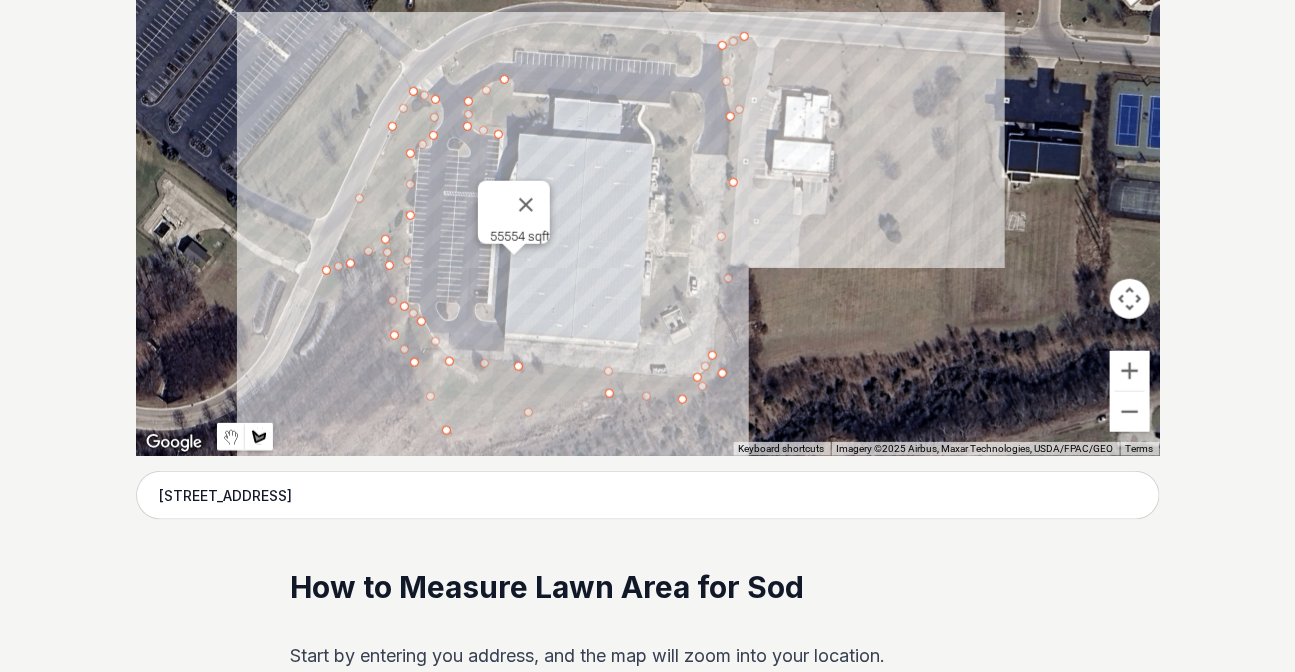 click at bounding box center [648, 156] 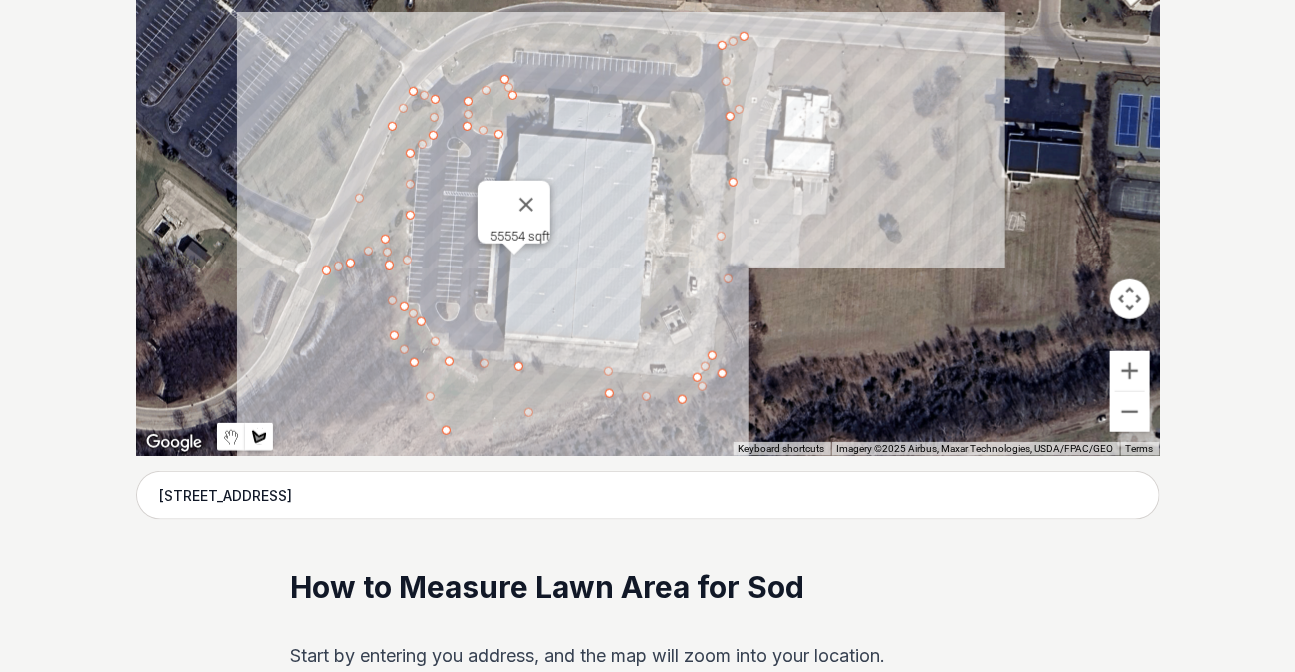 click at bounding box center [648, 156] 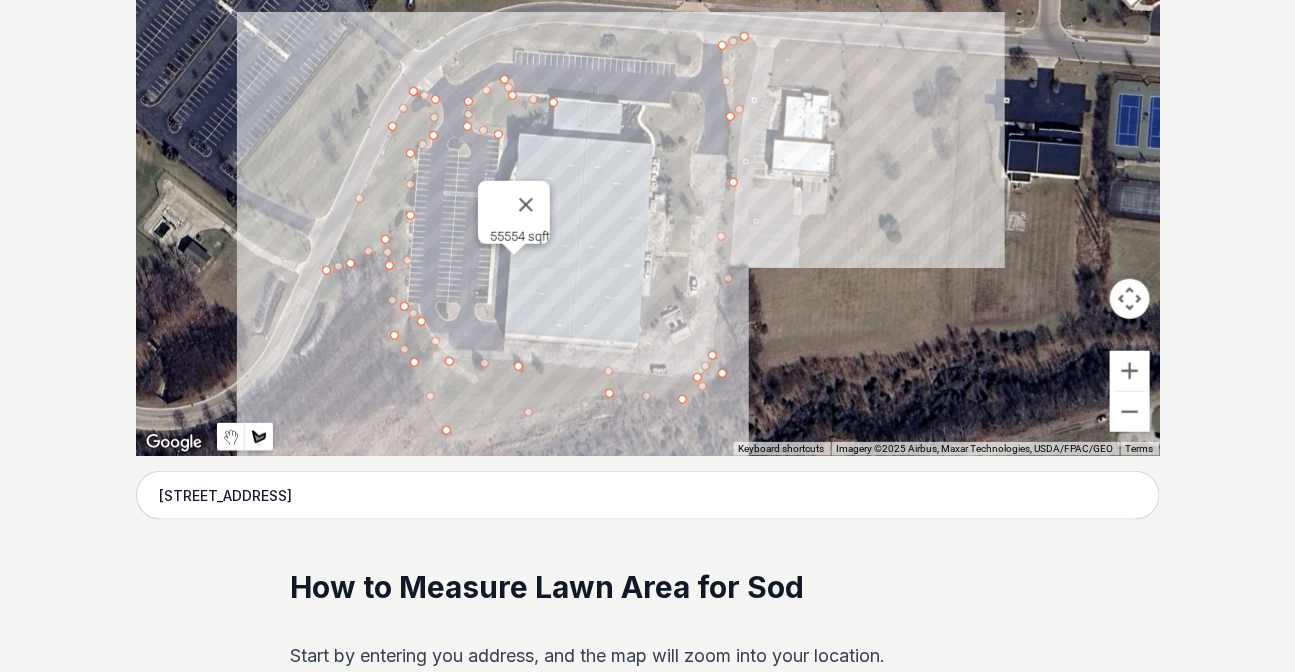 click at bounding box center [648, 156] 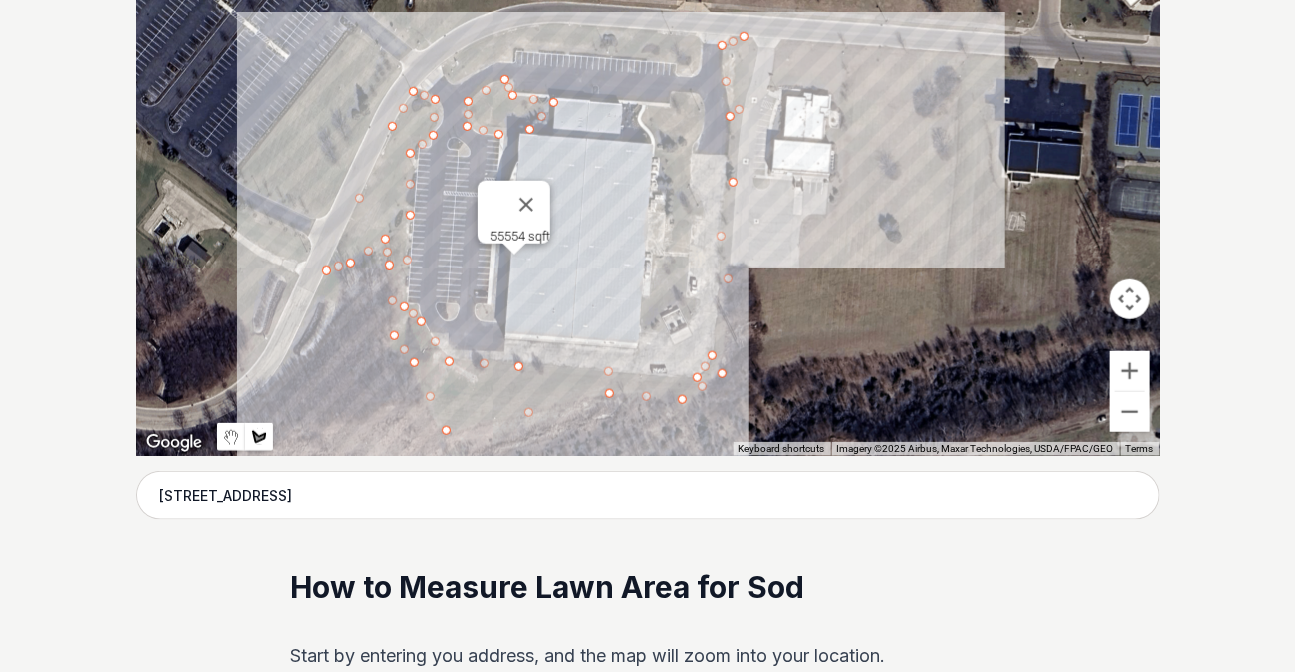 click at bounding box center (648, 156) 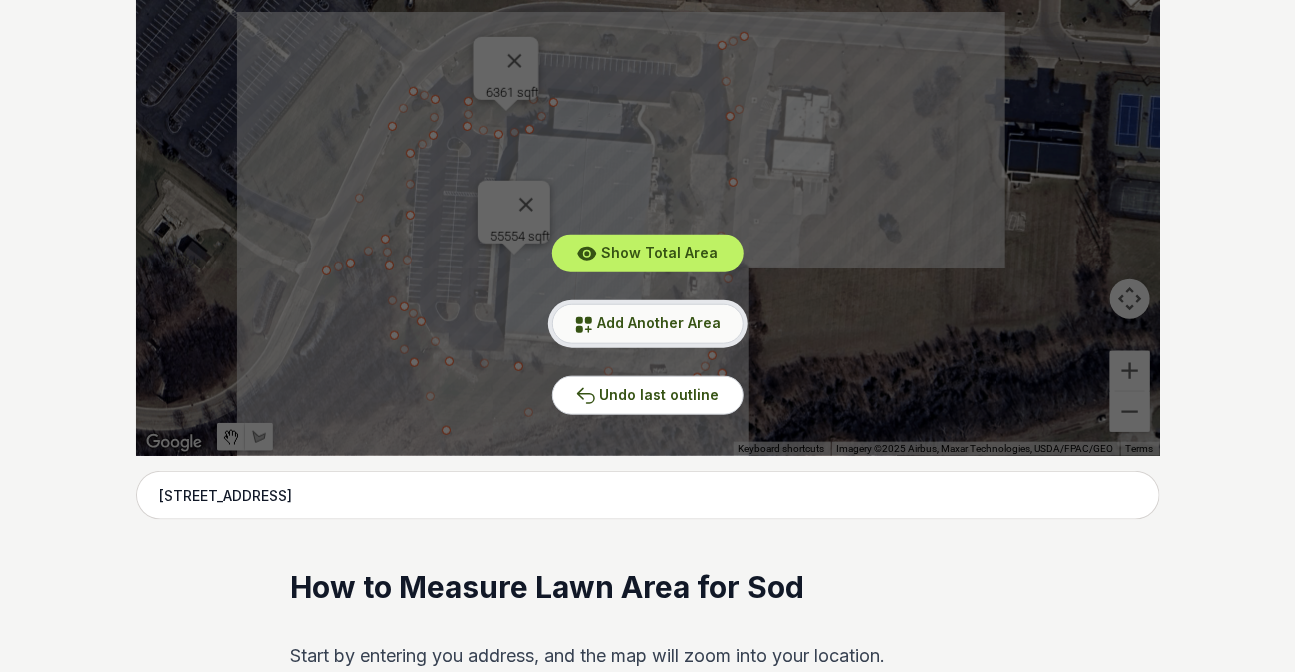 click on "Add Another Area" at bounding box center [660, 322] 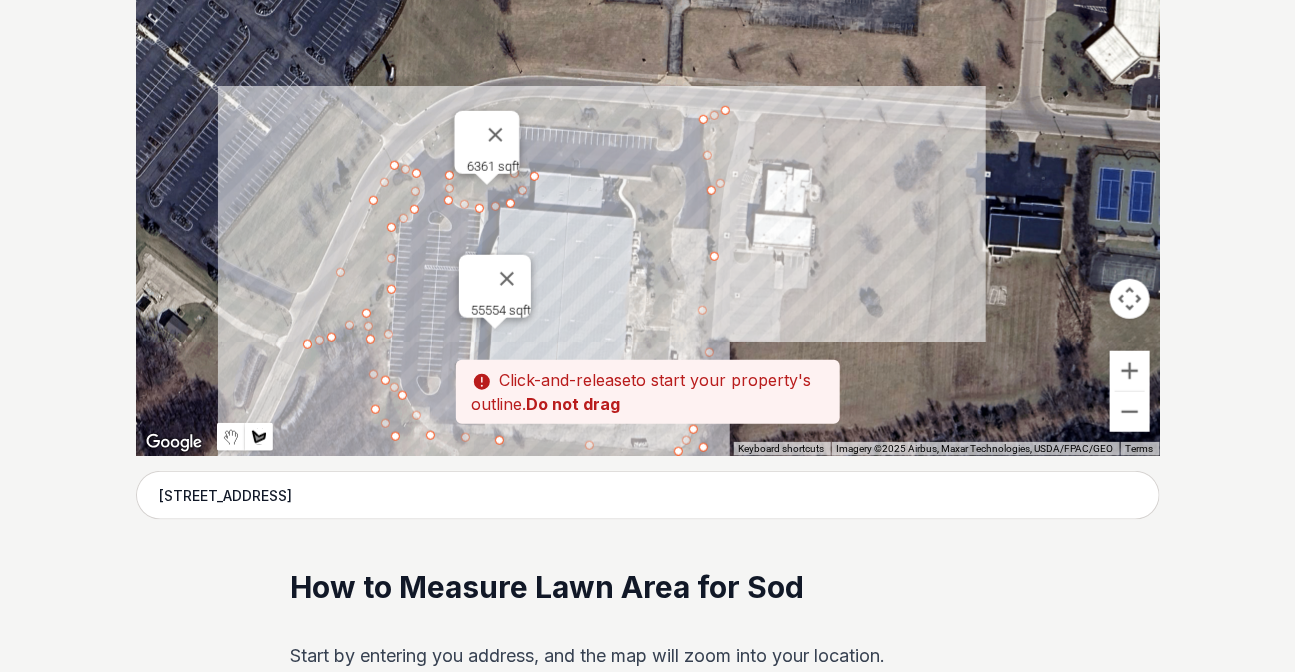 drag, startPoint x: 596, startPoint y: 100, endPoint x: 575, endPoint y: 180, distance: 82.710335 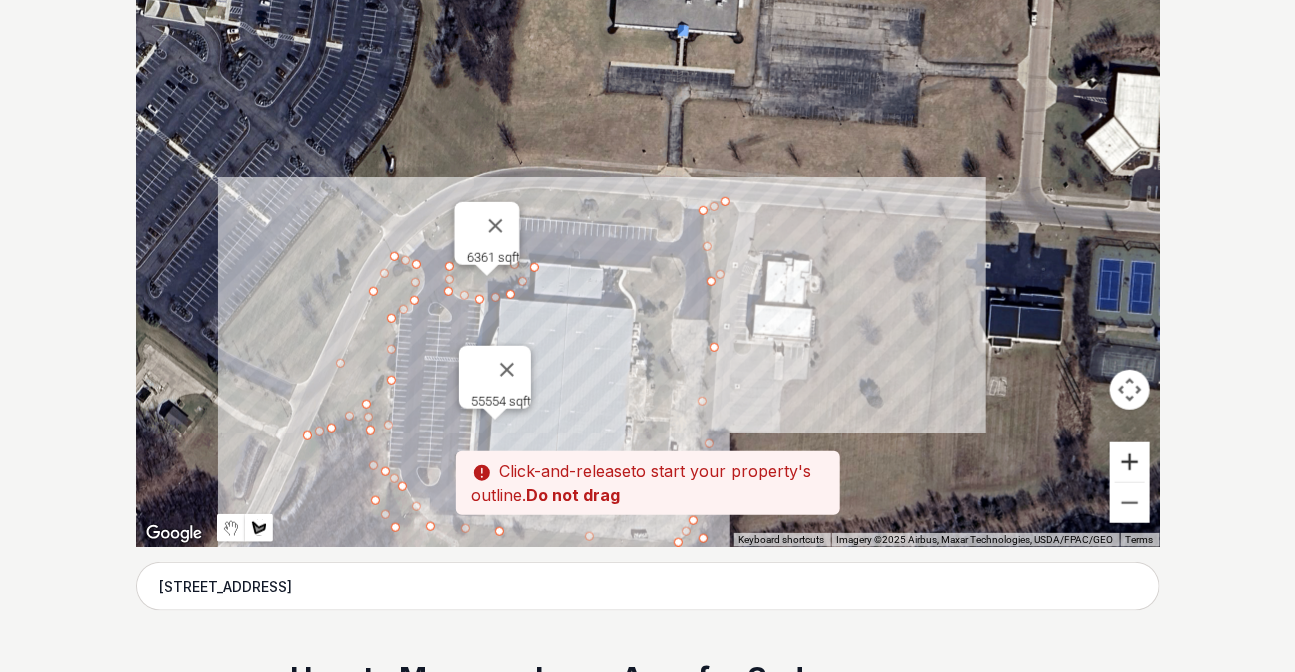 click at bounding box center [1130, 462] 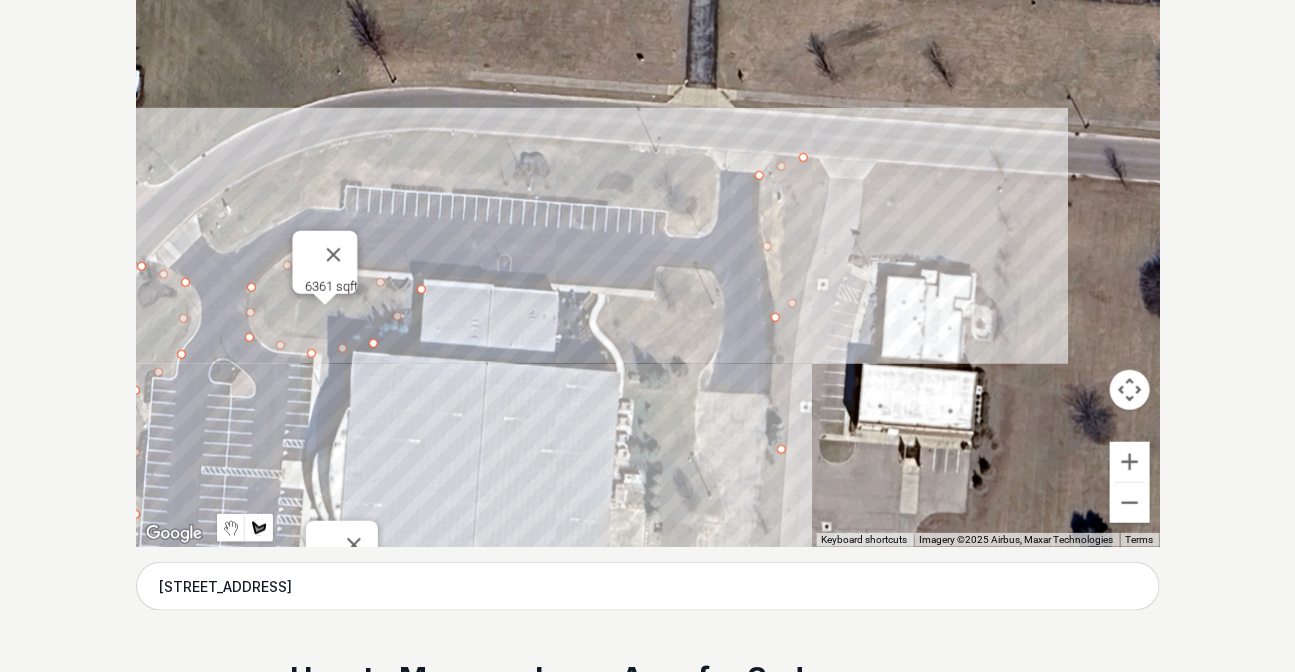 click at bounding box center (648, 247) 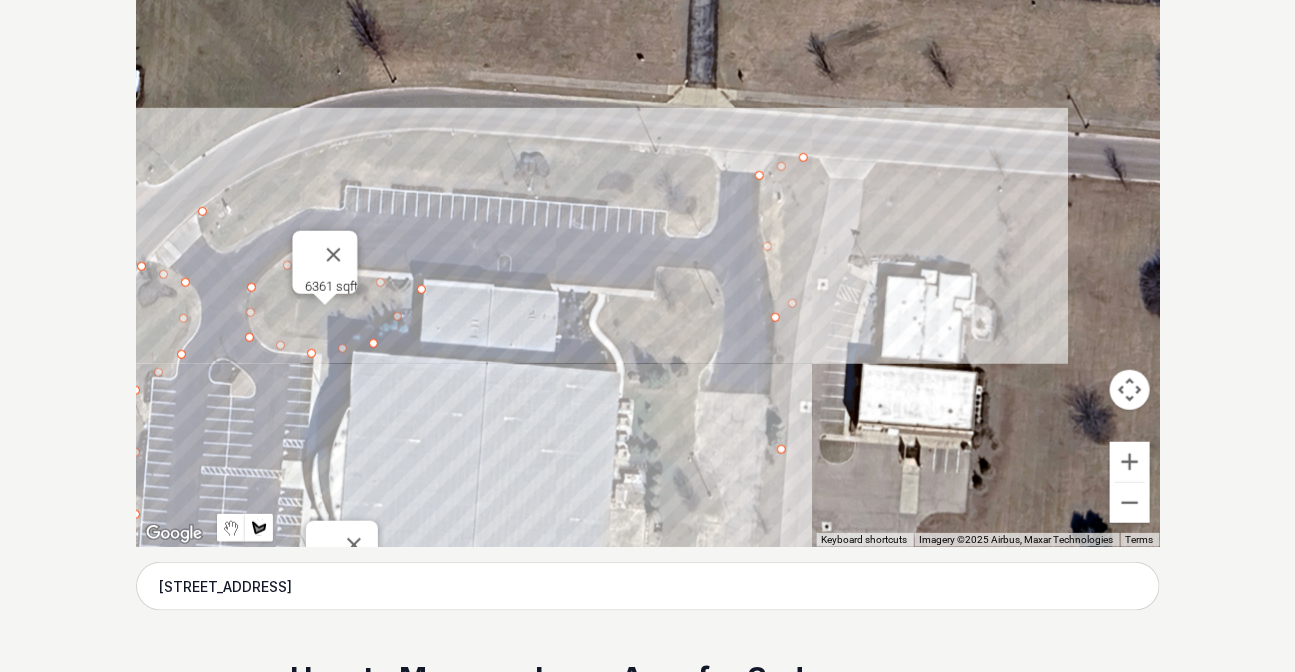 click at bounding box center [648, 247] 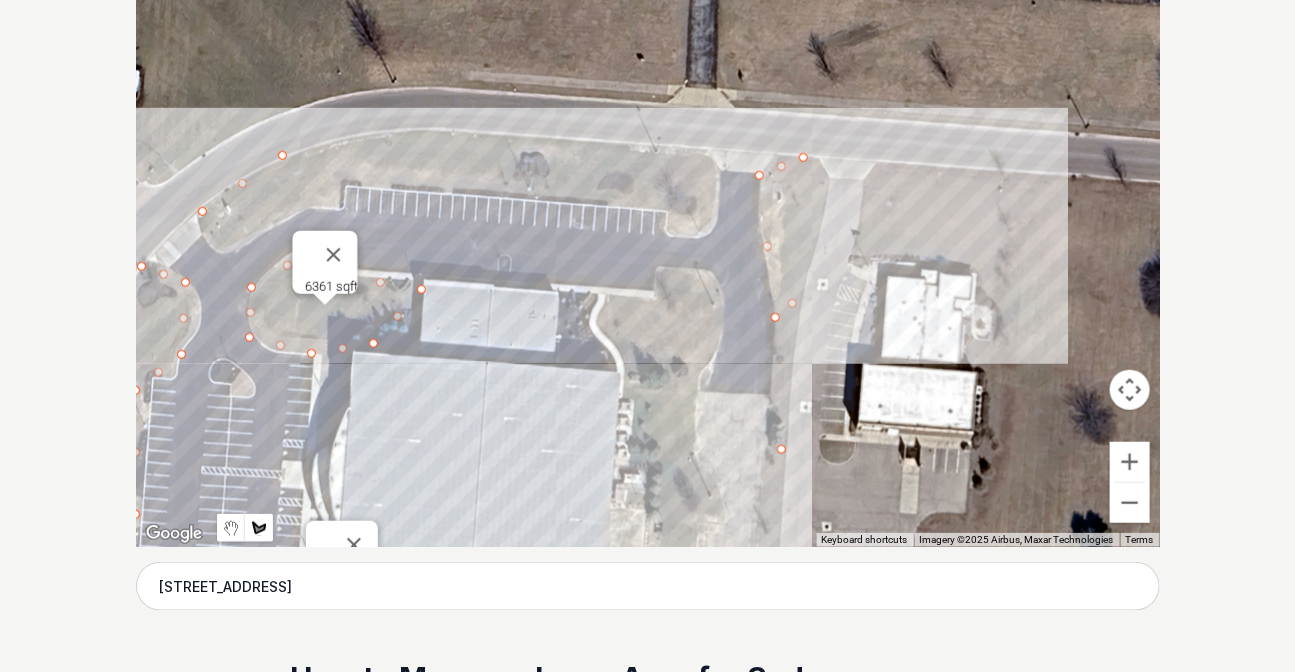 click at bounding box center (648, 247) 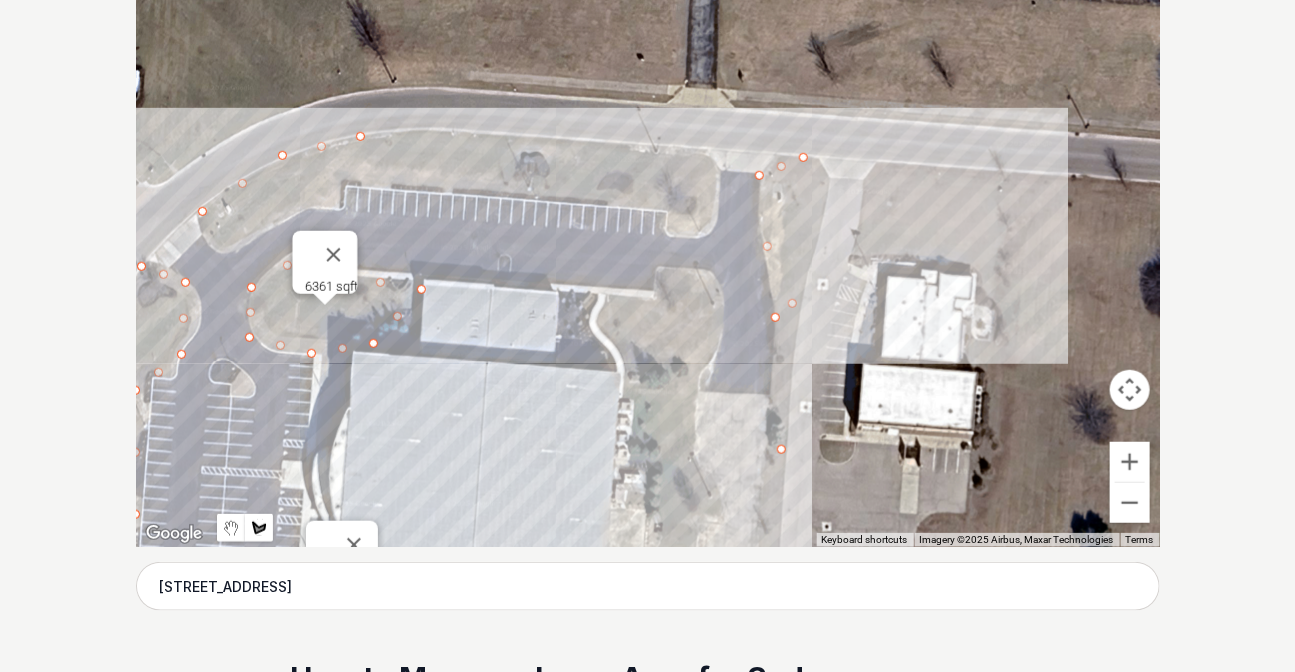 click at bounding box center (648, 247) 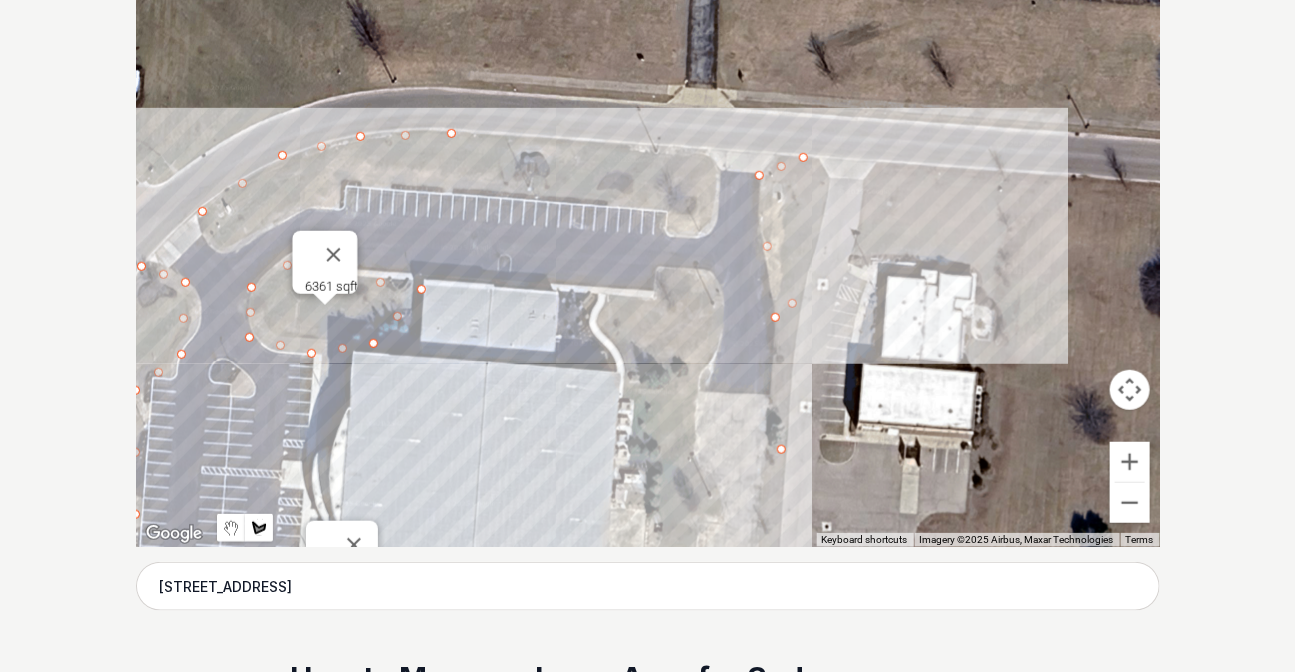 click at bounding box center (648, 247) 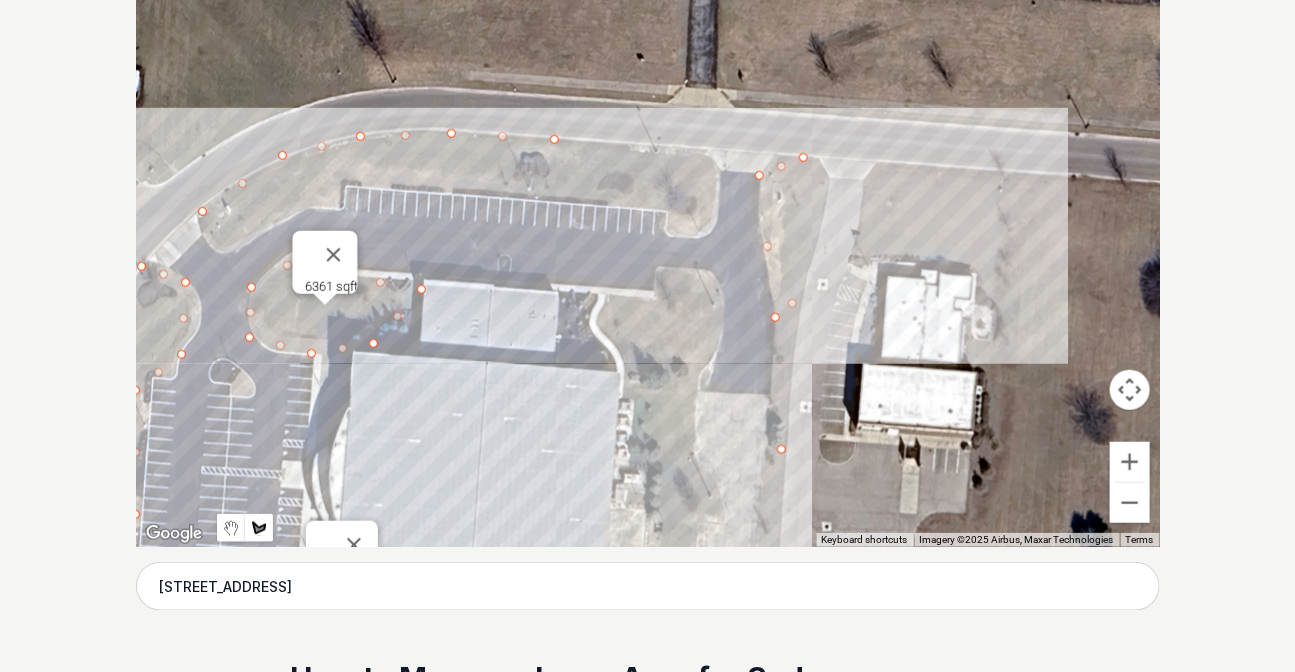 click at bounding box center [648, 247] 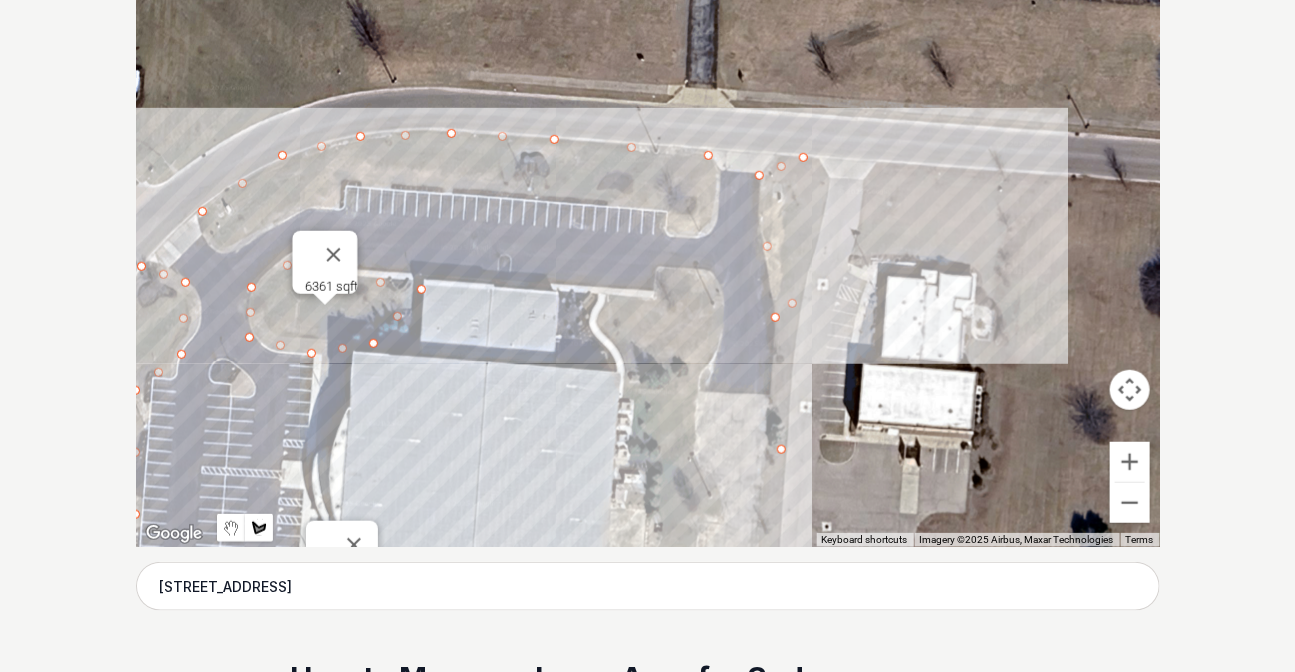 click at bounding box center [648, 247] 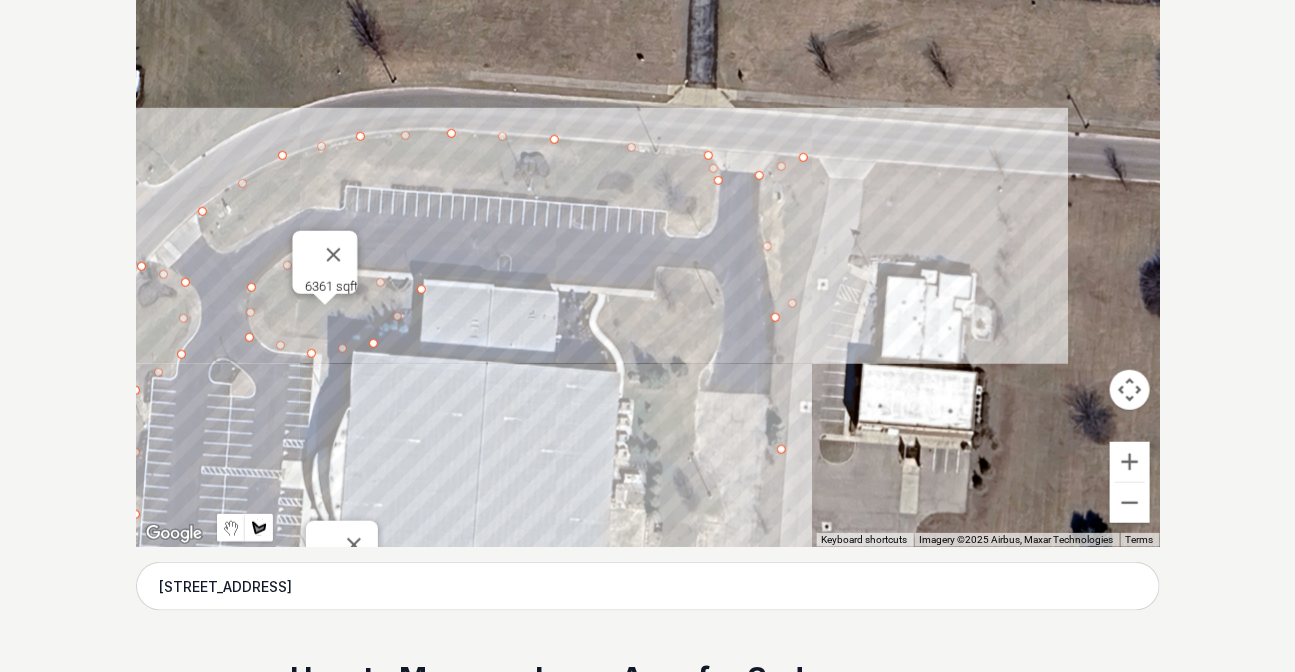 click at bounding box center [648, 247] 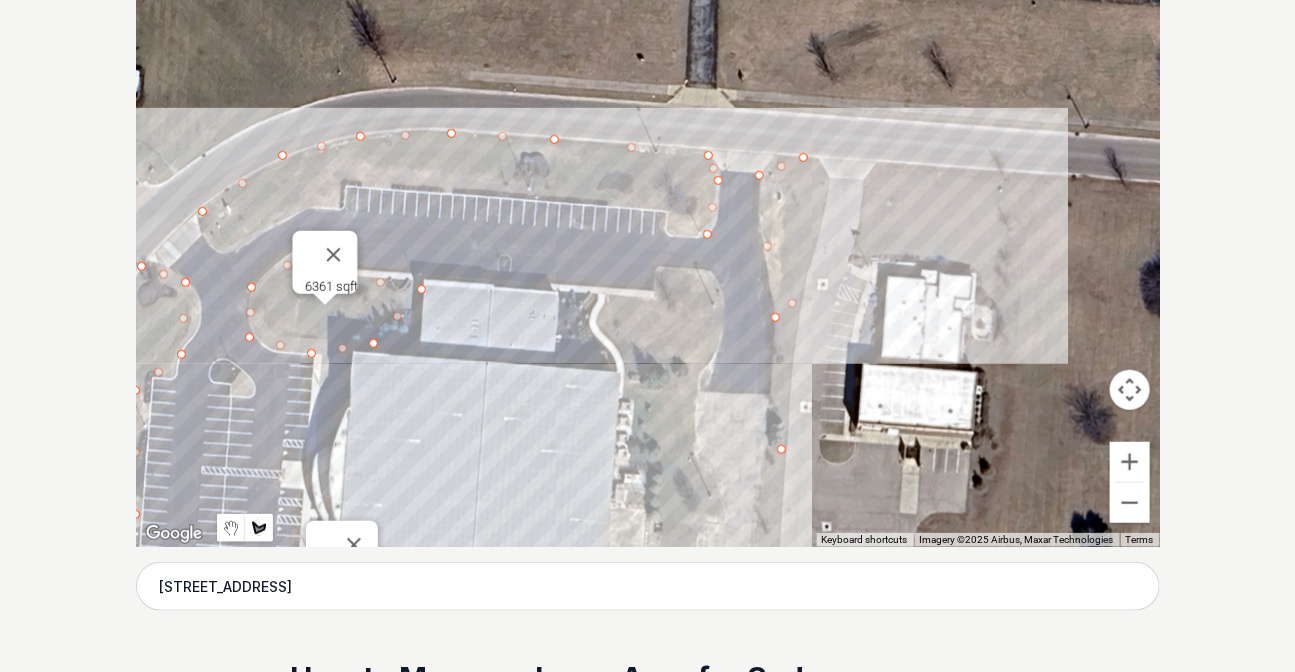 click at bounding box center [648, 247] 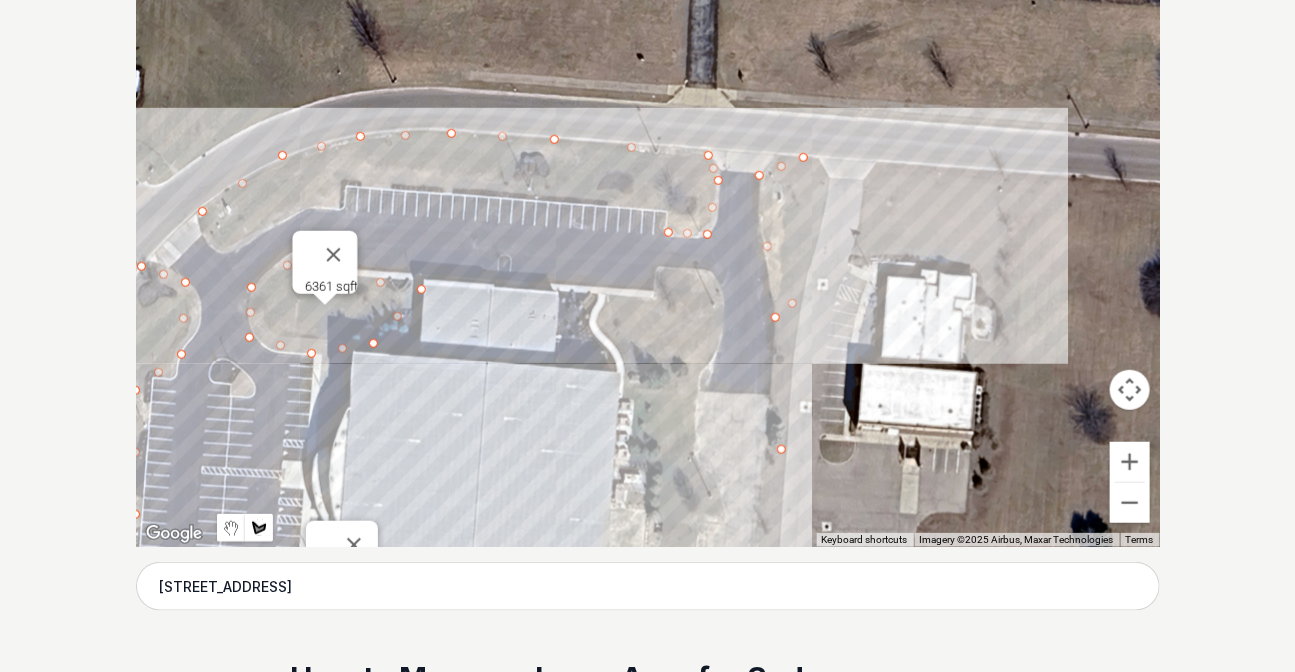 click at bounding box center (648, 247) 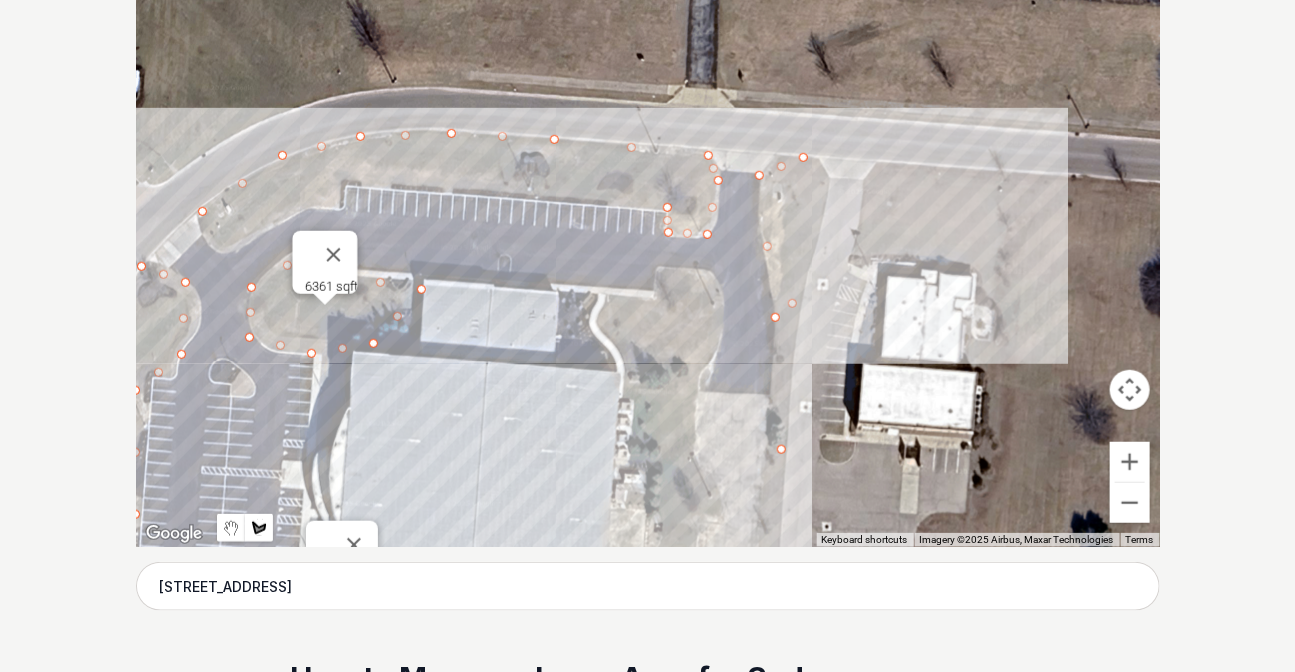 click at bounding box center (648, 247) 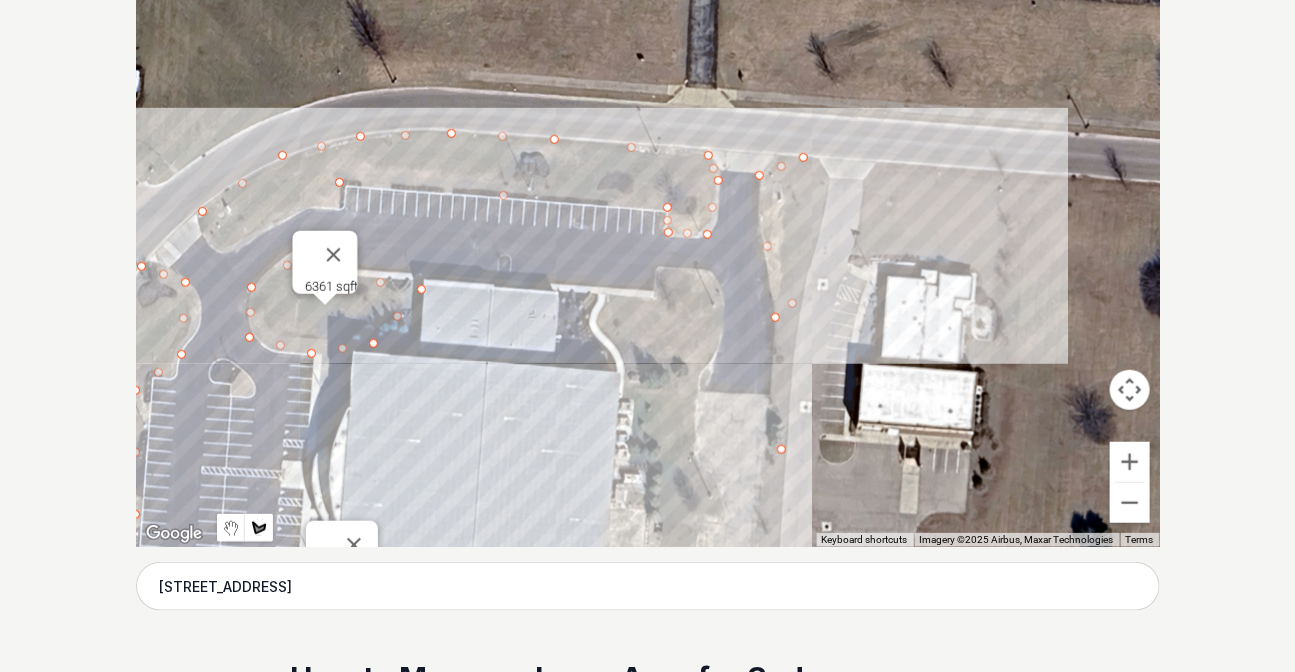 click at bounding box center [648, 247] 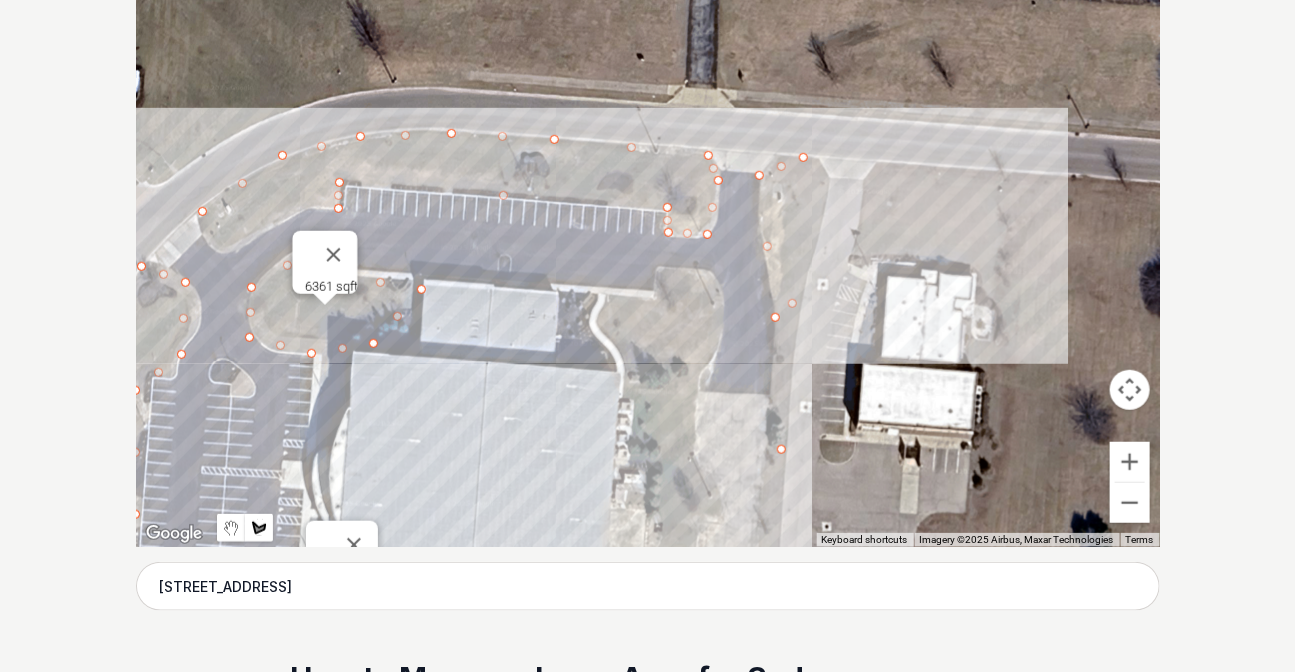 click at bounding box center [648, 247] 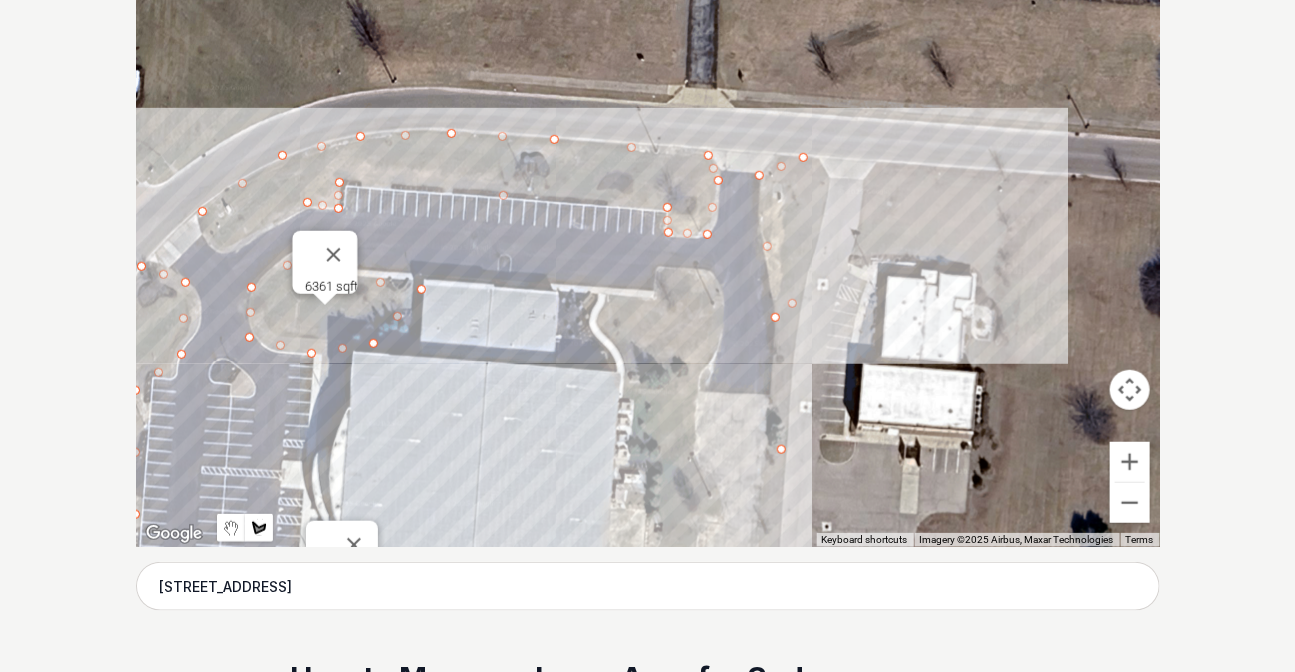 click at bounding box center [648, 247] 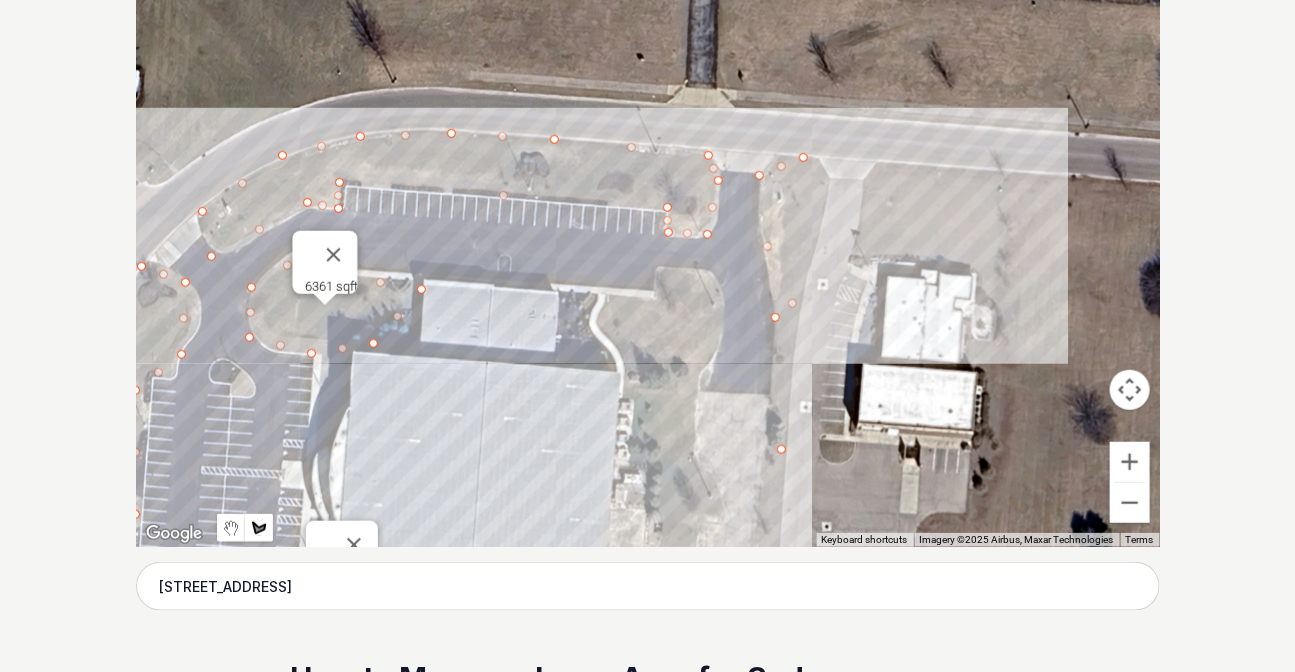click at bounding box center (648, 247) 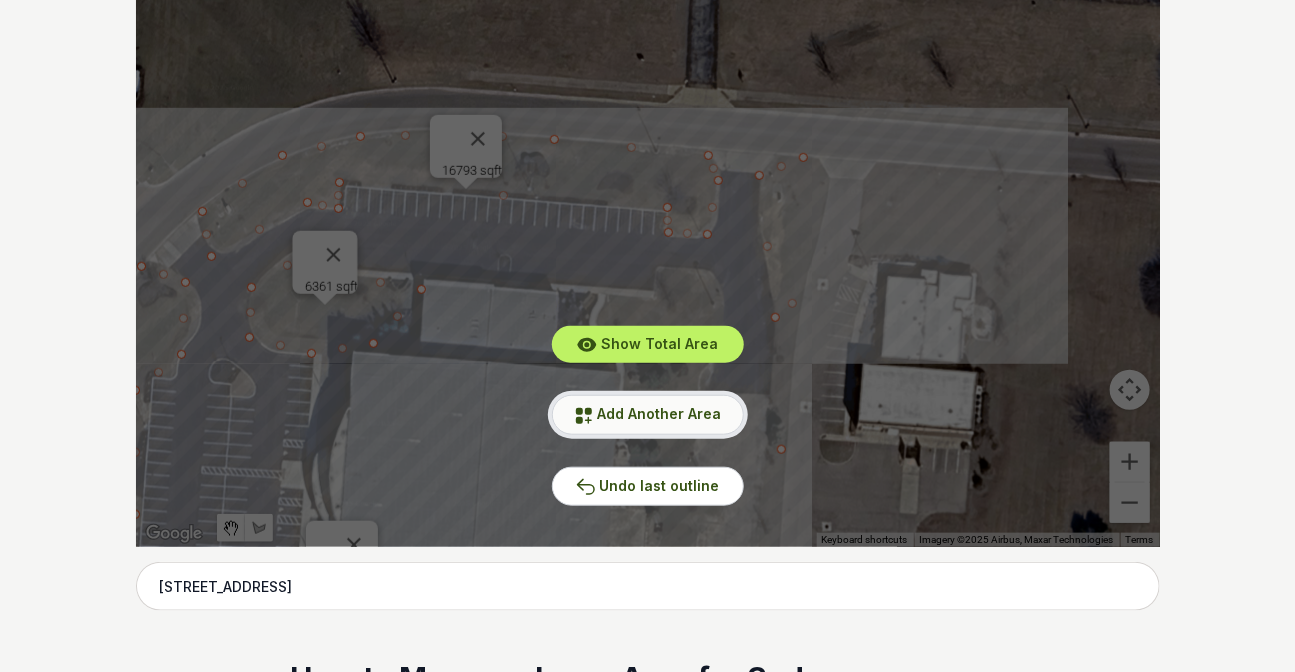 click on "Add Another Area" at bounding box center [660, 413] 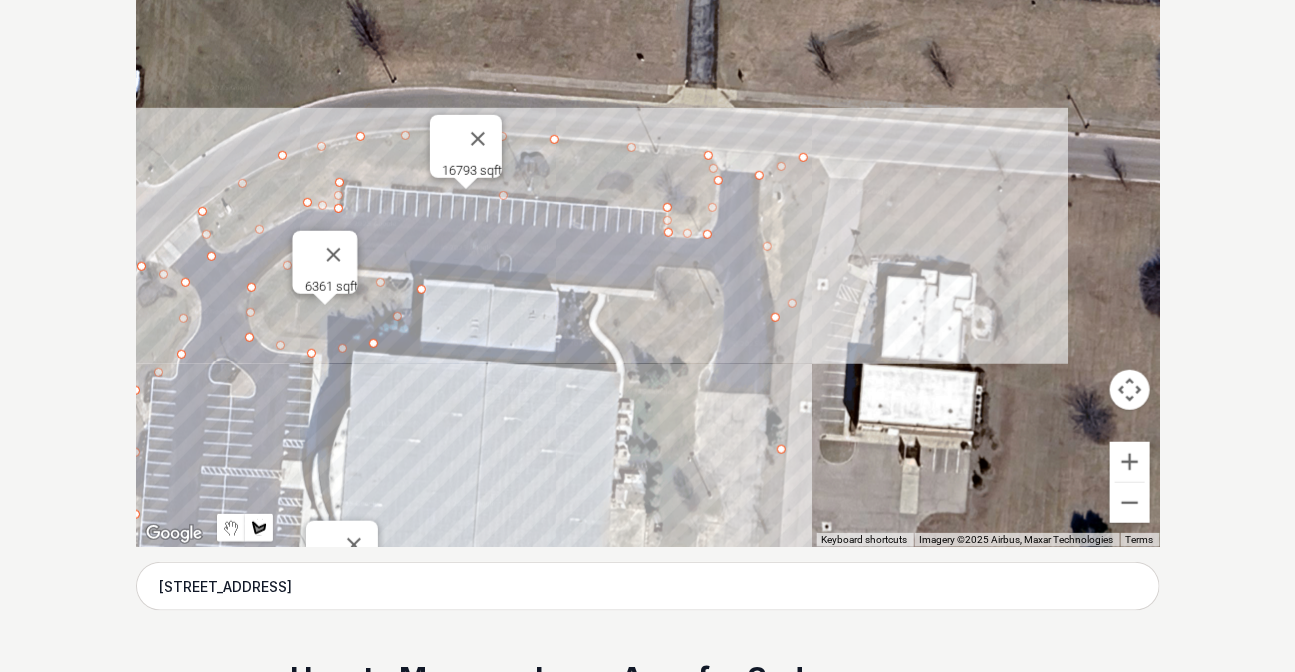 click at bounding box center (648, 247) 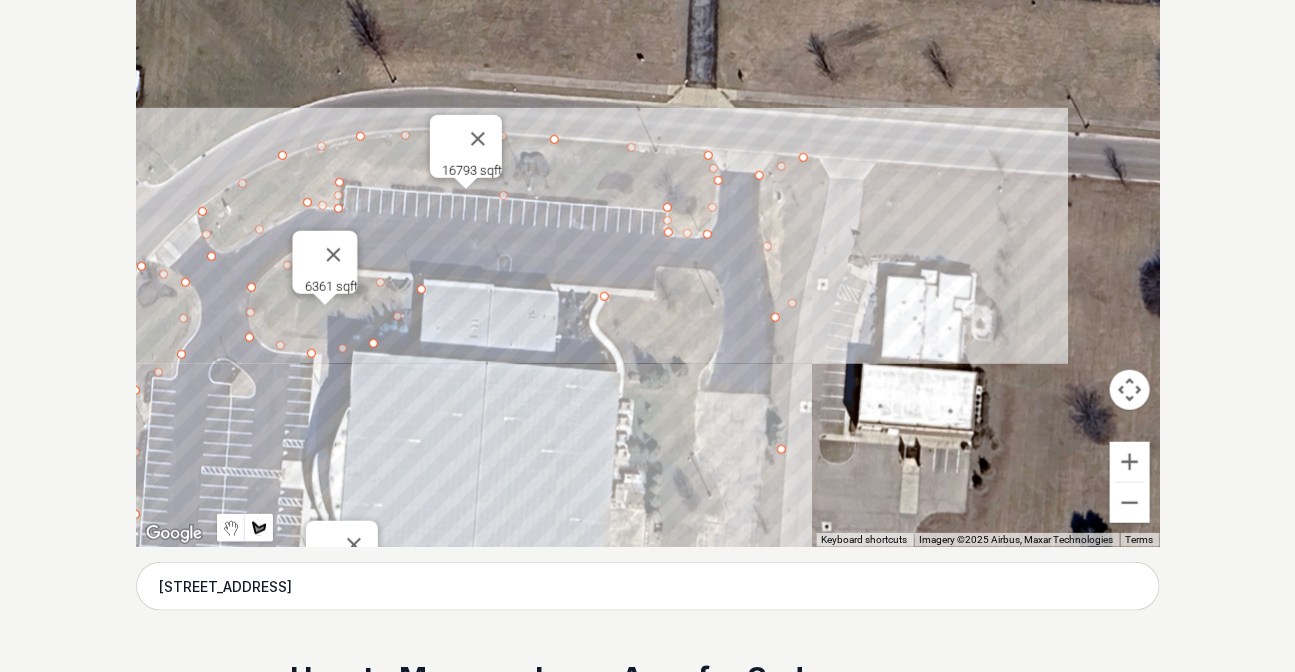 click at bounding box center (648, 247) 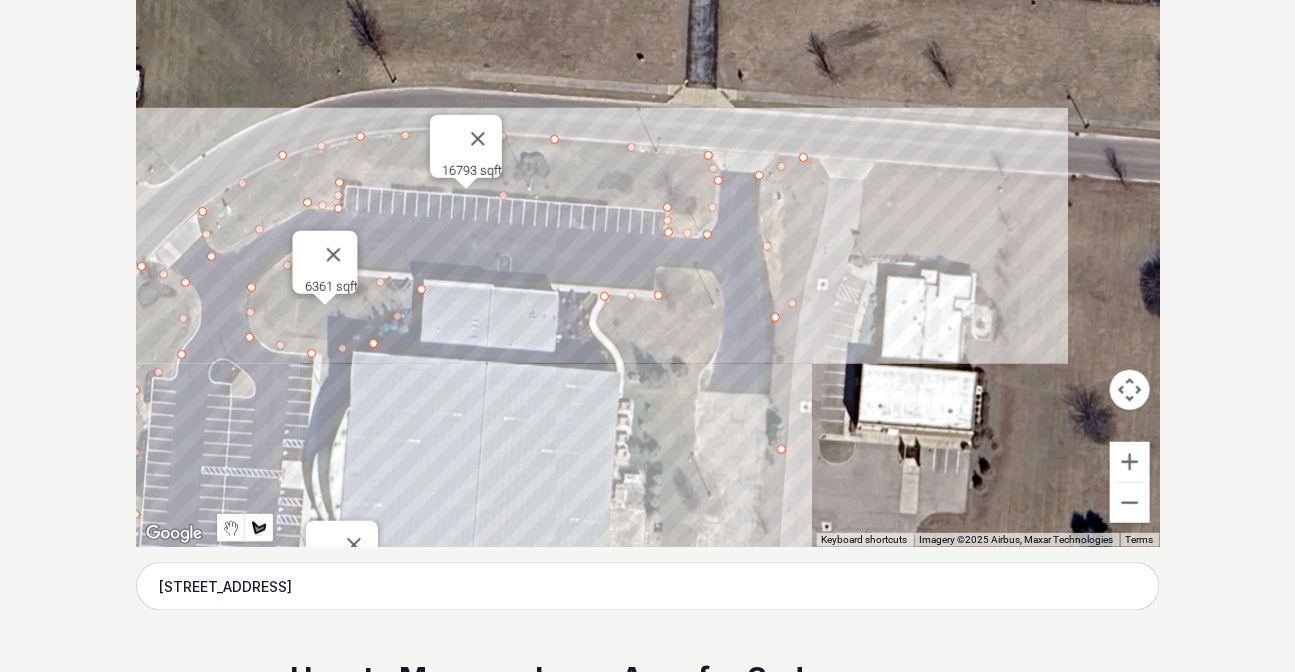 click at bounding box center [648, 247] 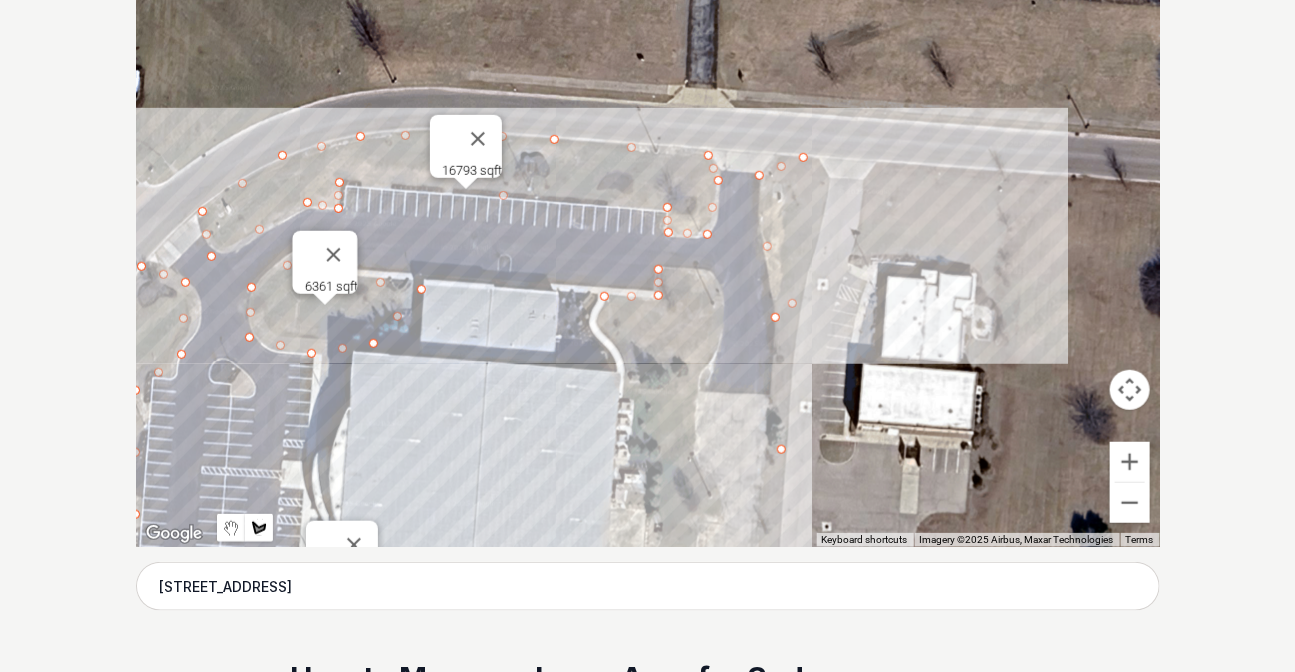 click at bounding box center [648, 247] 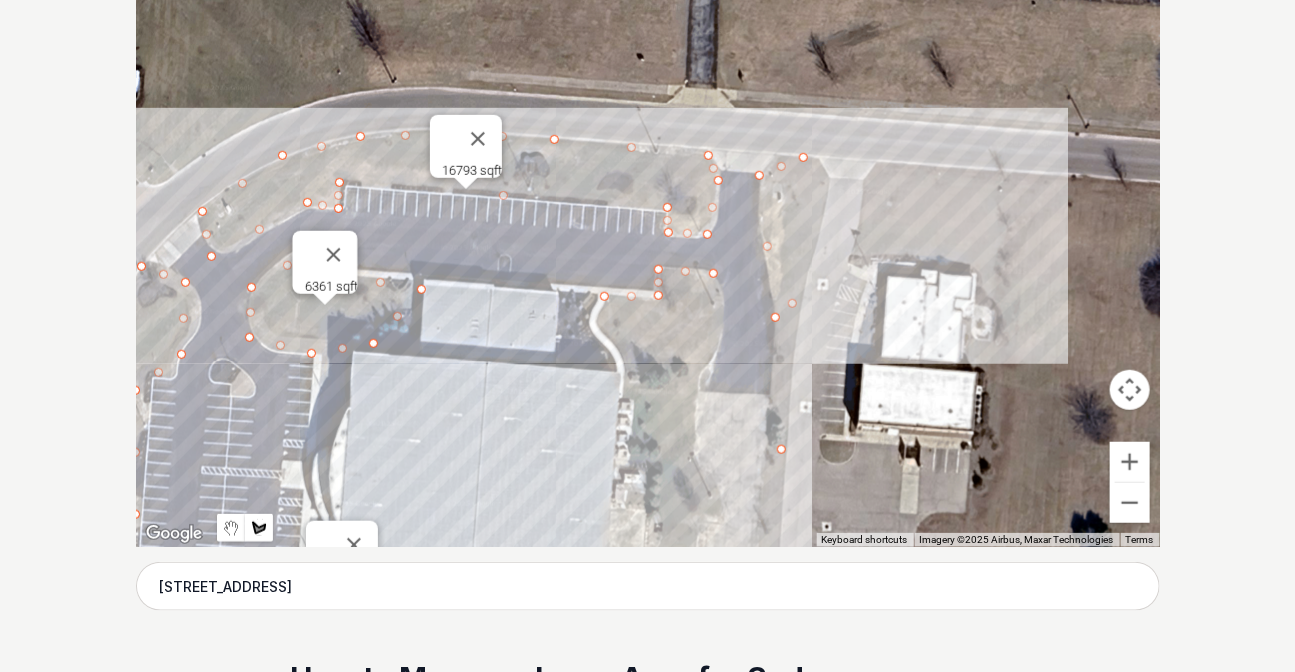 click at bounding box center (648, 247) 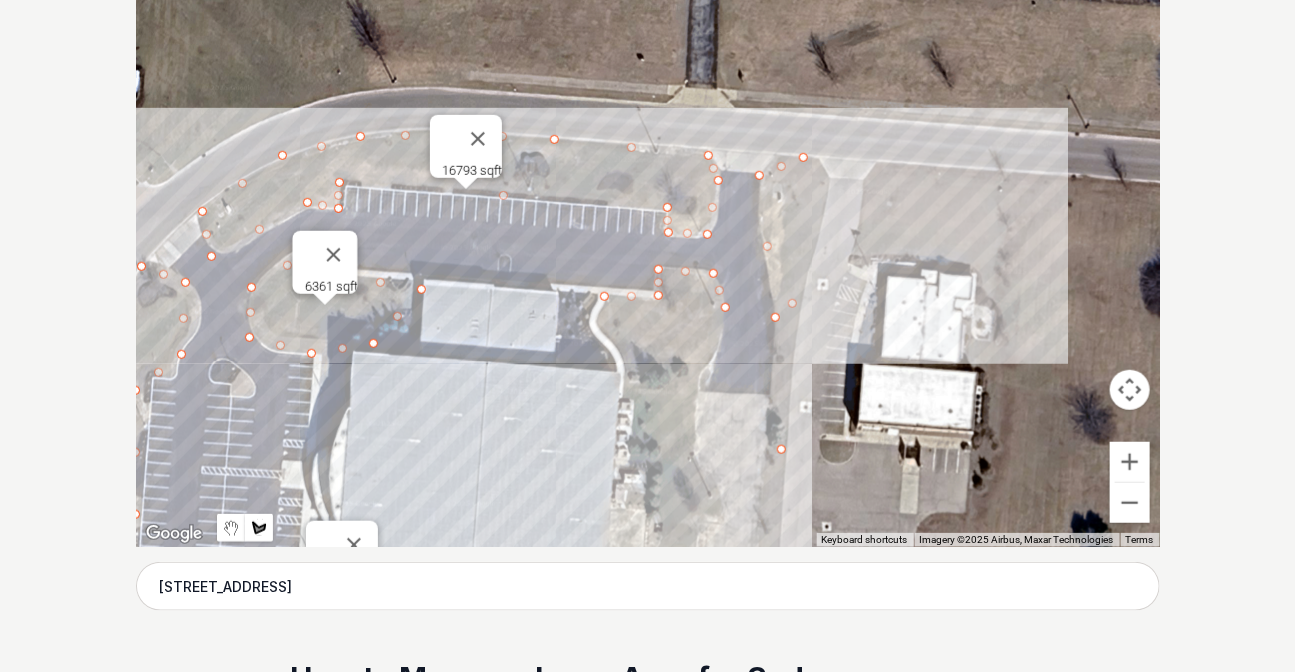 click at bounding box center (648, 247) 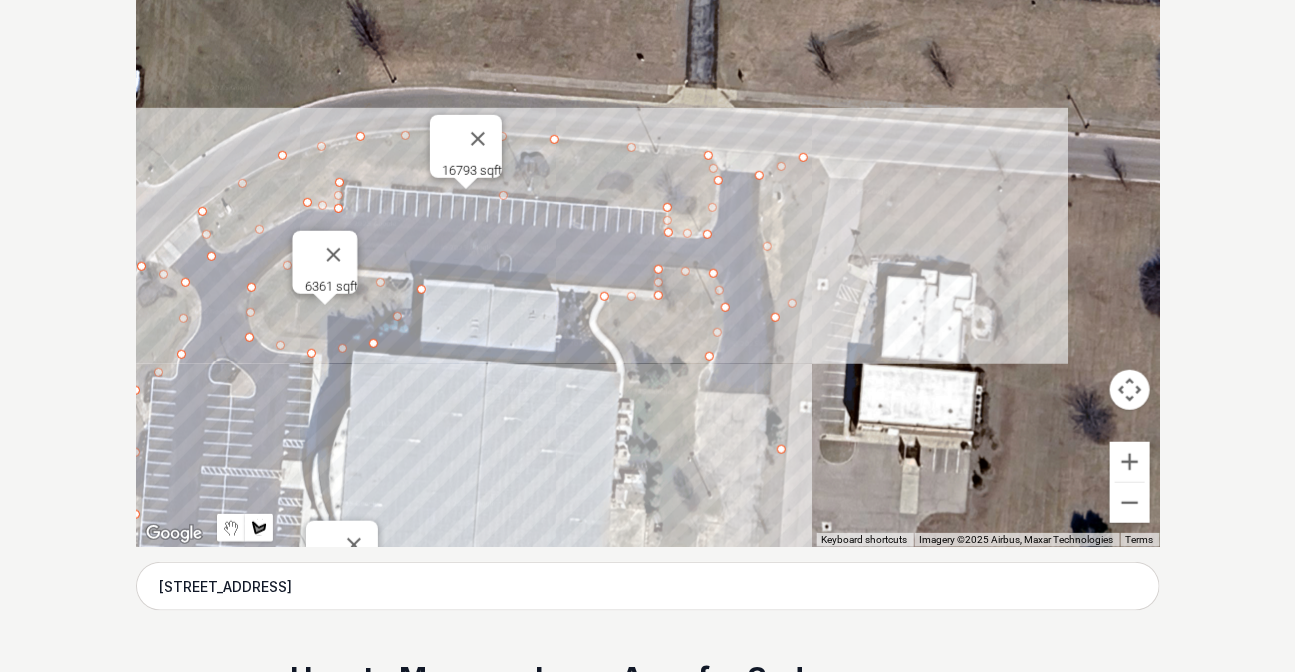 click at bounding box center [648, 247] 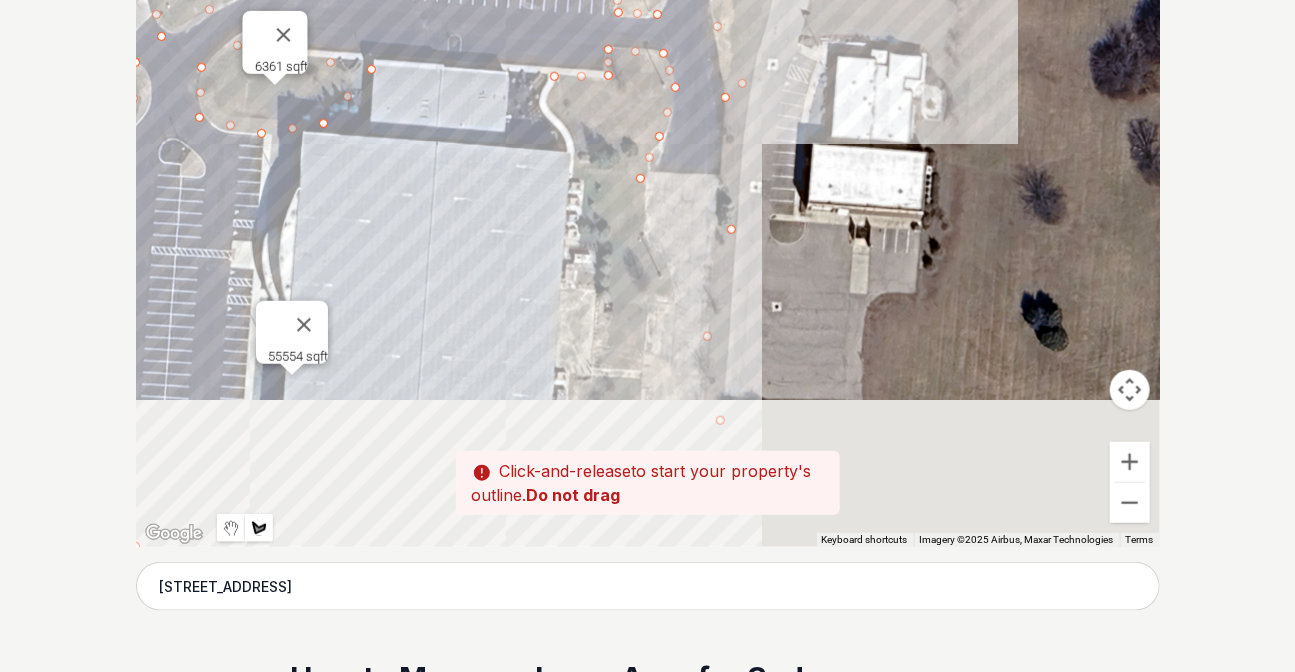 drag, startPoint x: 679, startPoint y: 468, endPoint x: 629, endPoint y: 246, distance: 227.56097 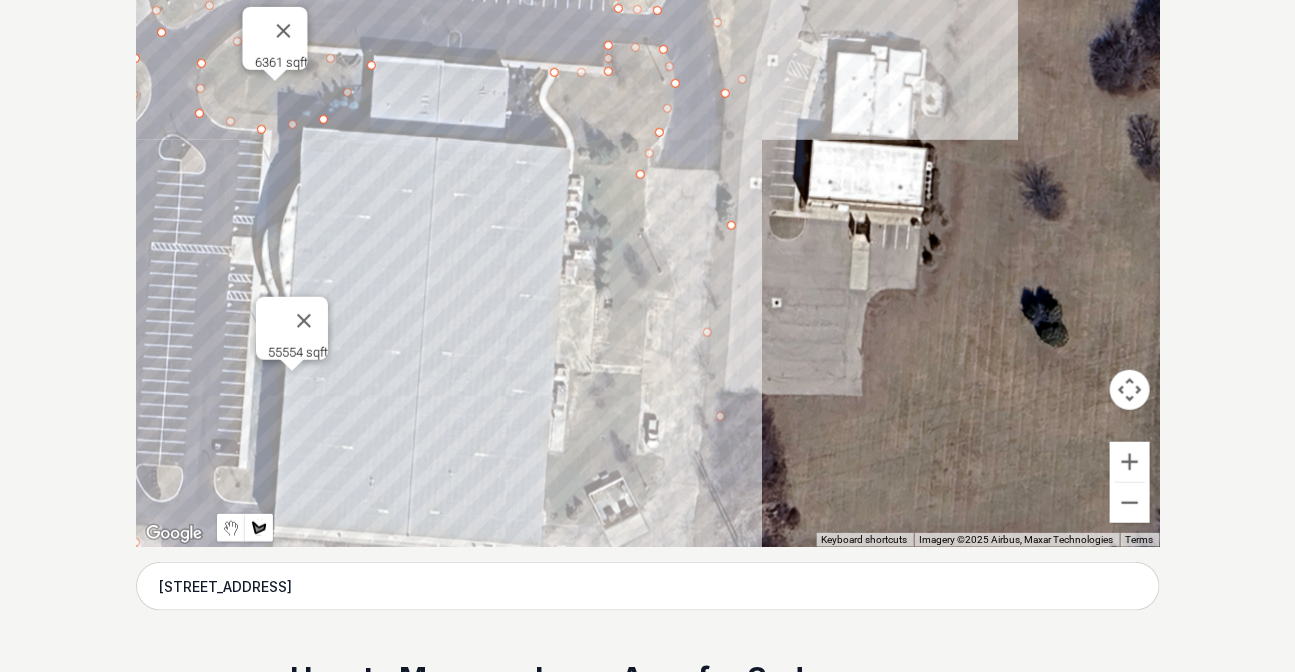 click at bounding box center (648, 247) 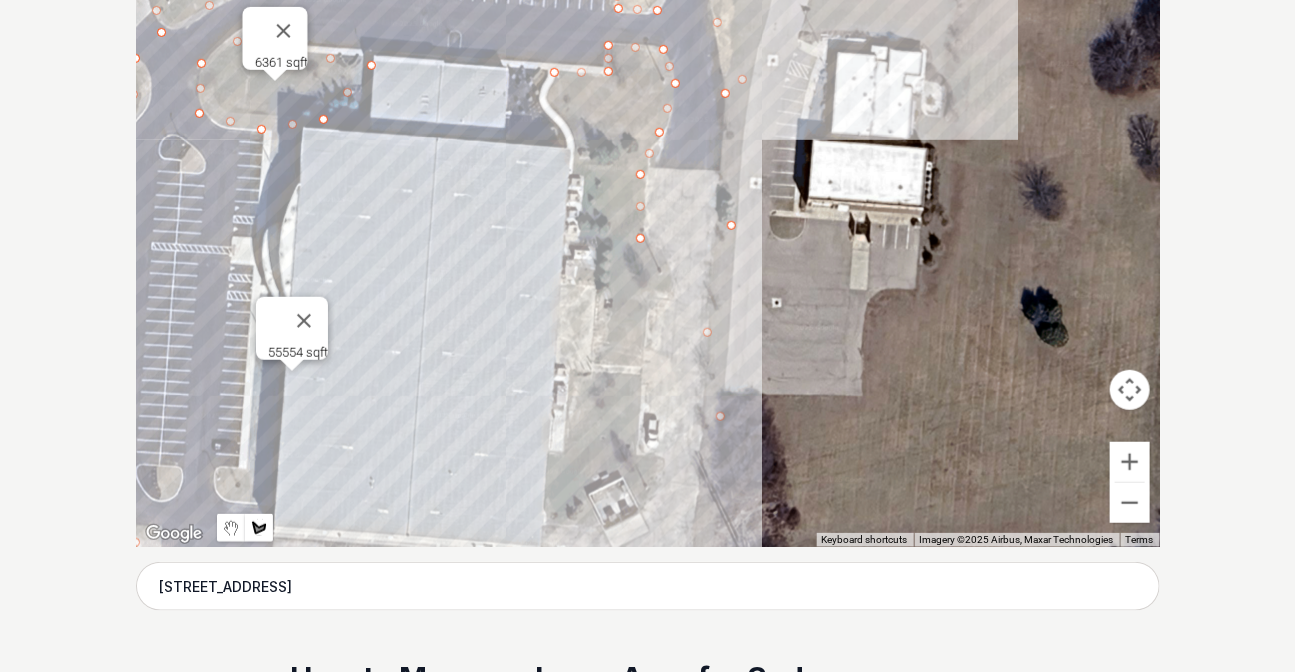 click at bounding box center (648, 247) 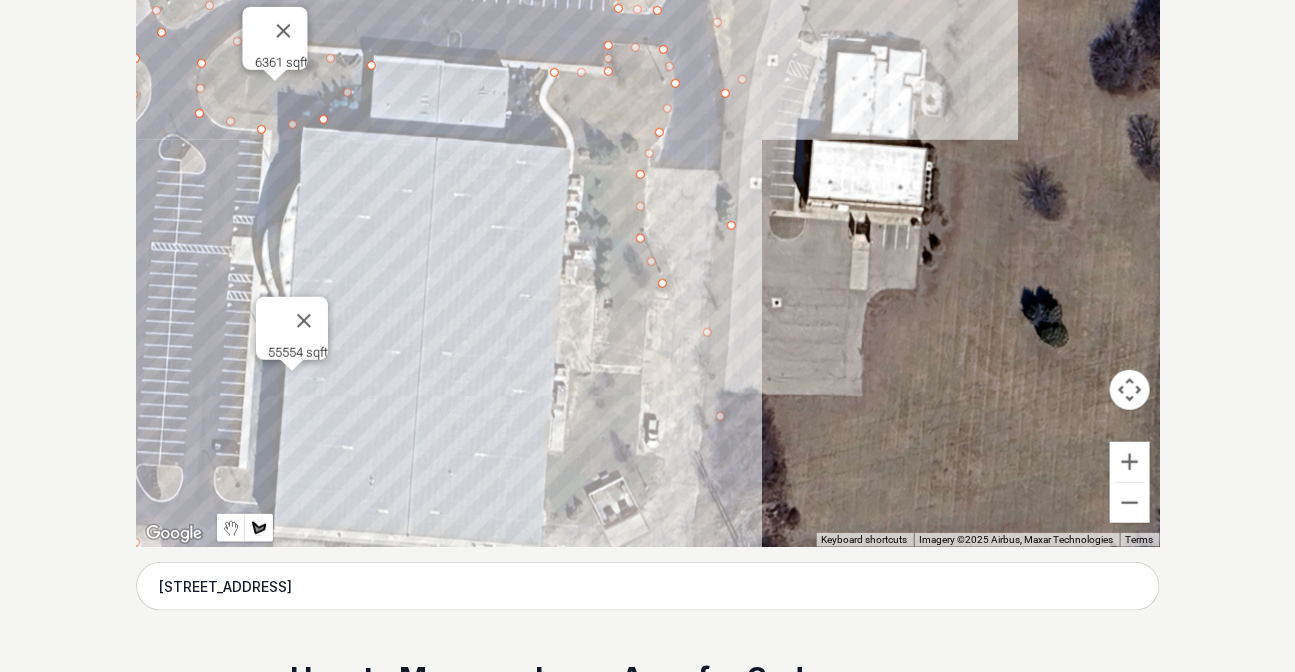 click at bounding box center (648, 247) 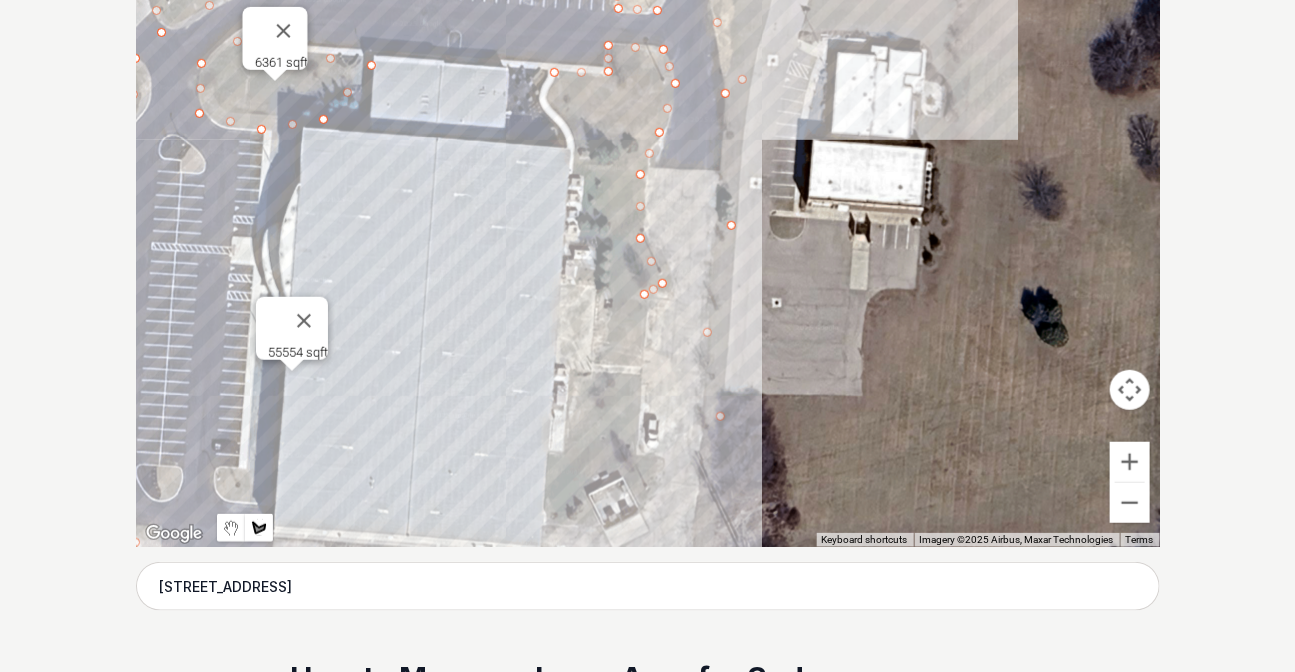 click at bounding box center [648, 247] 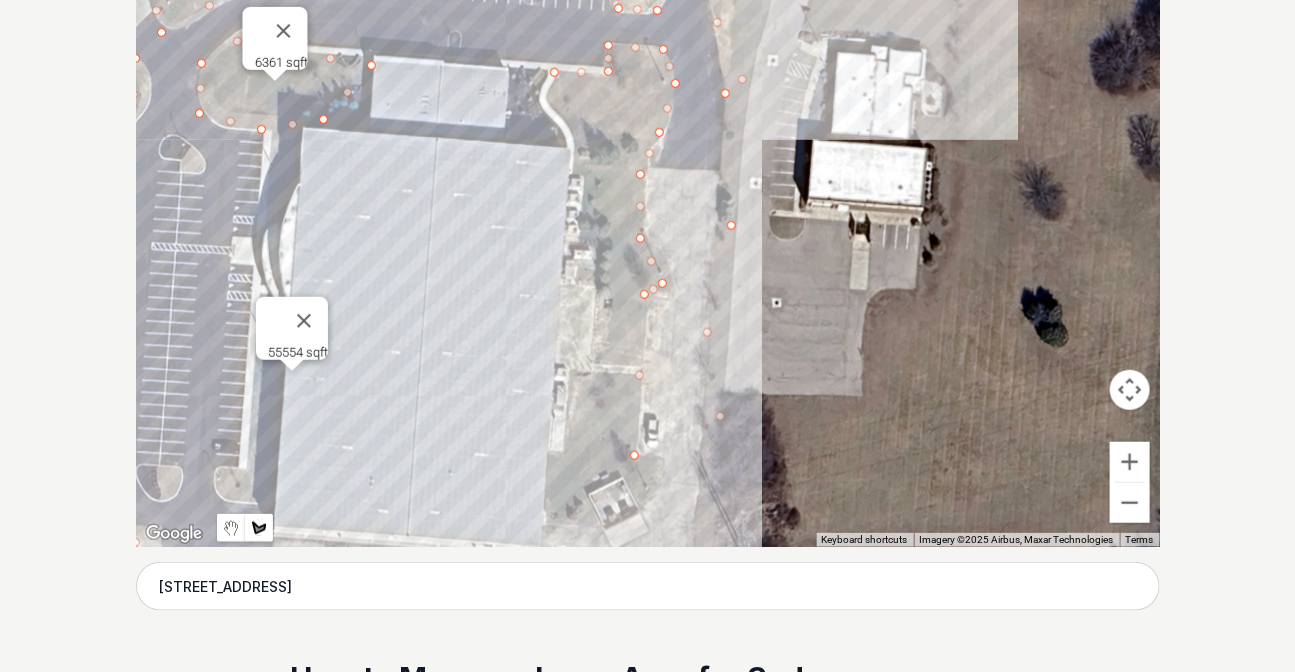 click at bounding box center (648, 247) 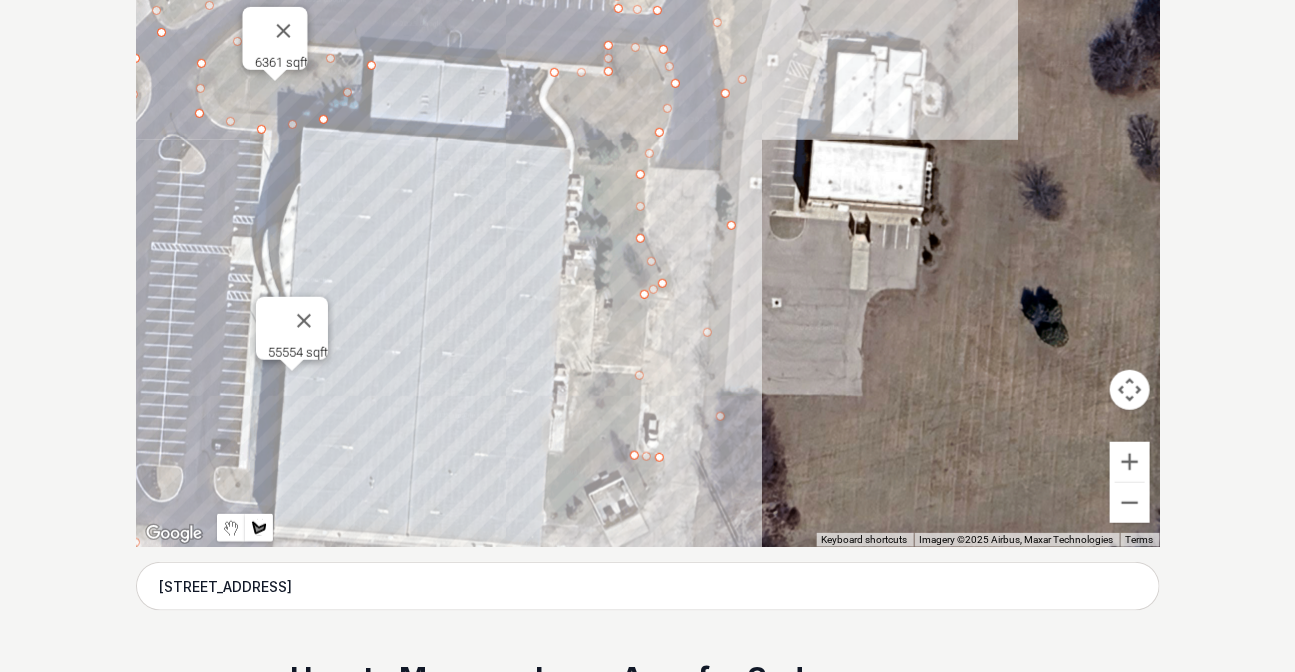 click at bounding box center (648, 247) 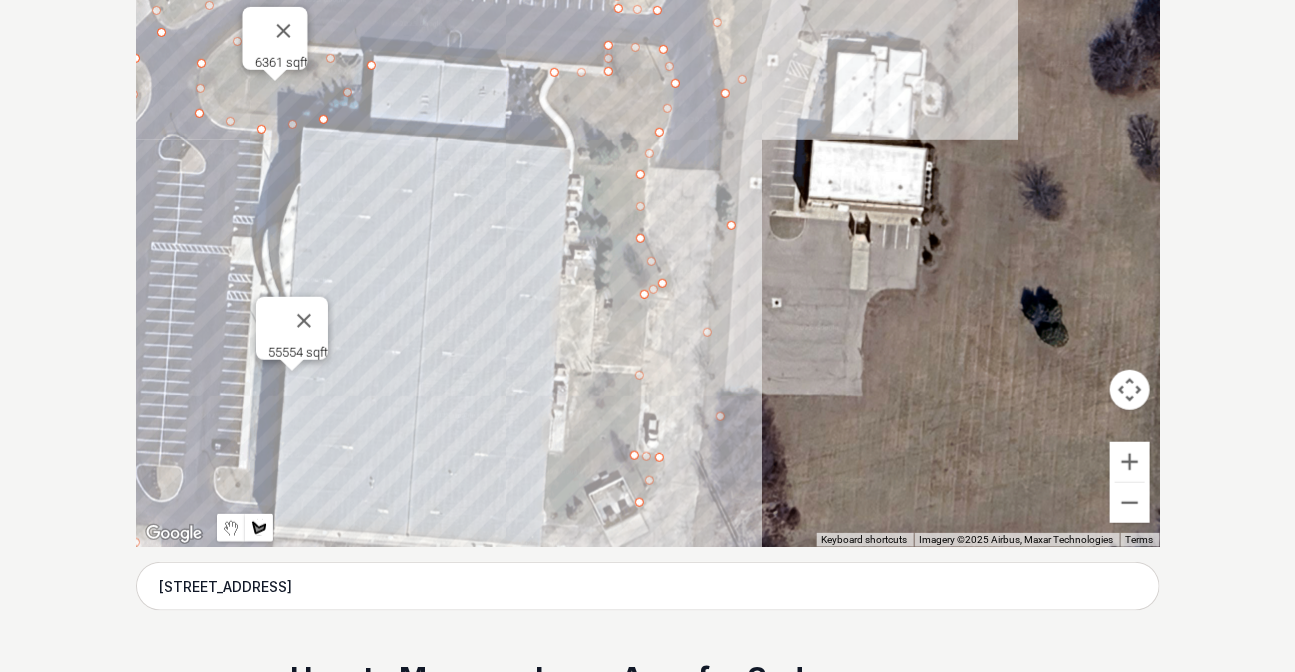 click at bounding box center (648, 247) 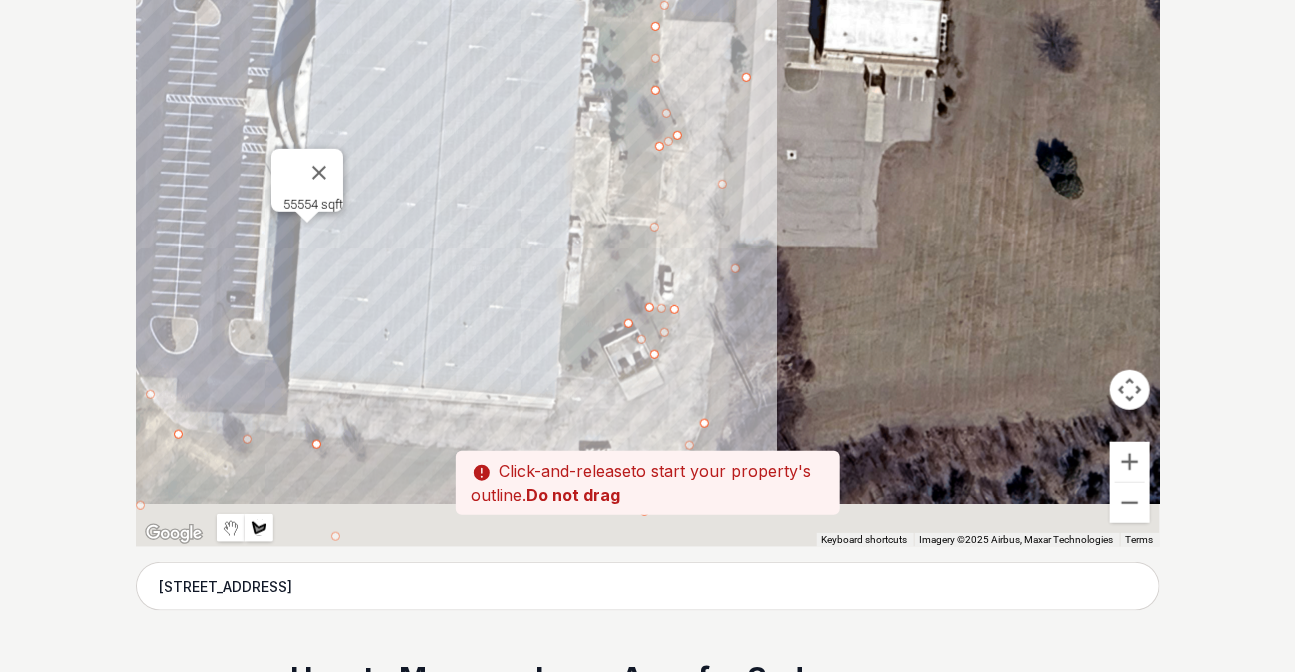 drag, startPoint x: 587, startPoint y: 342, endPoint x: 590, endPoint y: 310, distance: 32.140316 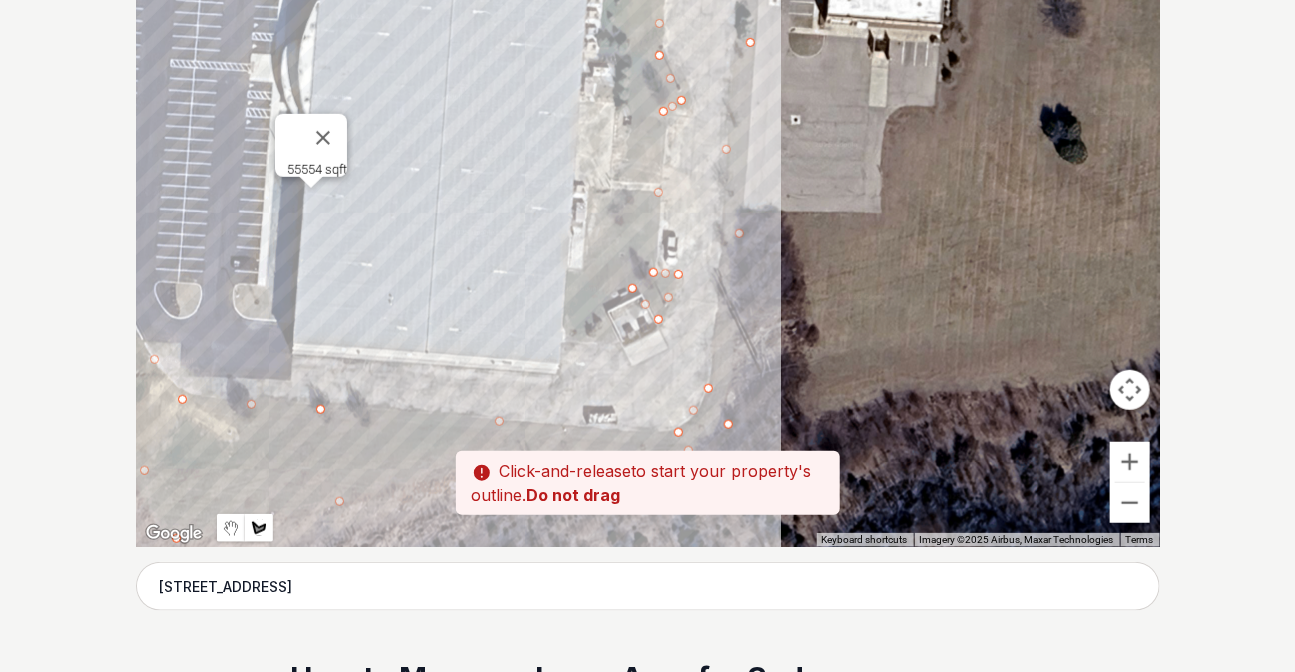 click at bounding box center (648, 247) 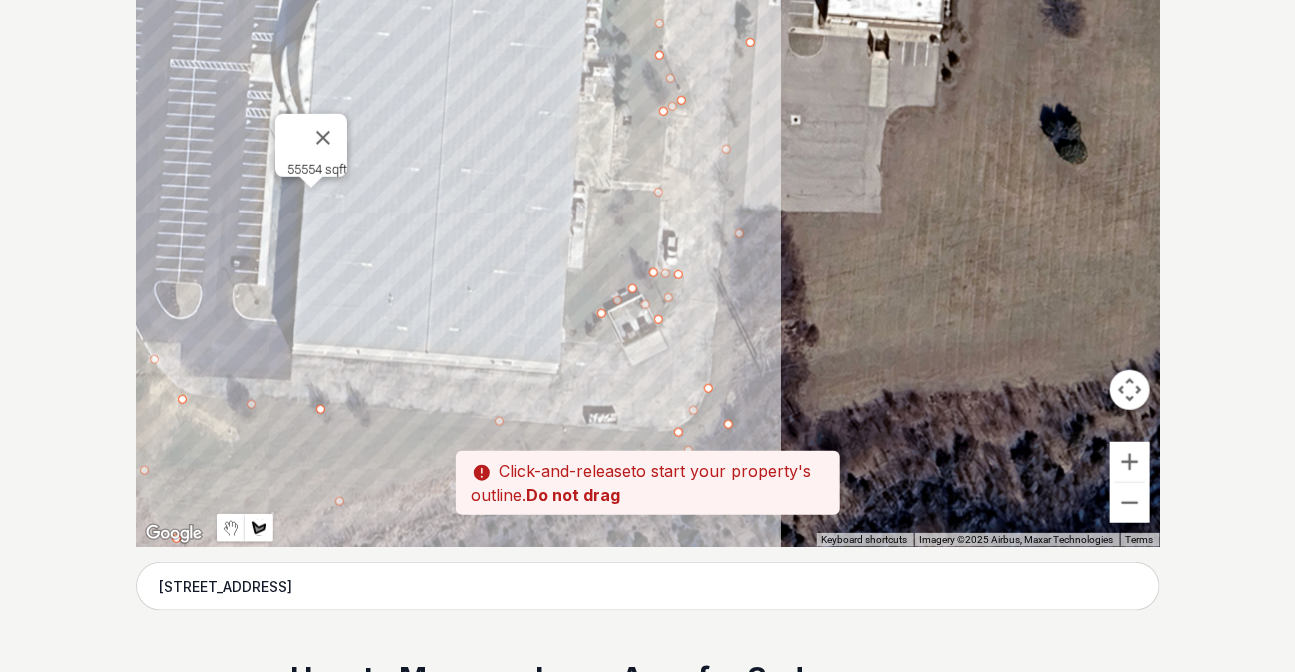 click at bounding box center [648, 247] 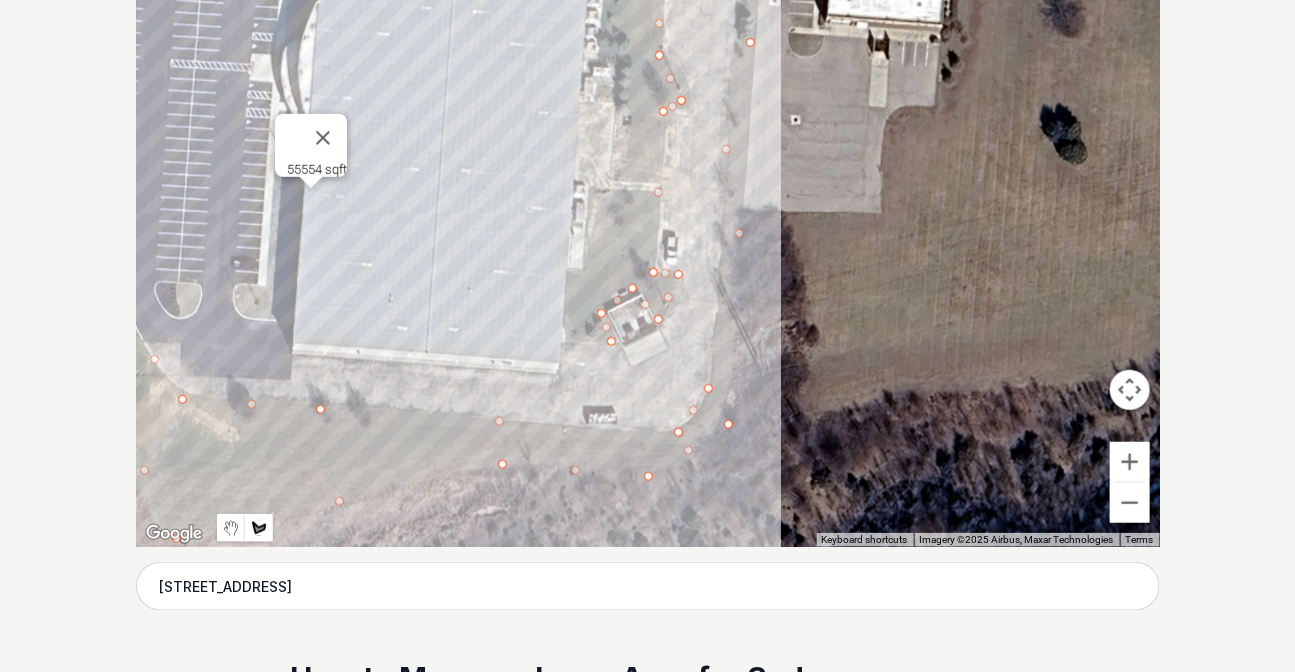 click at bounding box center [648, 247] 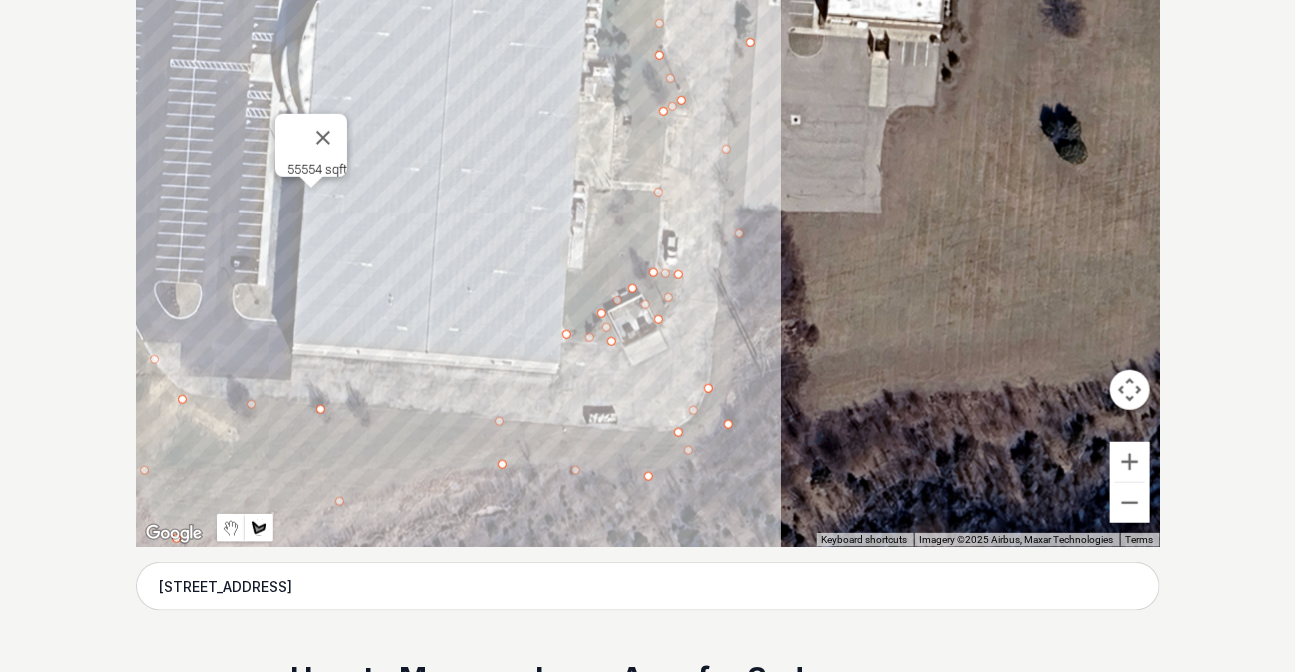 click at bounding box center [648, 247] 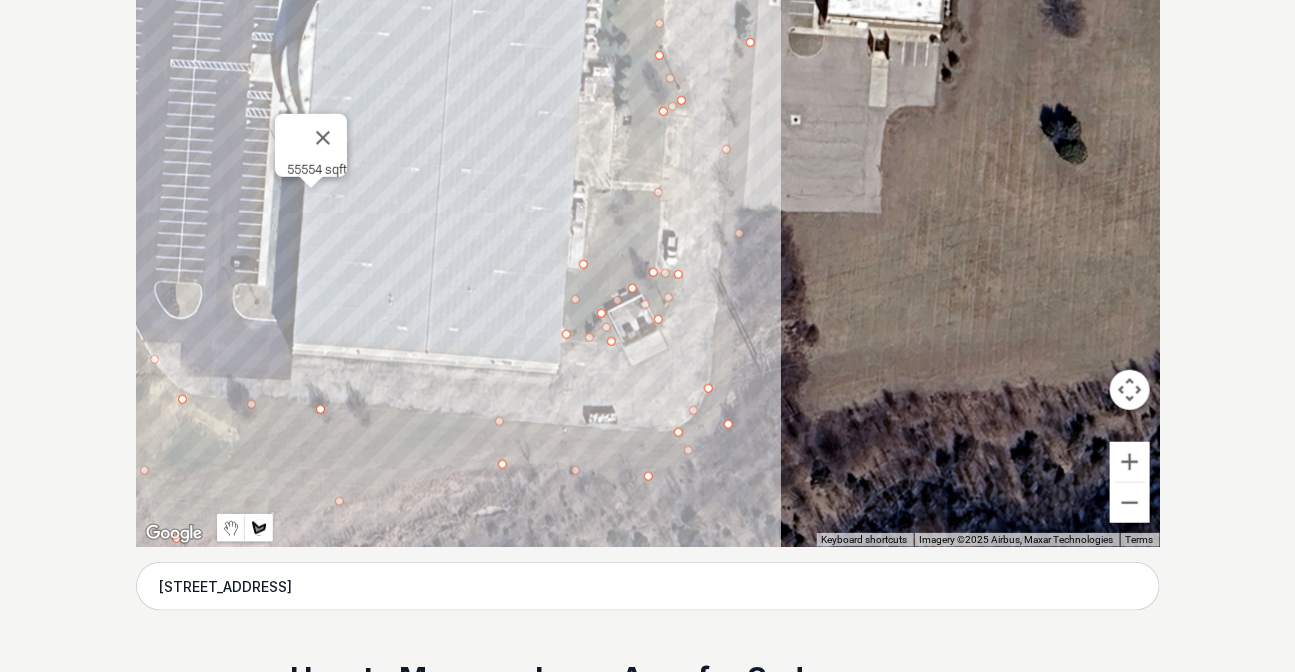 click at bounding box center (648, 247) 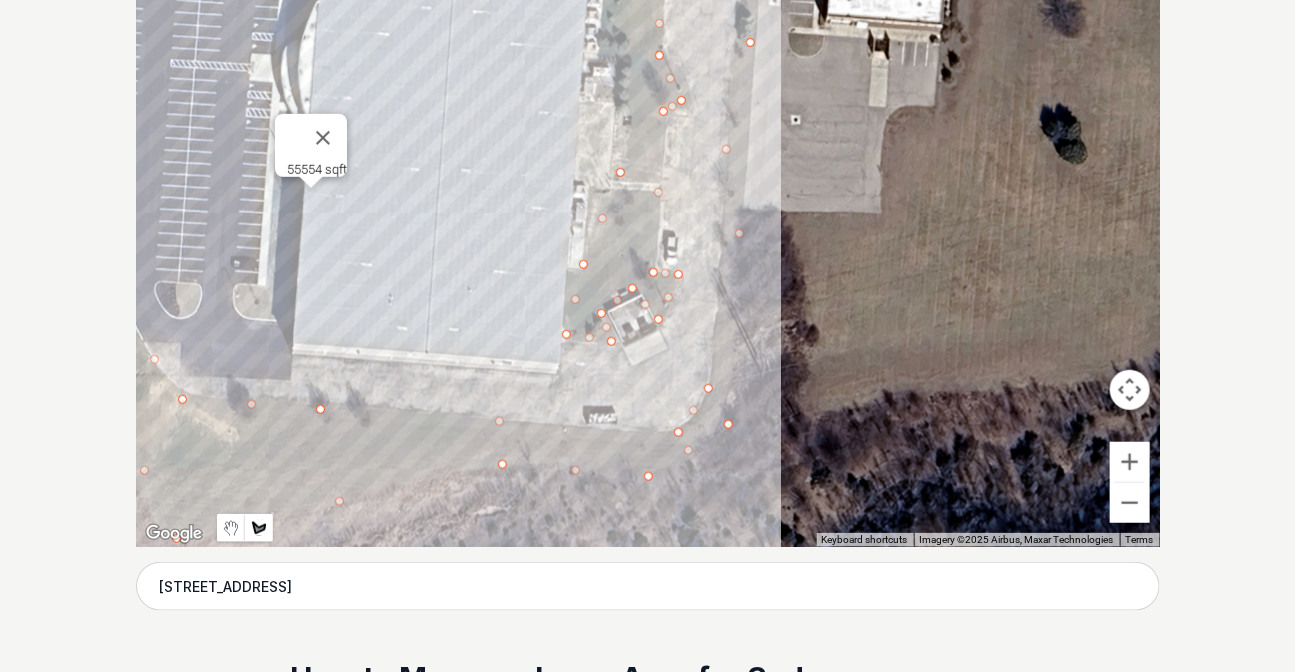 click at bounding box center [648, 247] 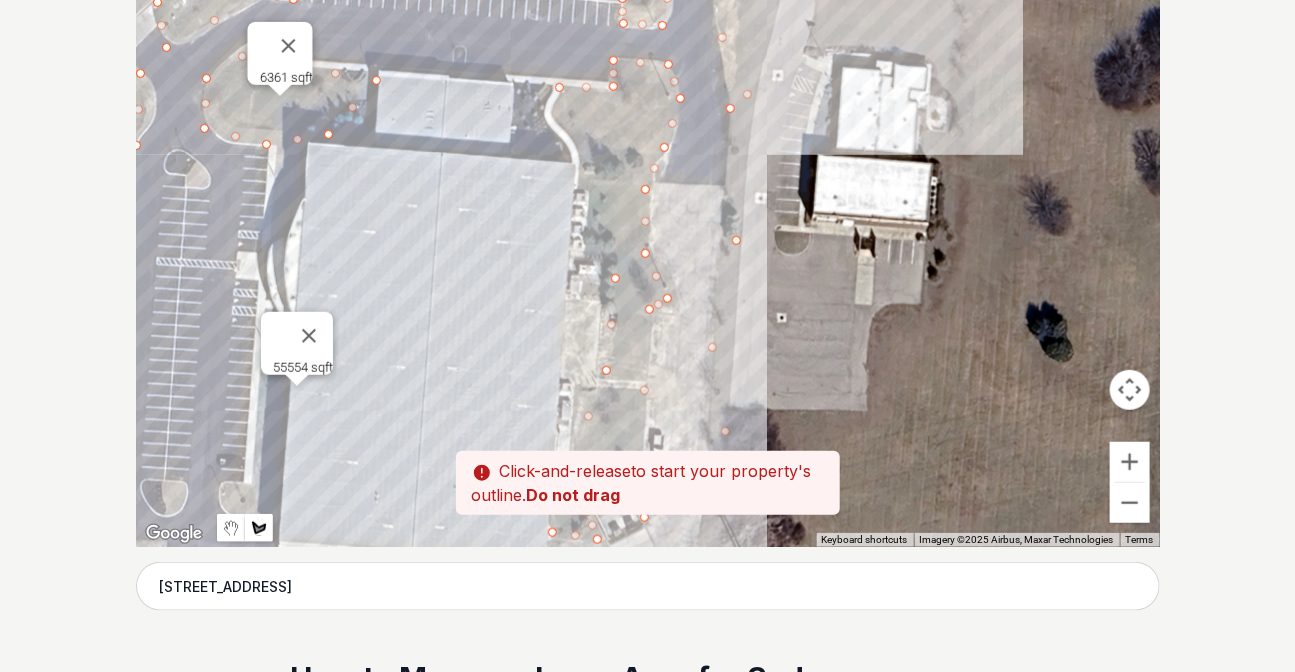 drag, startPoint x: 624, startPoint y: 40, endPoint x: 610, endPoint y: 255, distance: 215.45534 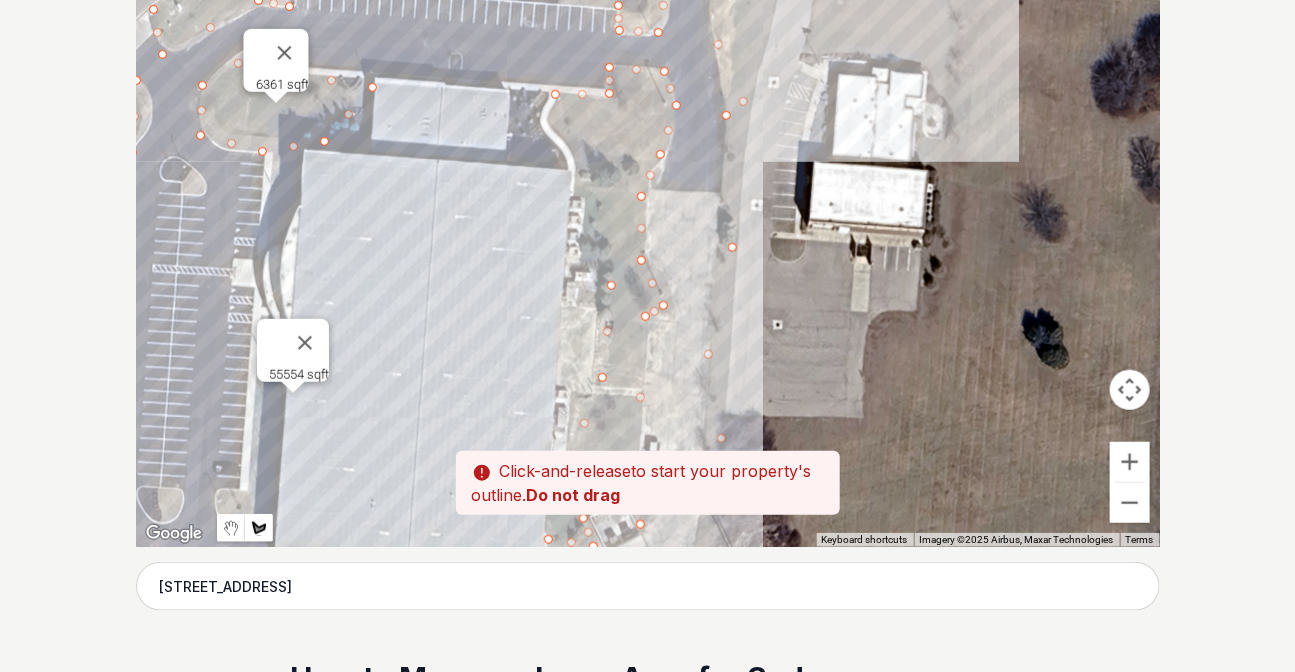 click at bounding box center (648, 247) 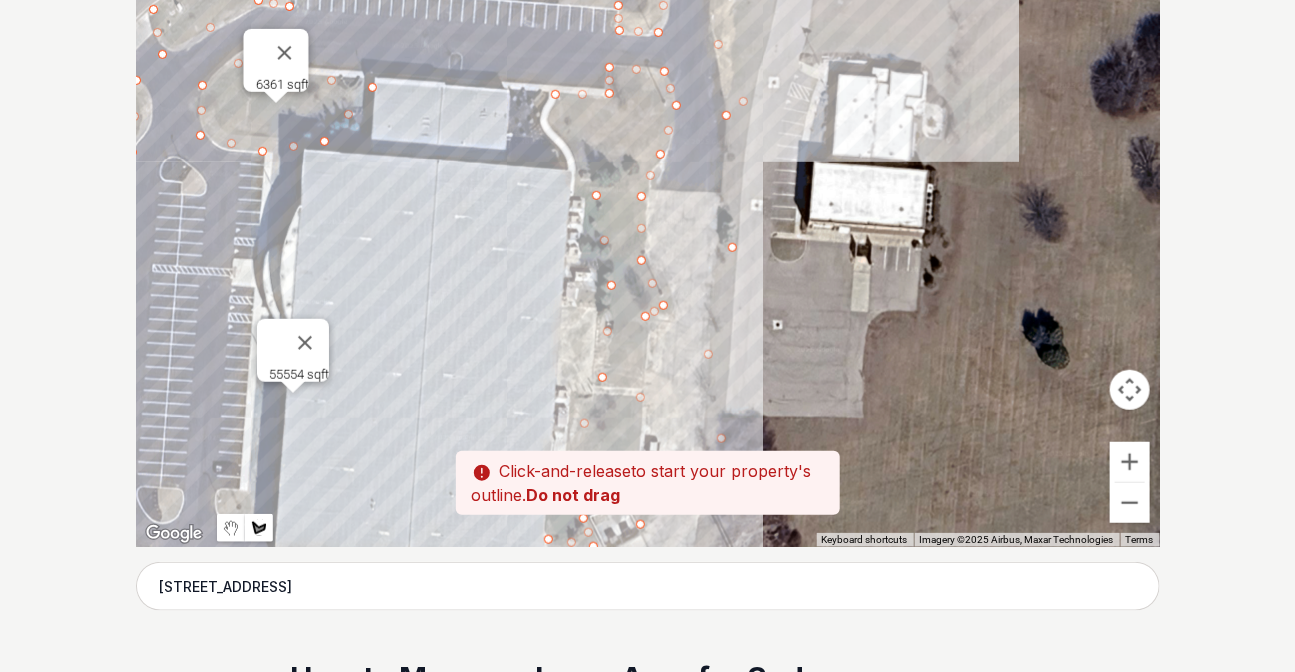 click at bounding box center [648, 247] 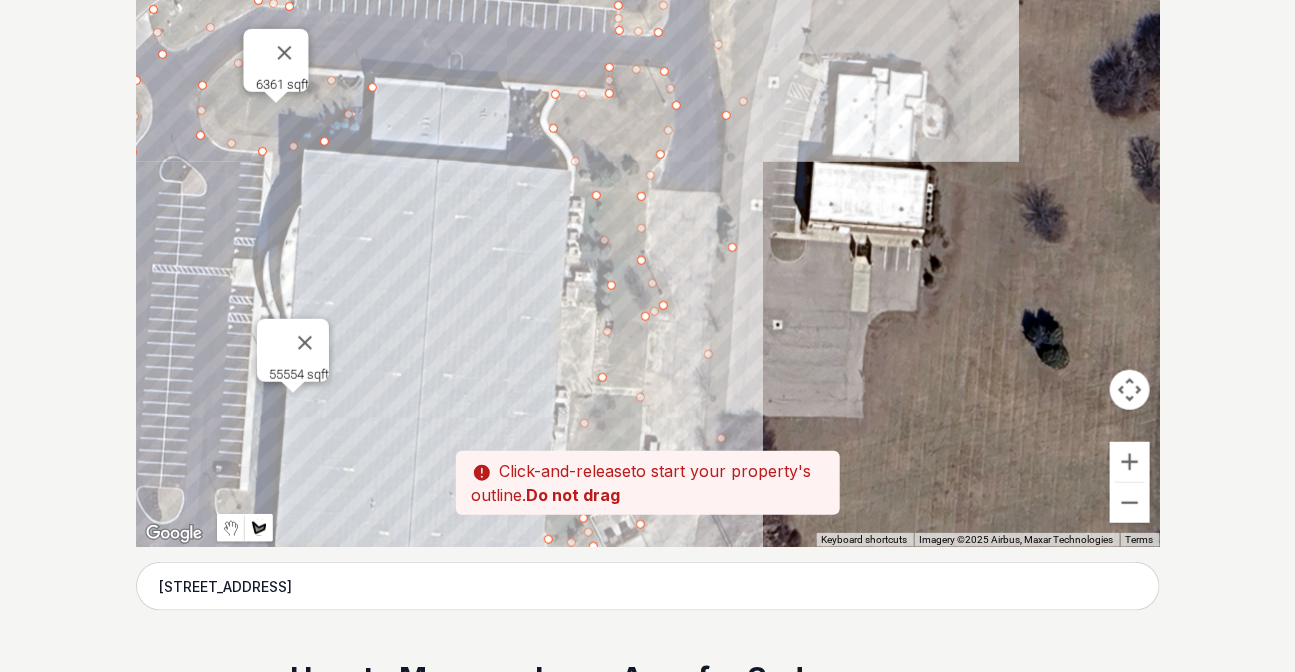 click at bounding box center [648, 247] 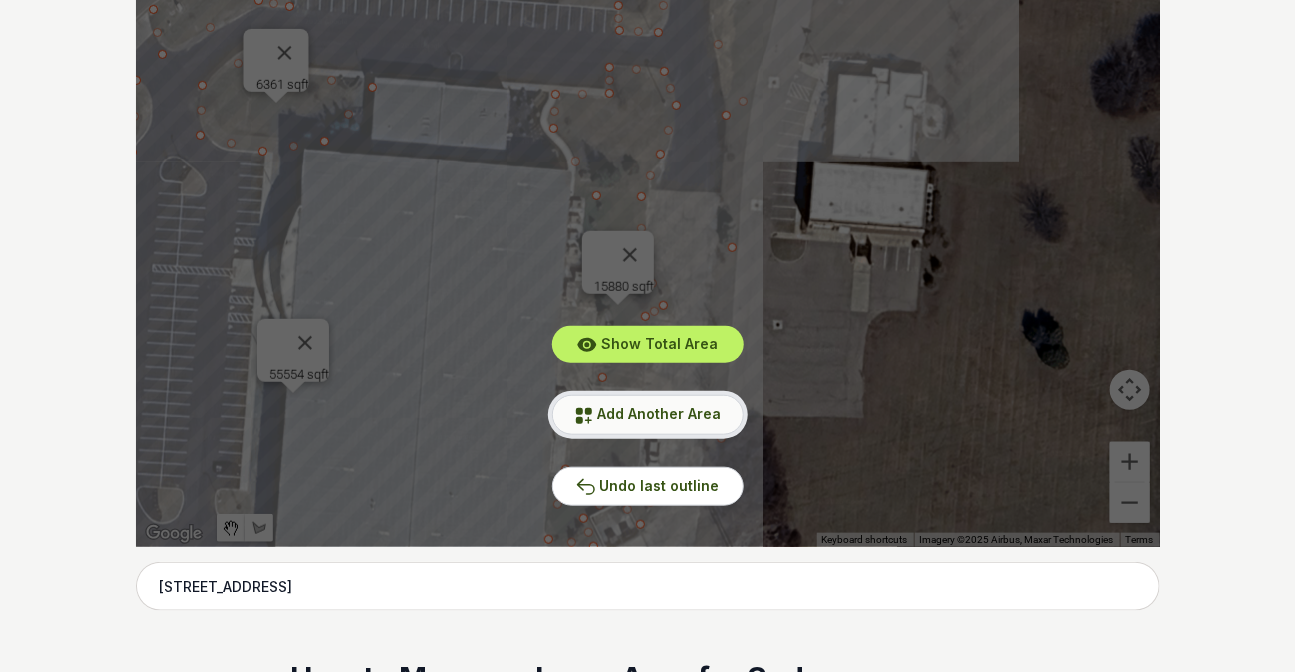 click on "Add Another Area" at bounding box center (660, 413) 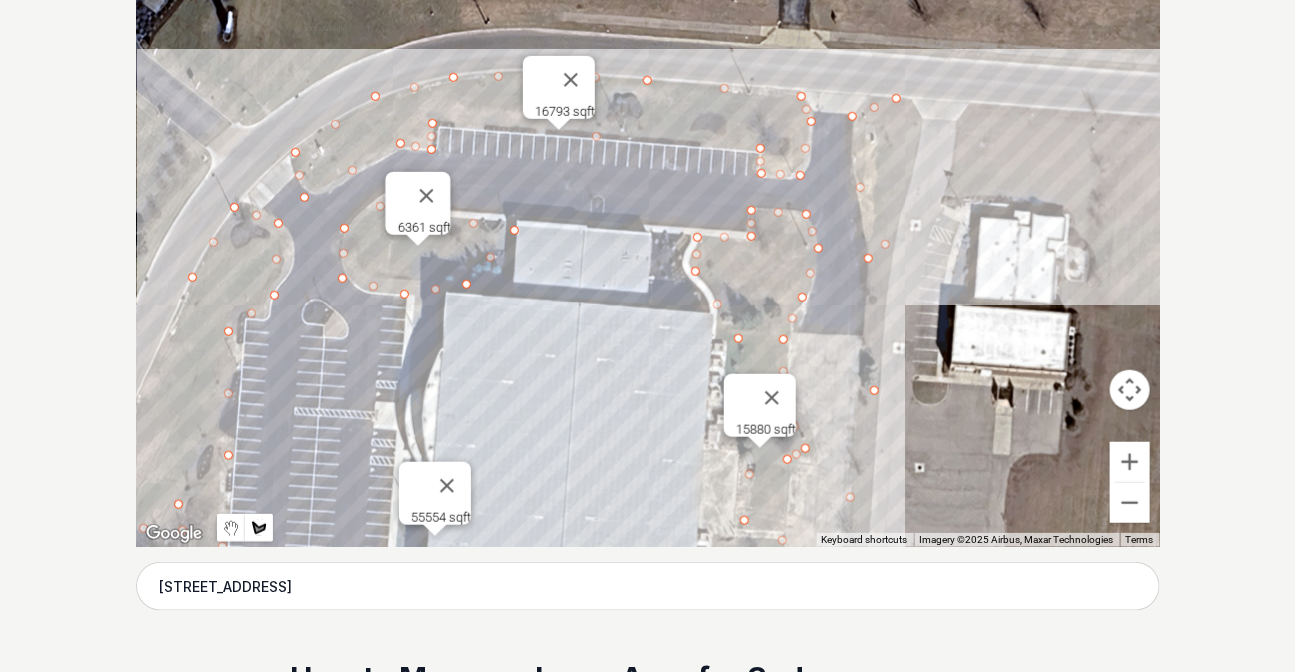 drag, startPoint x: 493, startPoint y: 277, endPoint x: 591, endPoint y: 478, distance: 223.61798 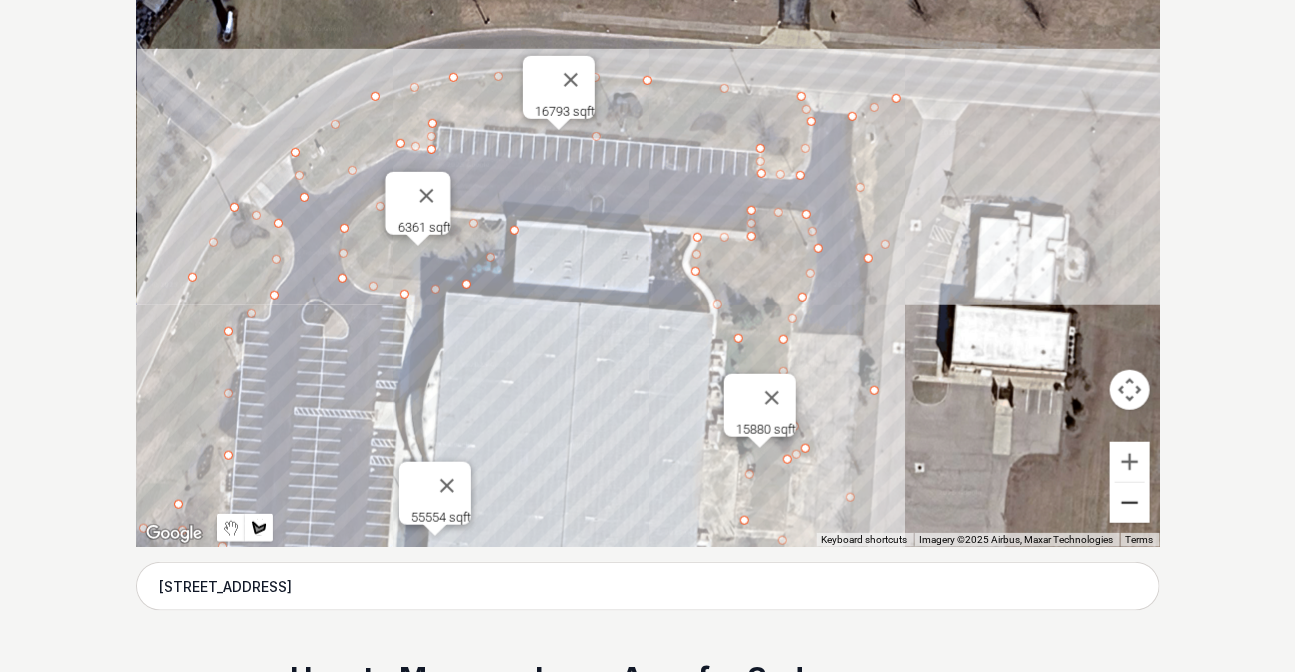 click at bounding box center [1130, 503] 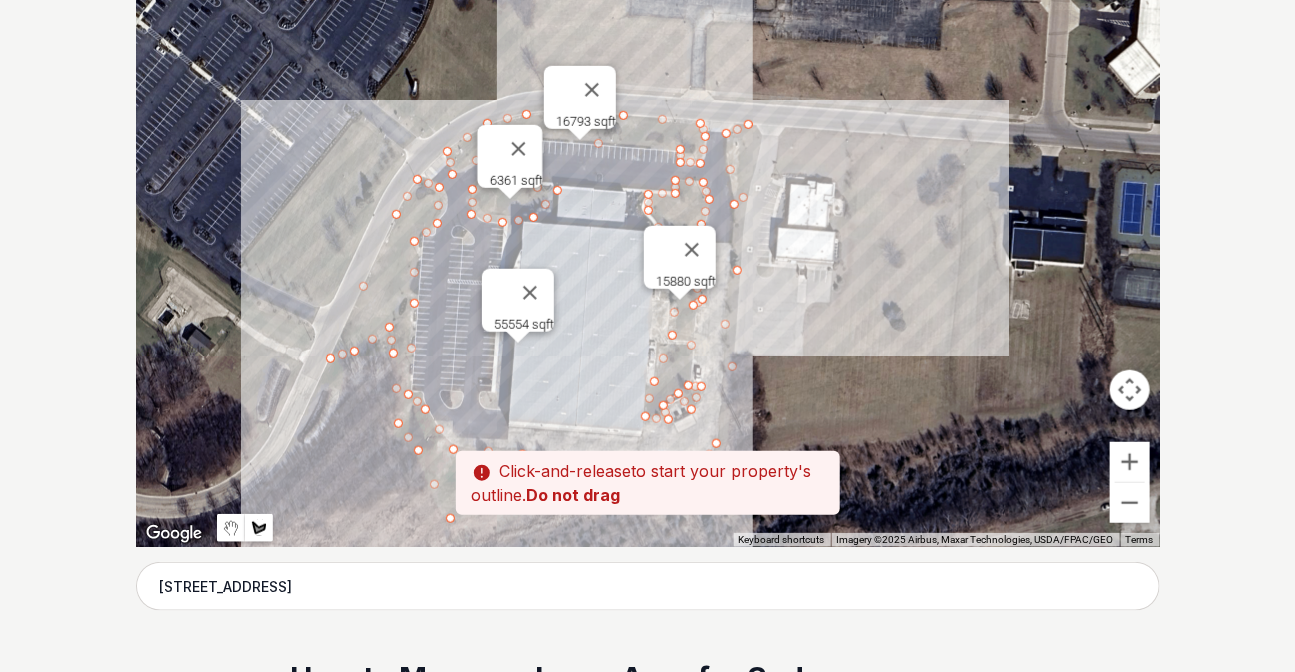 drag, startPoint x: 549, startPoint y: 390, endPoint x: 532, endPoint y: 359, distance: 35.35534 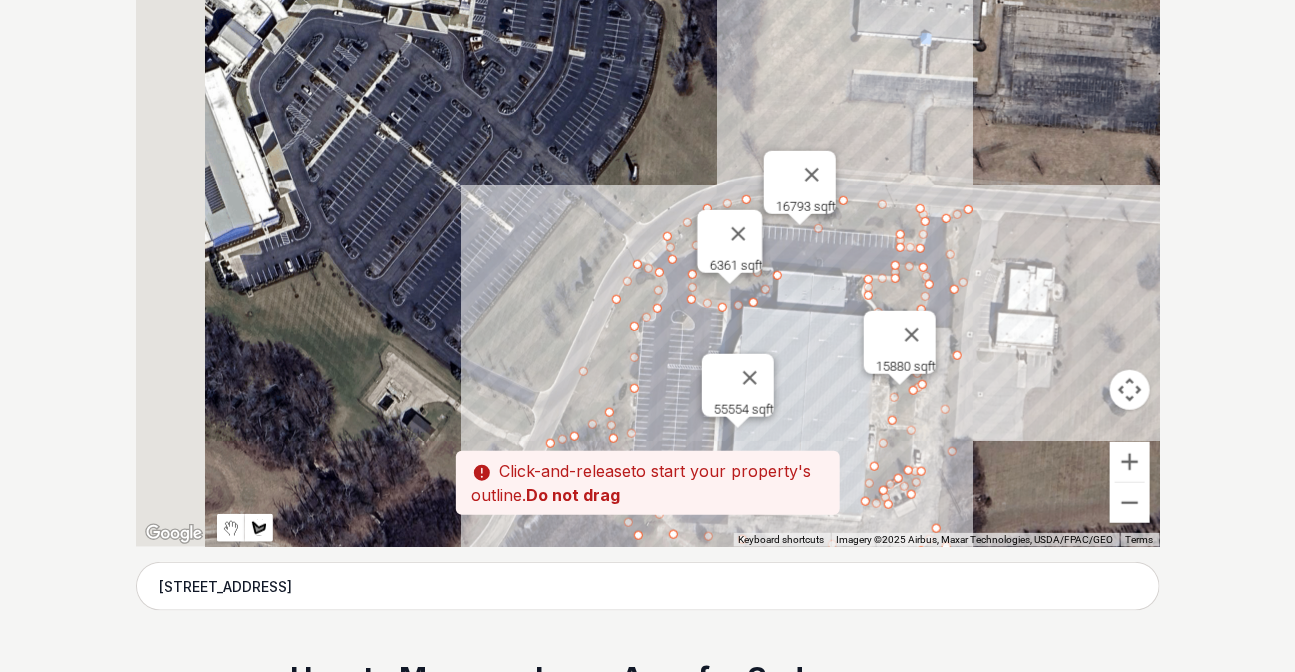 drag, startPoint x: 239, startPoint y: 122, endPoint x: 527, endPoint y: 231, distance: 307.93668 